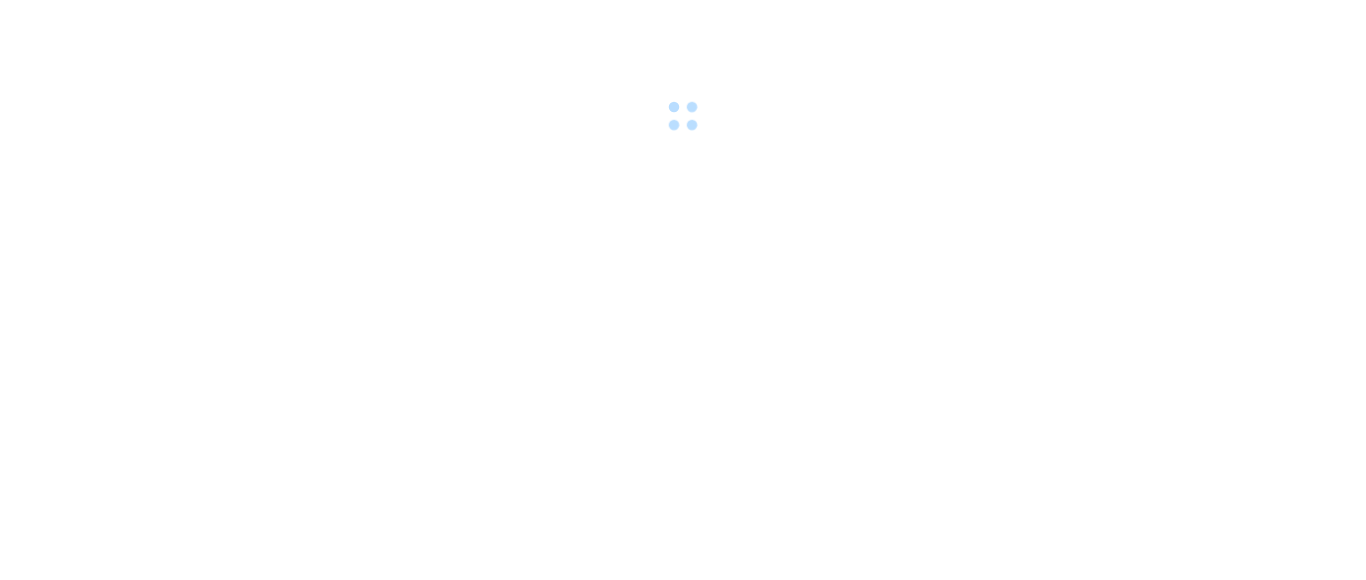 scroll, scrollTop: 0, scrollLeft: 0, axis: both 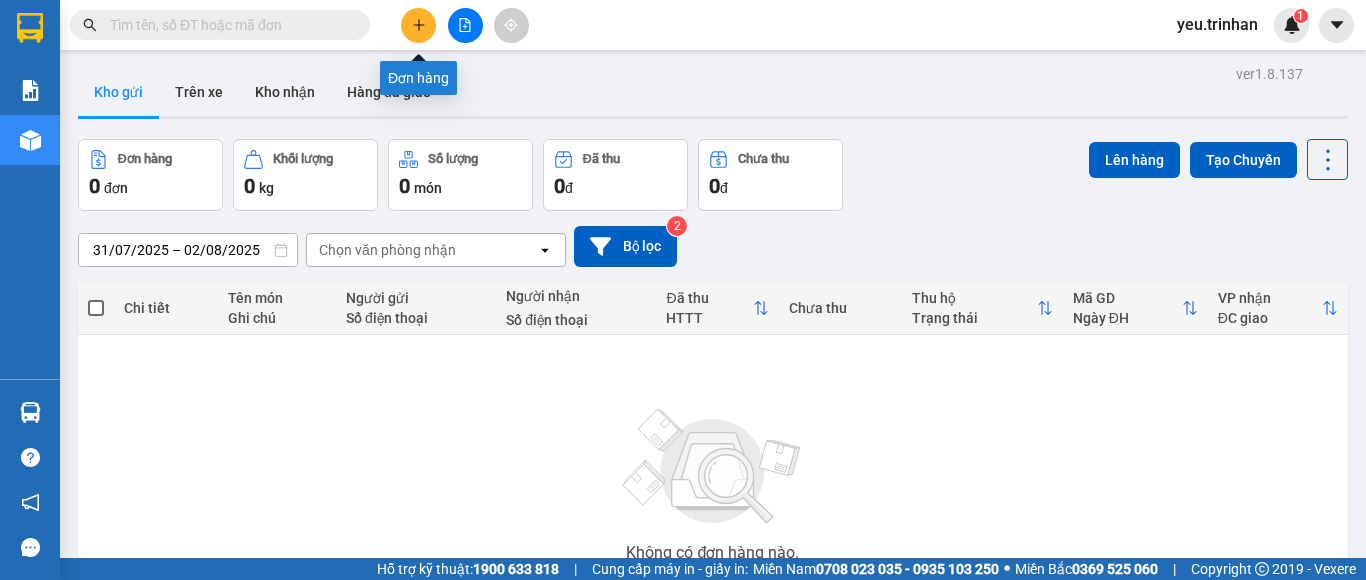 click at bounding box center (418, 25) 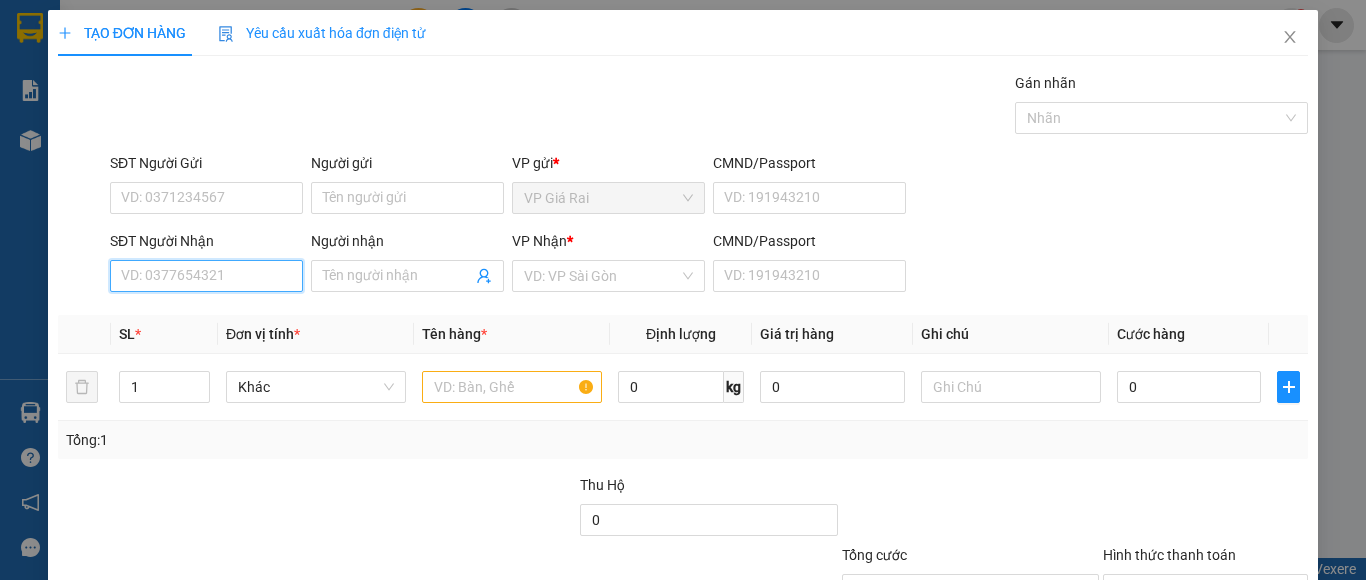 click on "SĐT Người Nhận" at bounding box center (206, 276) 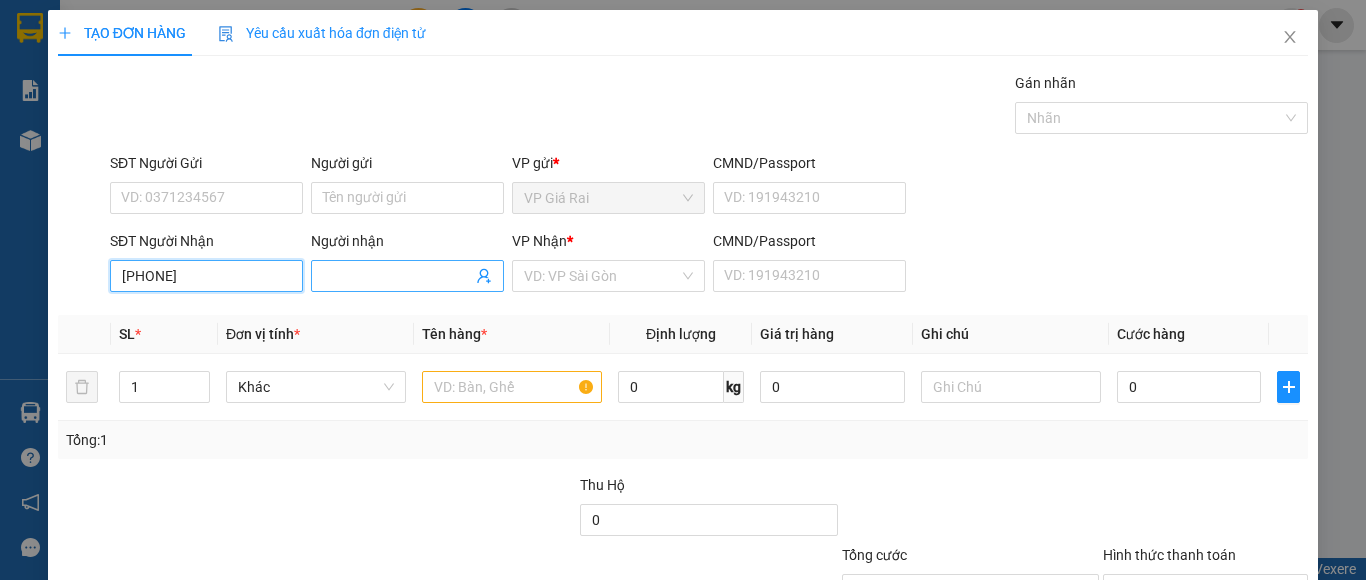 type on "[PHONE]" 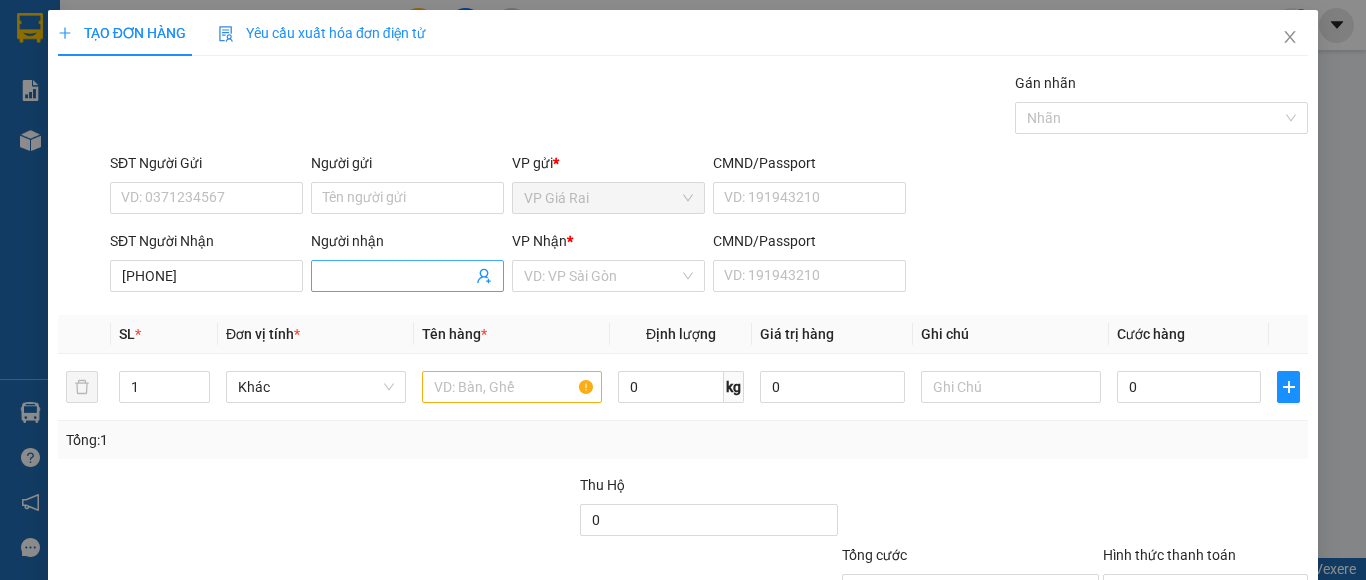 click on "Người nhận" at bounding box center [397, 276] 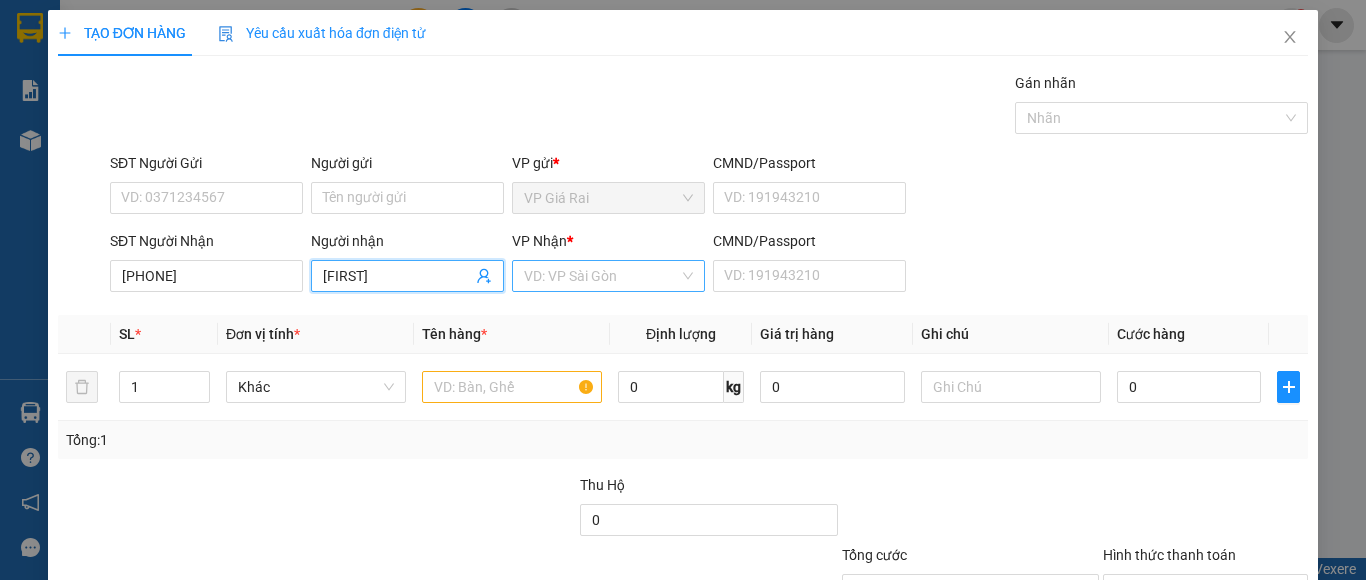 type on "[FIRST]" 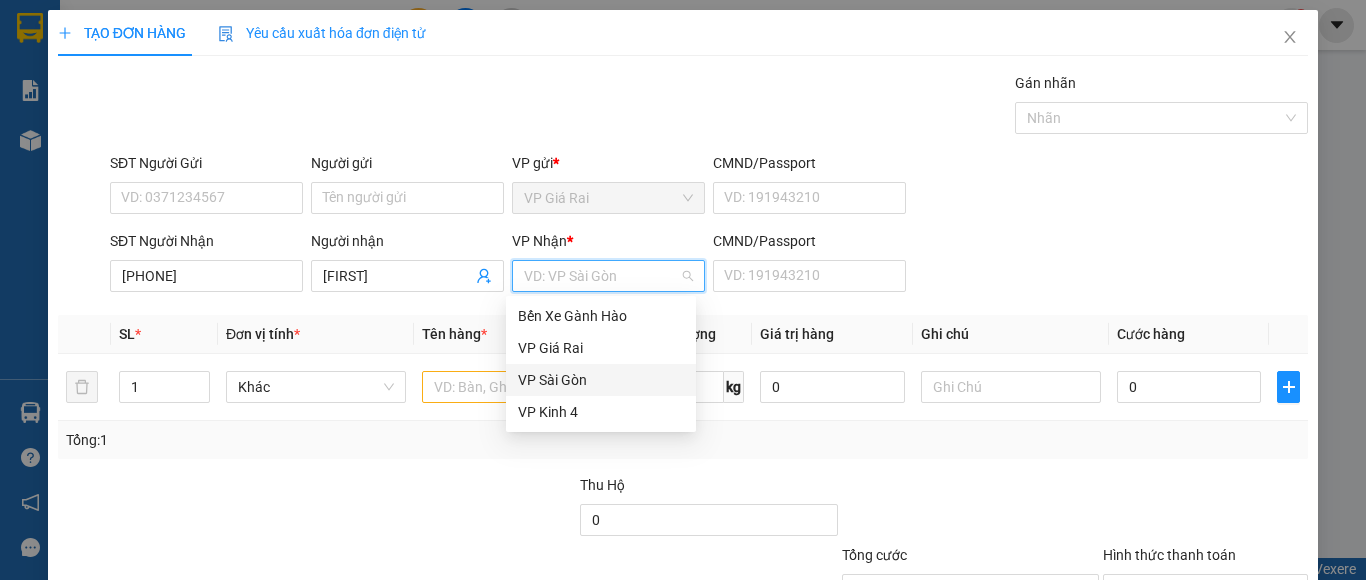 click on "VP Sài Gòn" at bounding box center [601, 380] 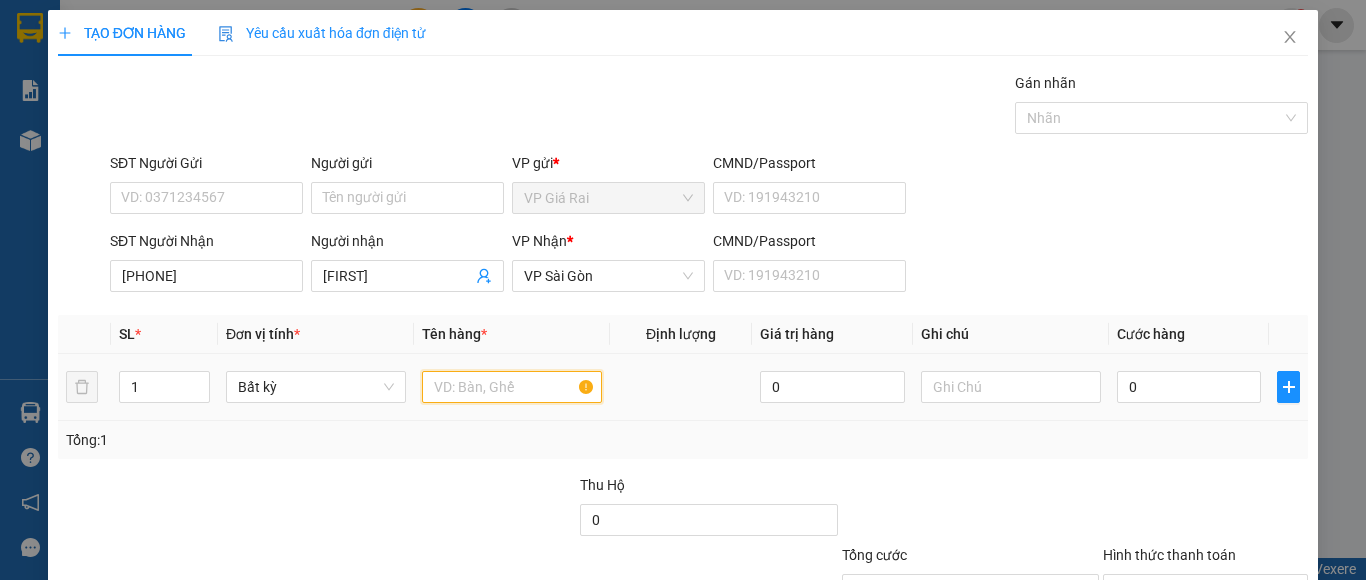 click at bounding box center (512, 387) 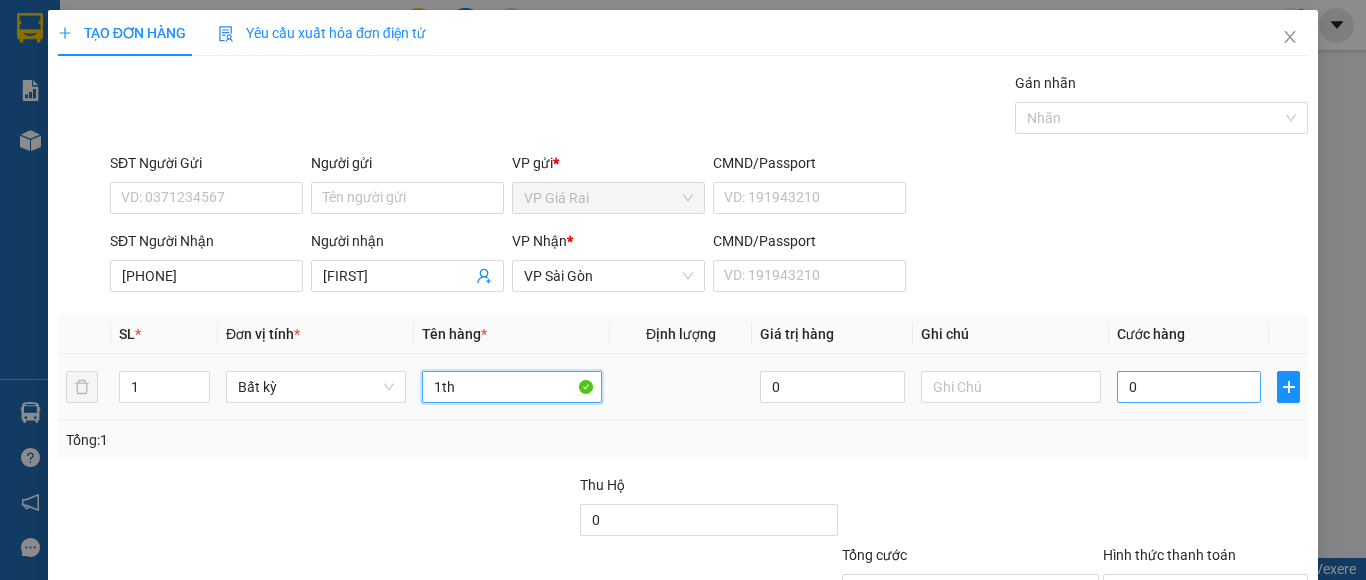 type on "1th" 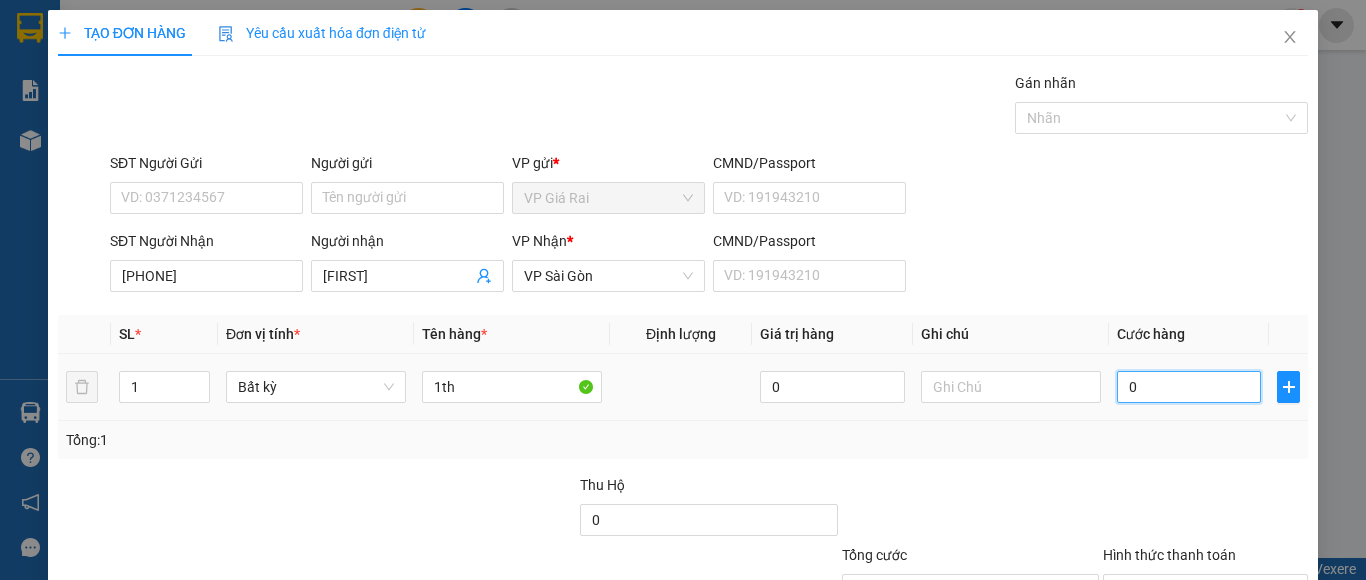 click on "0" at bounding box center [1189, 387] 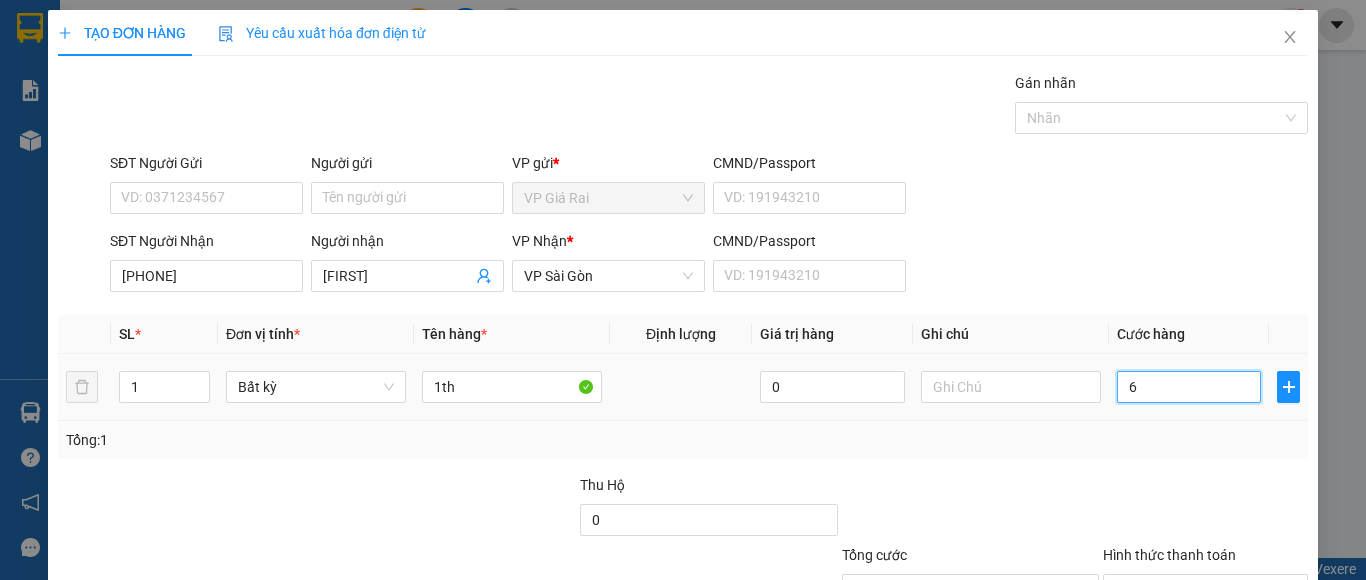 type on "60" 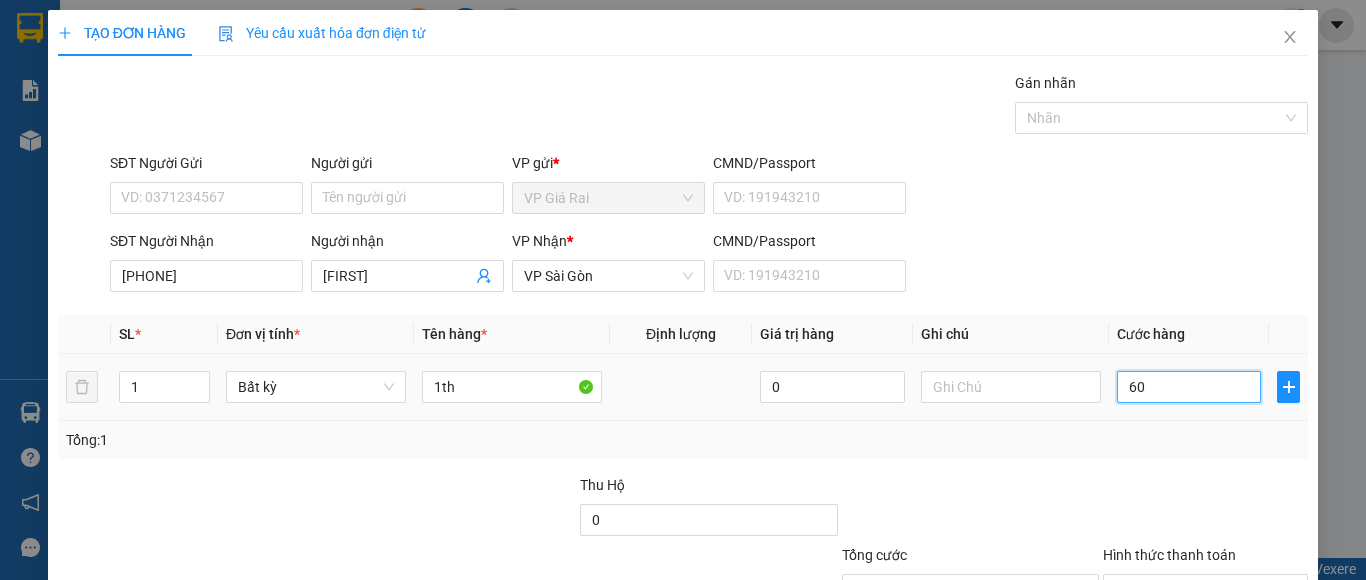 type on "600" 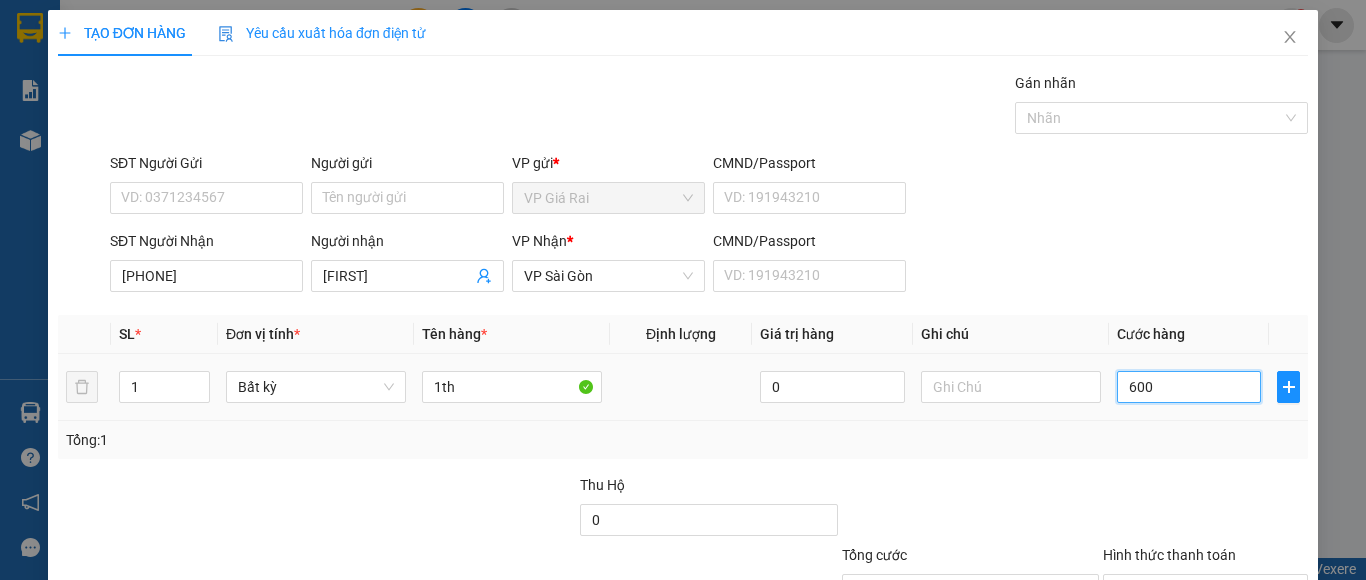 type on "6.000" 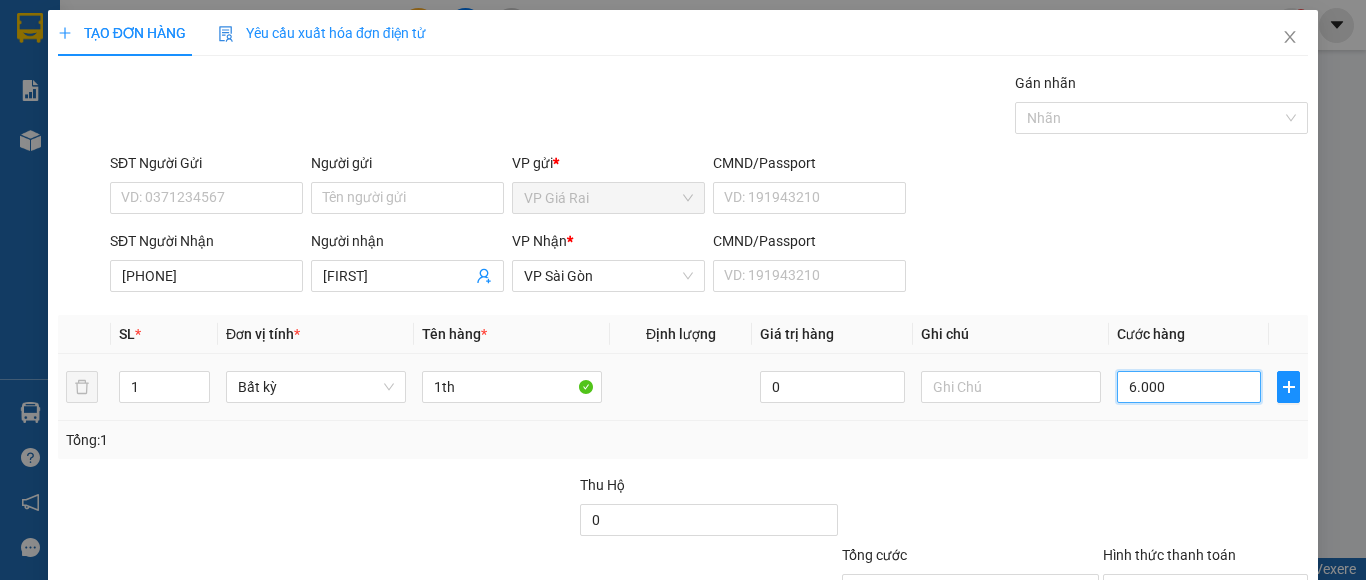 type on "60.000" 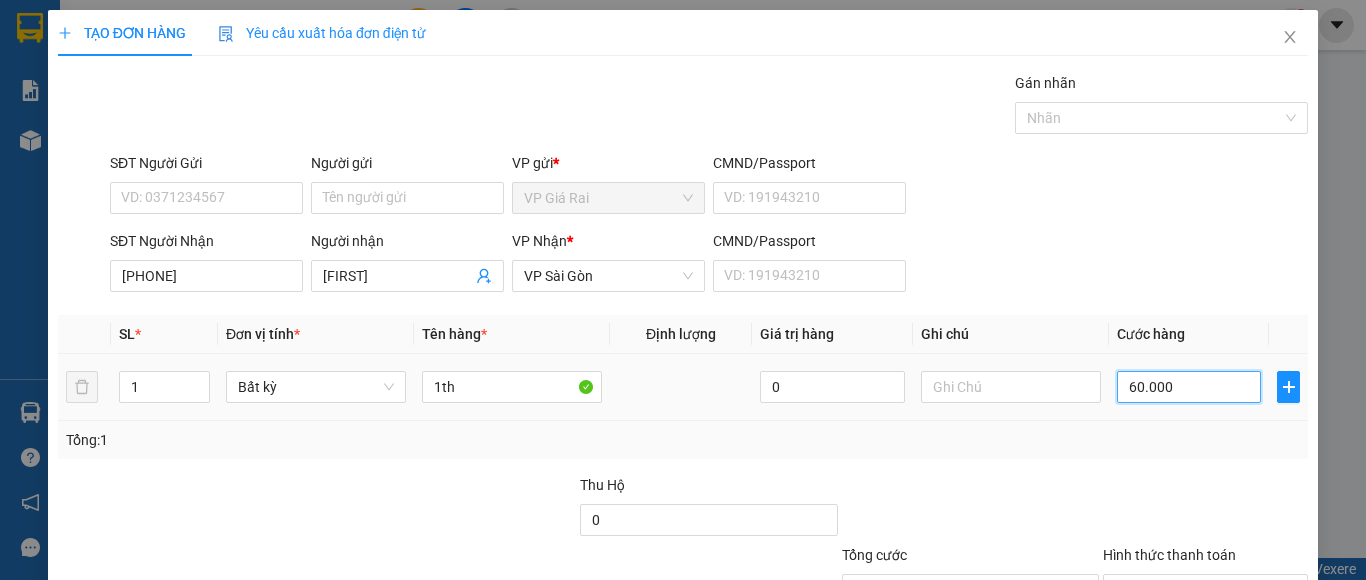 scroll, scrollTop: 160, scrollLeft: 0, axis: vertical 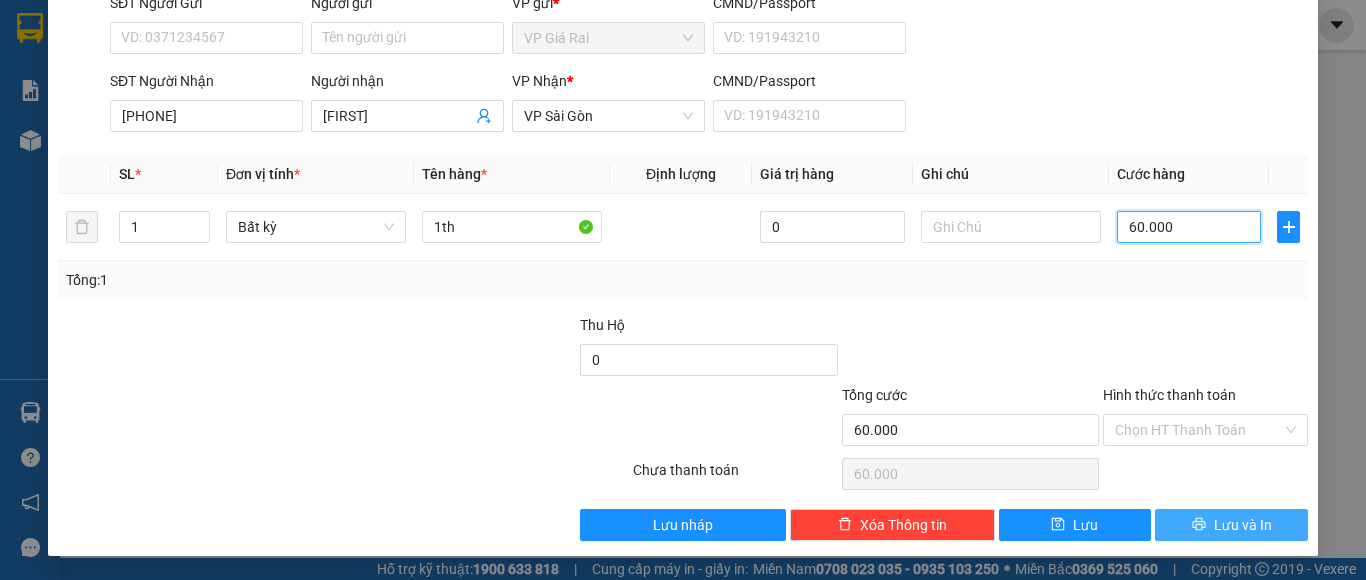 type on "60.000" 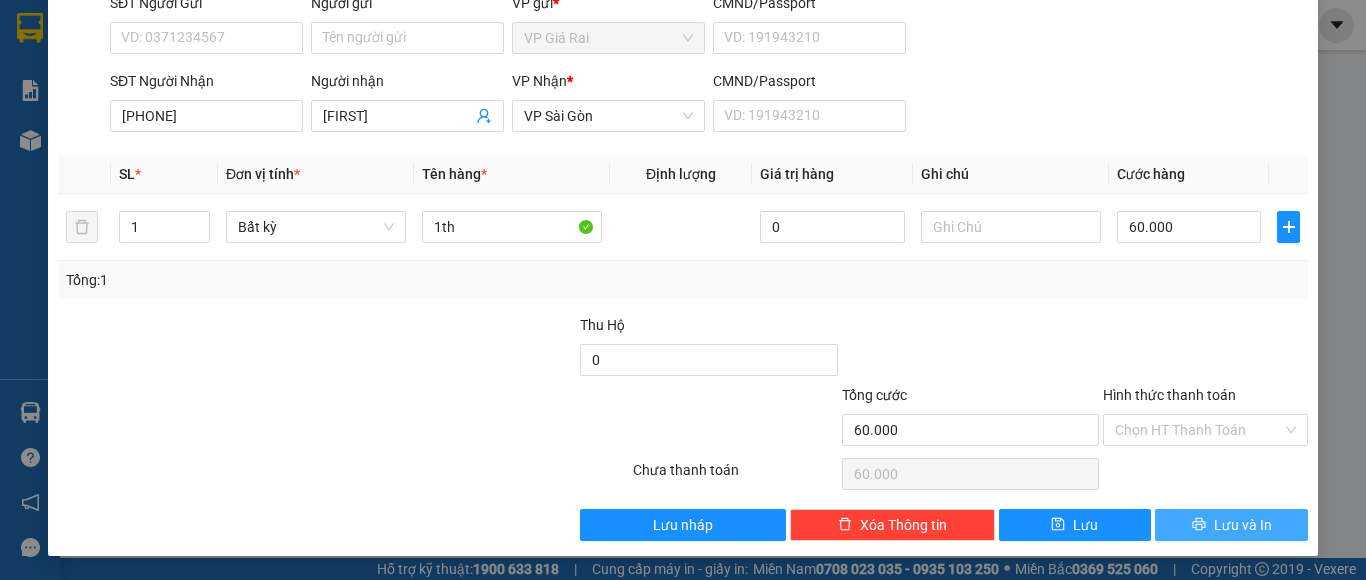 click on "Lưu và In" at bounding box center [1243, 525] 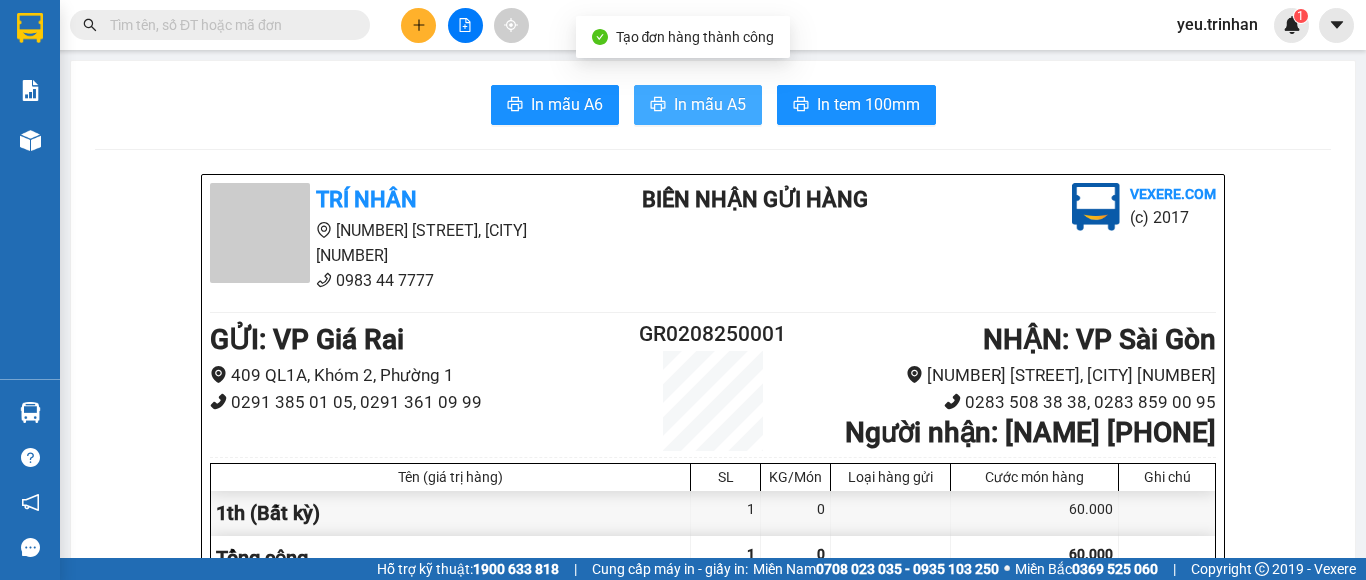 click on "In mẫu A5" at bounding box center [710, 104] 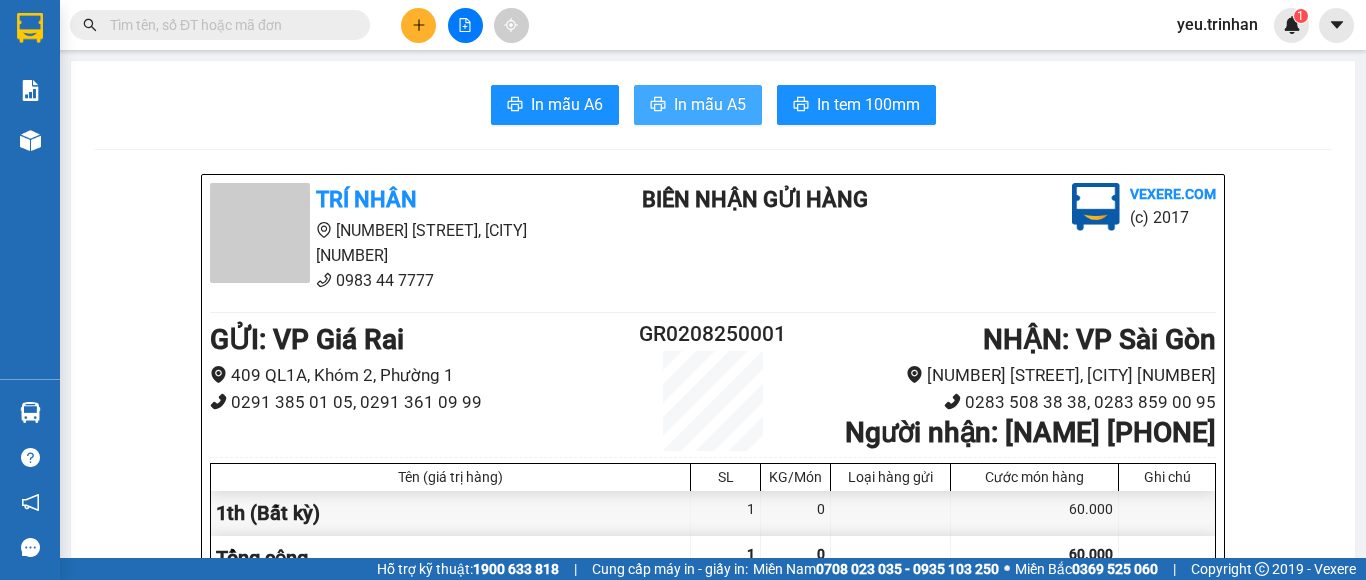 scroll, scrollTop: 0, scrollLeft: 0, axis: both 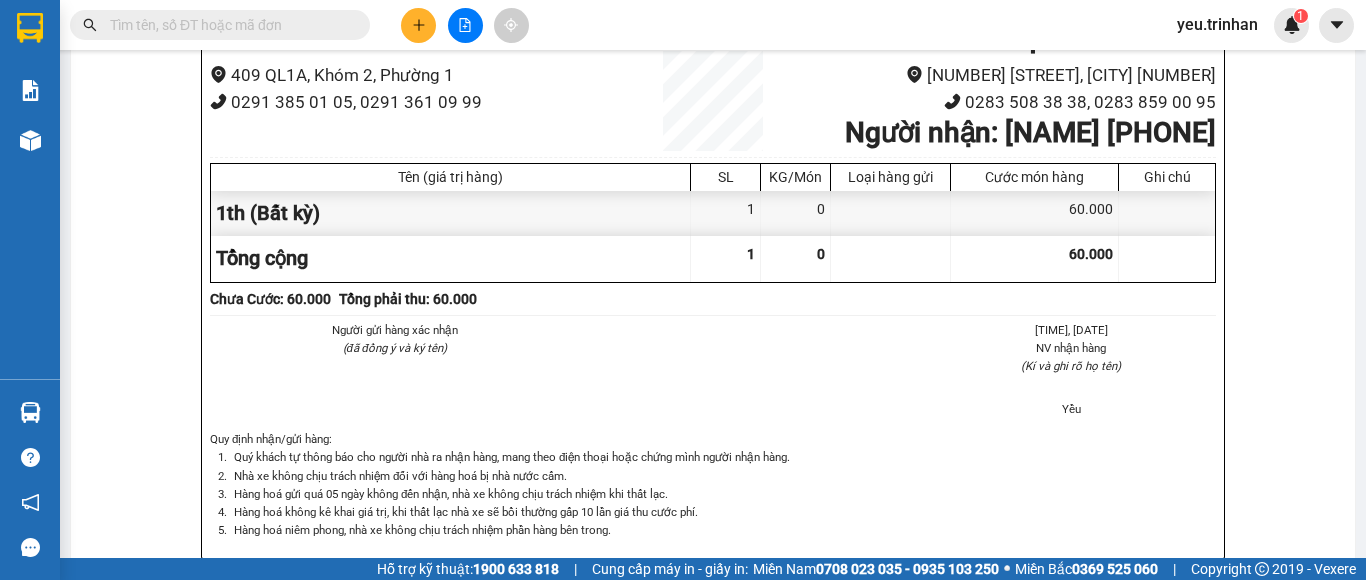 click on "Người gửi hàng xác nhận (đã đồng ý và ký tên) 06:26, ngày 02 tháng 08 năm 2025 NV nhận hàng (Kí và ghi rõ họ tên) Yều" at bounding box center [713, 376] 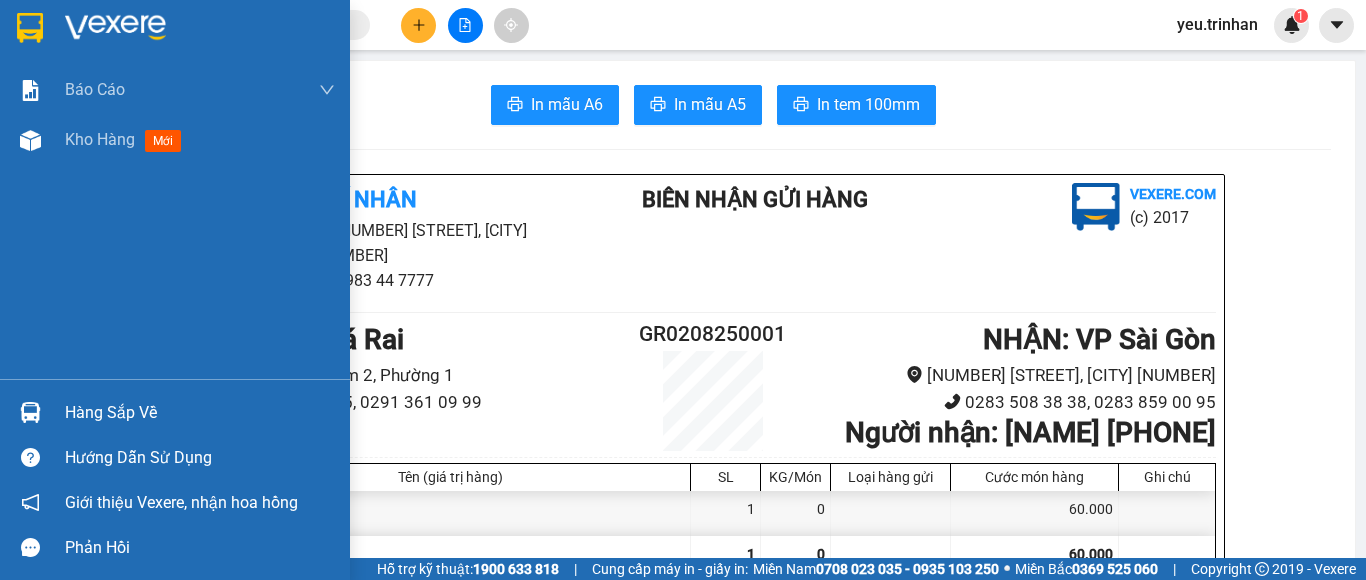 click at bounding box center (115, 28) 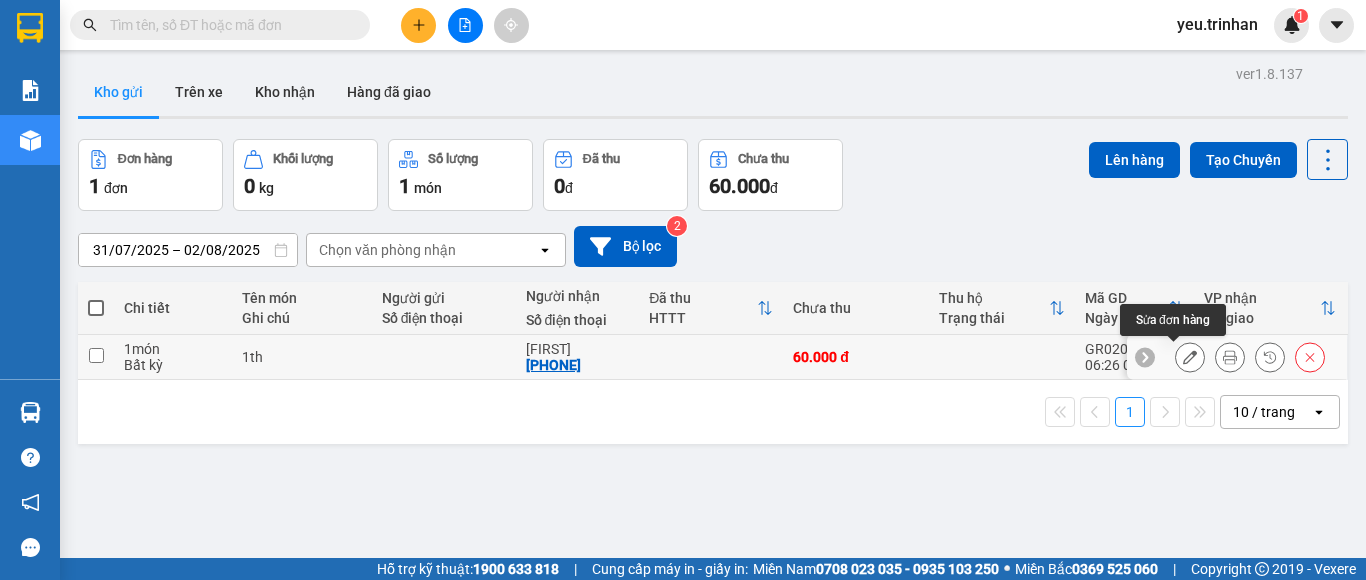 click 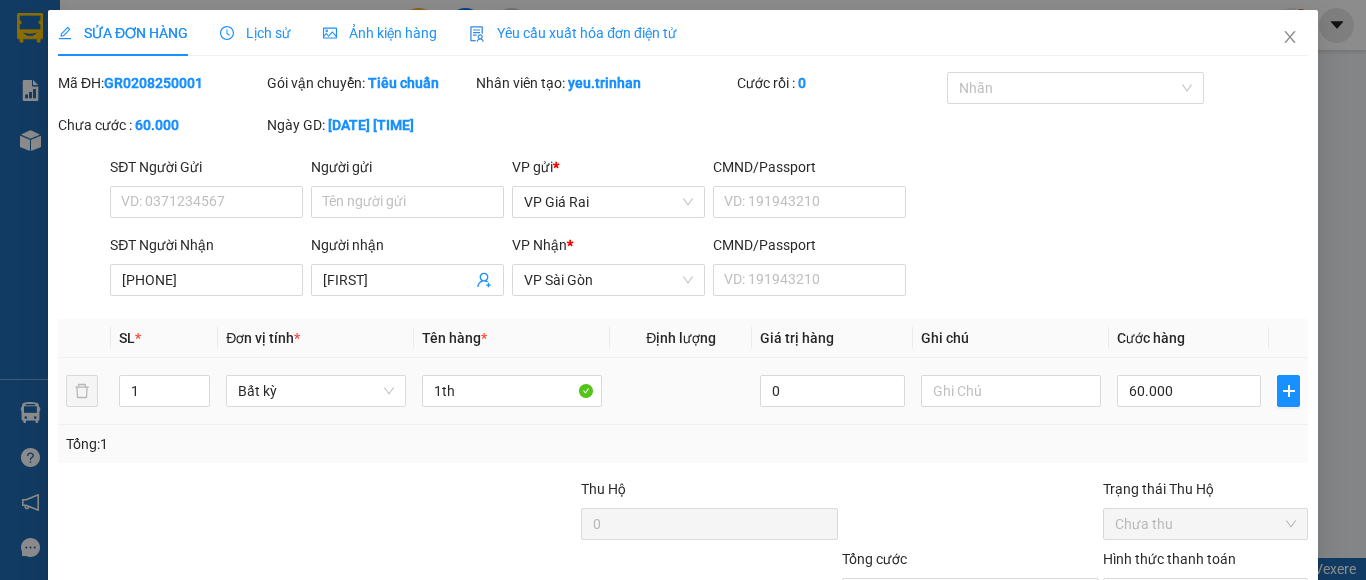 type on "[PHONE]" 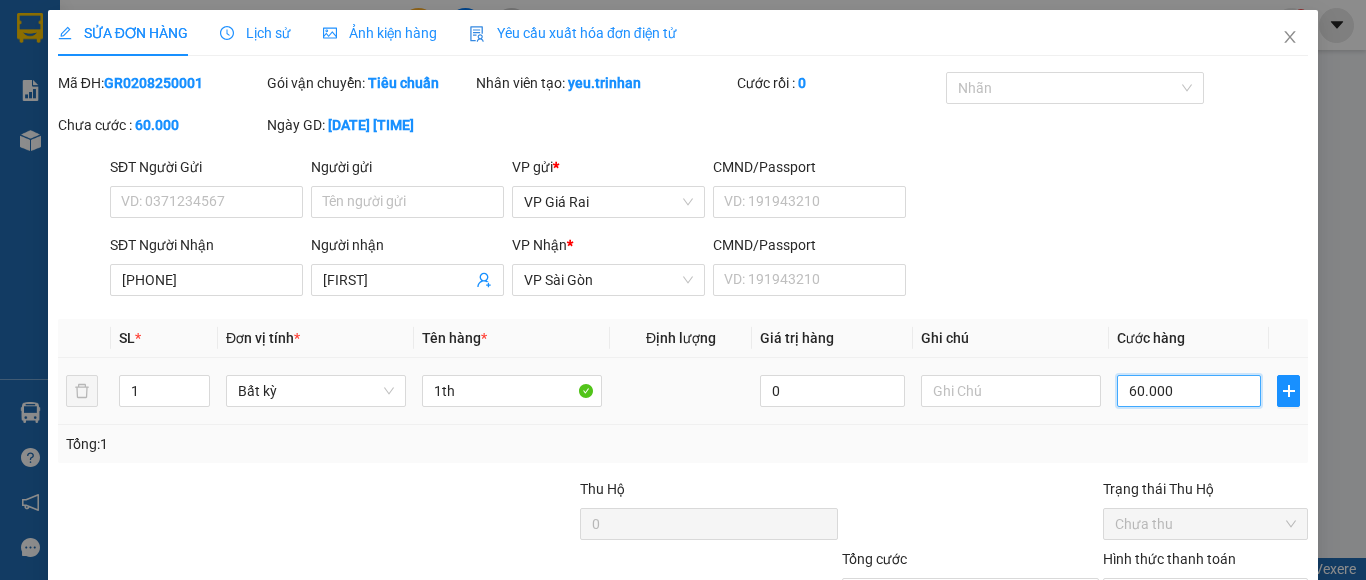 click on "60.000" at bounding box center [1189, 391] 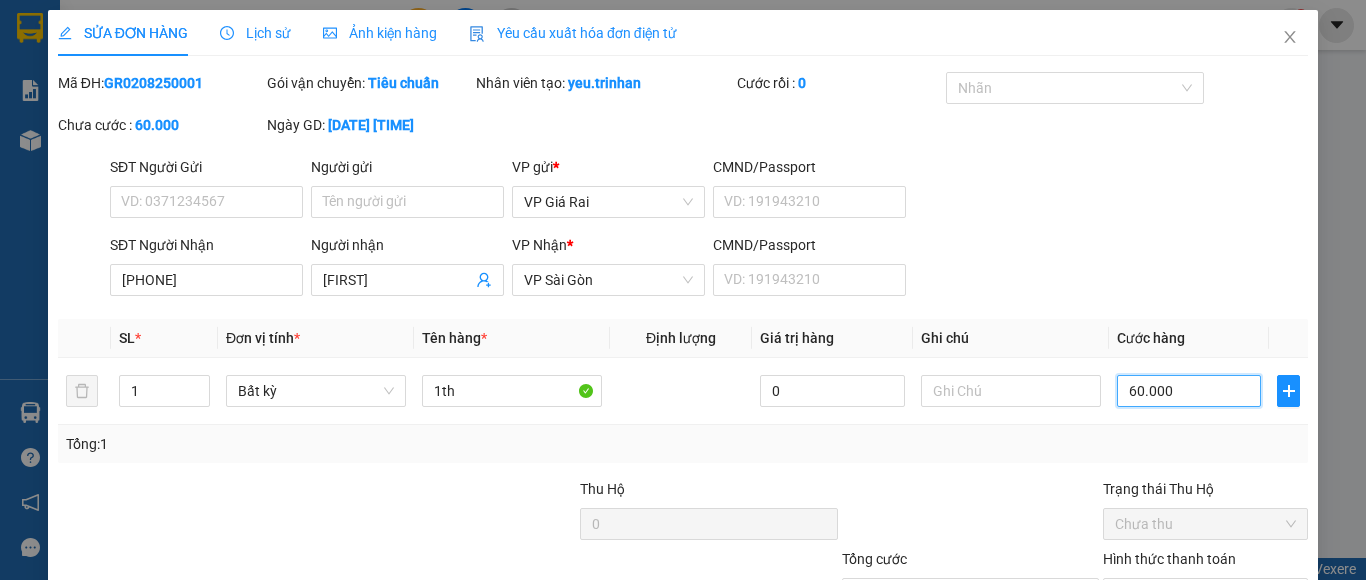 scroll, scrollTop: 164, scrollLeft: 0, axis: vertical 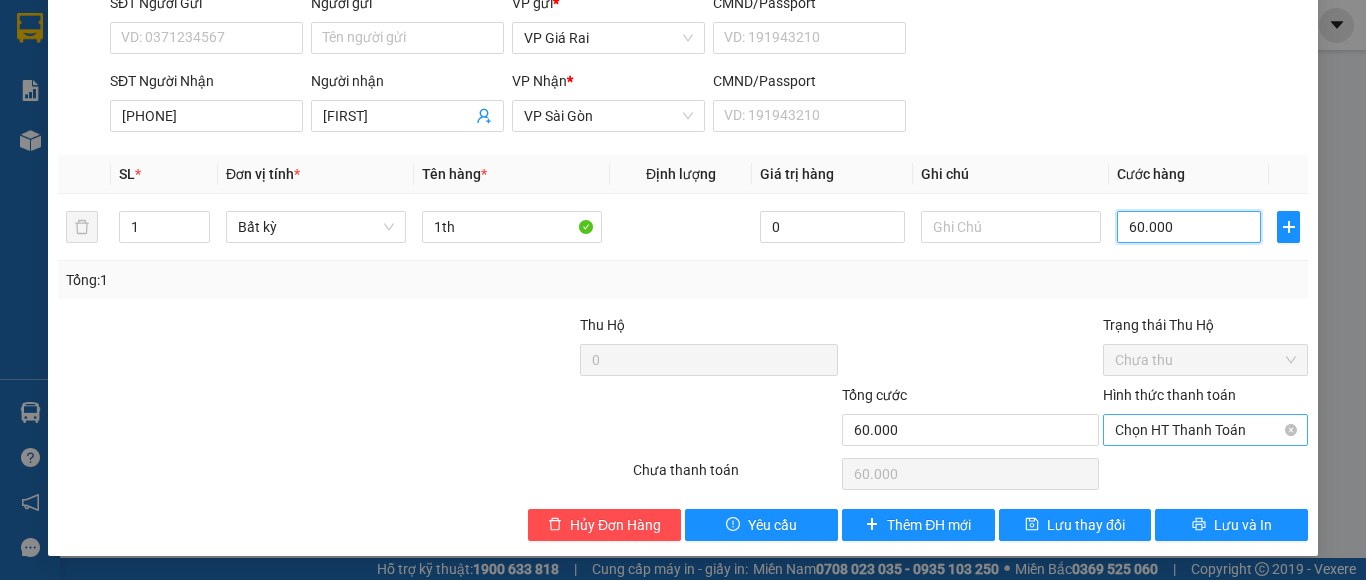 click on "Chọn HT Thanh Toán" at bounding box center [1205, 430] 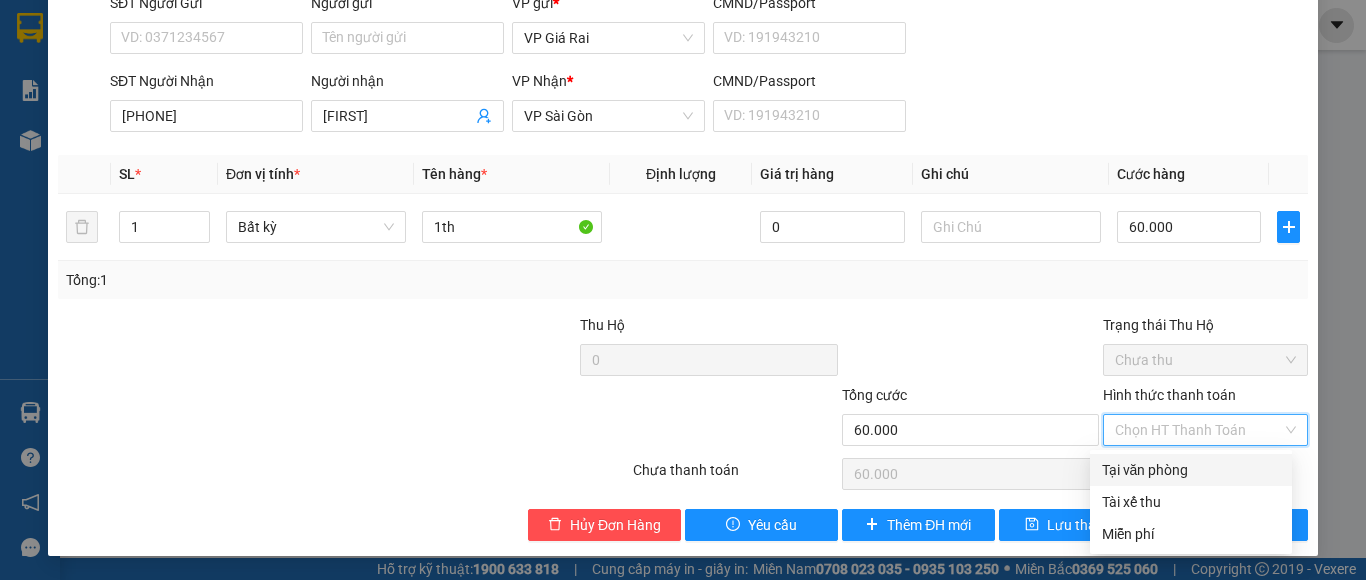 click on "Tại văn phòng" at bounding box center [1191, 470] 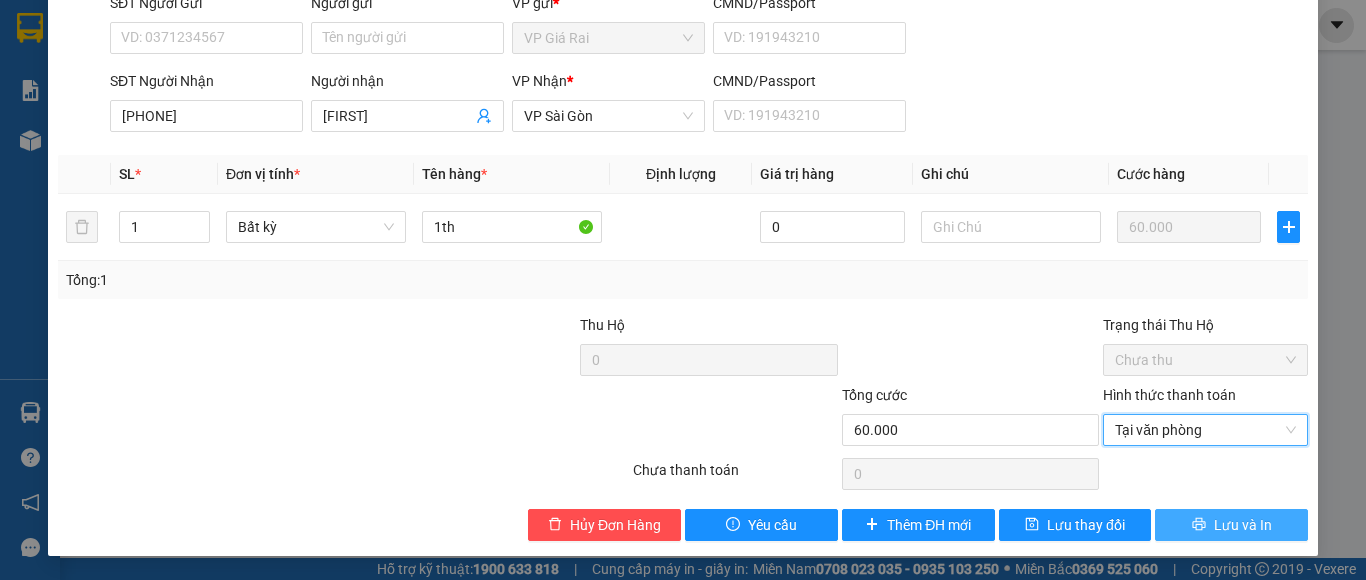 click on "Lưu và In" at bounding box center (1243, 525) 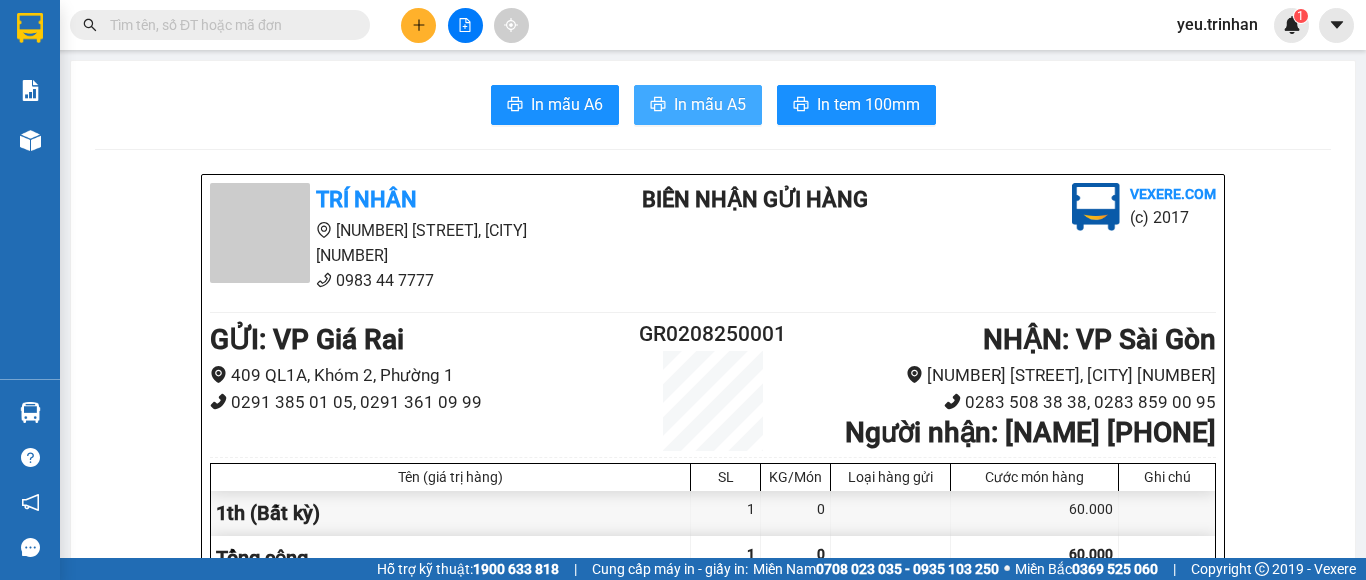 click on "In mẫu A5" at bounding box center (710, 104) 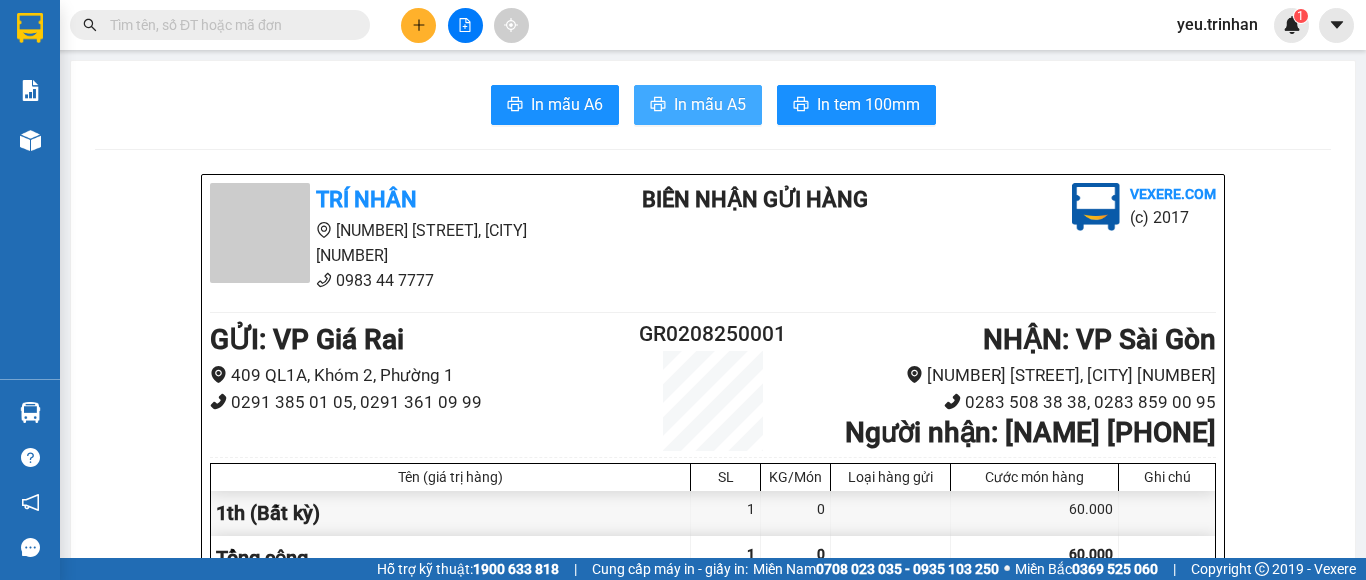 scroll, scrollTop: 0, scrollLeft: 0, axis: both 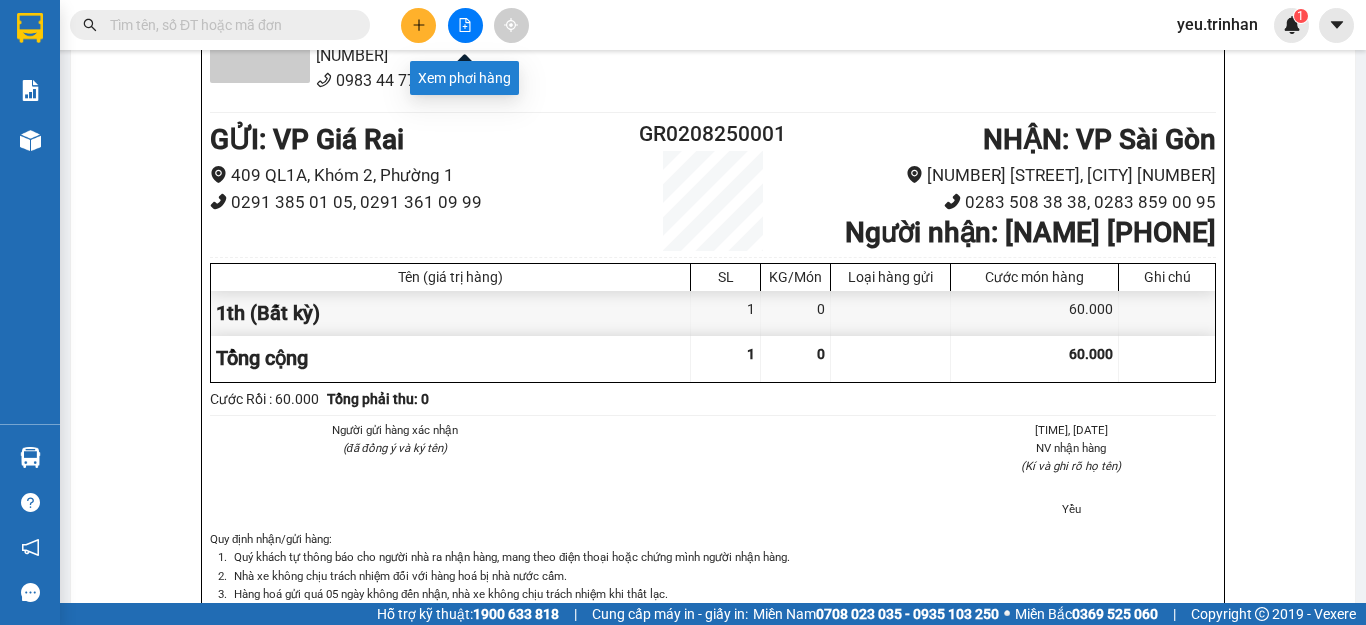 click 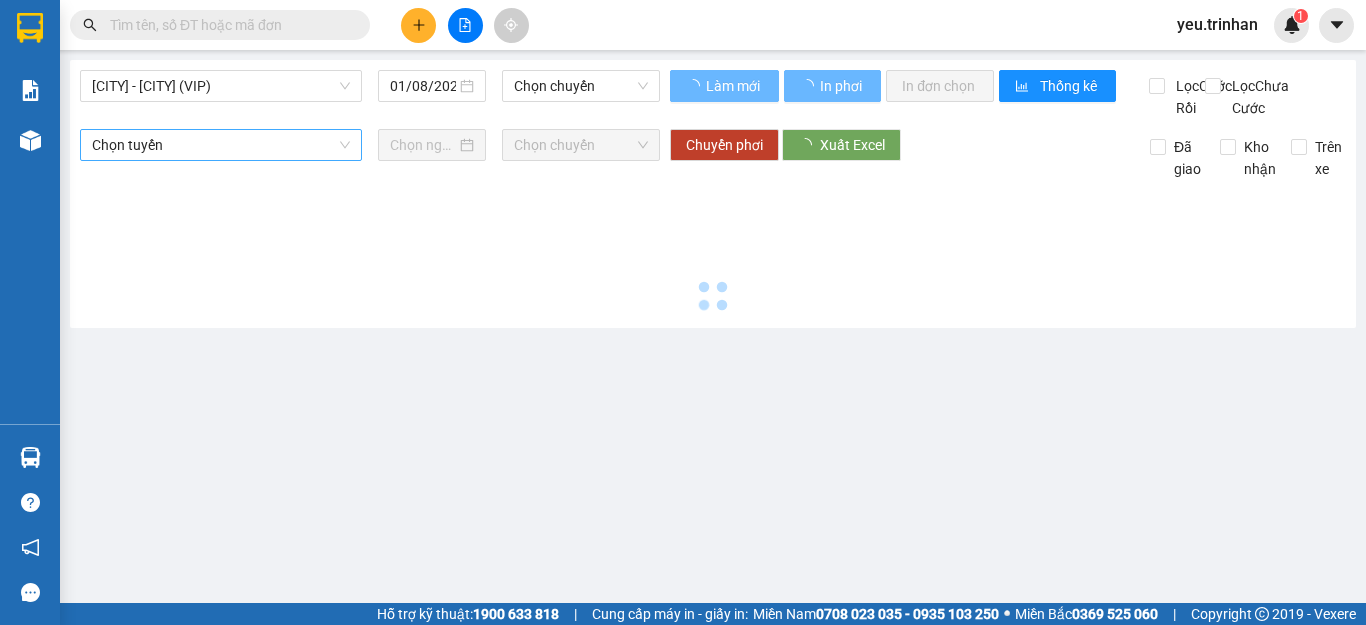 scroll, scrollTop: 0, scrollLeft: 0, axis: both 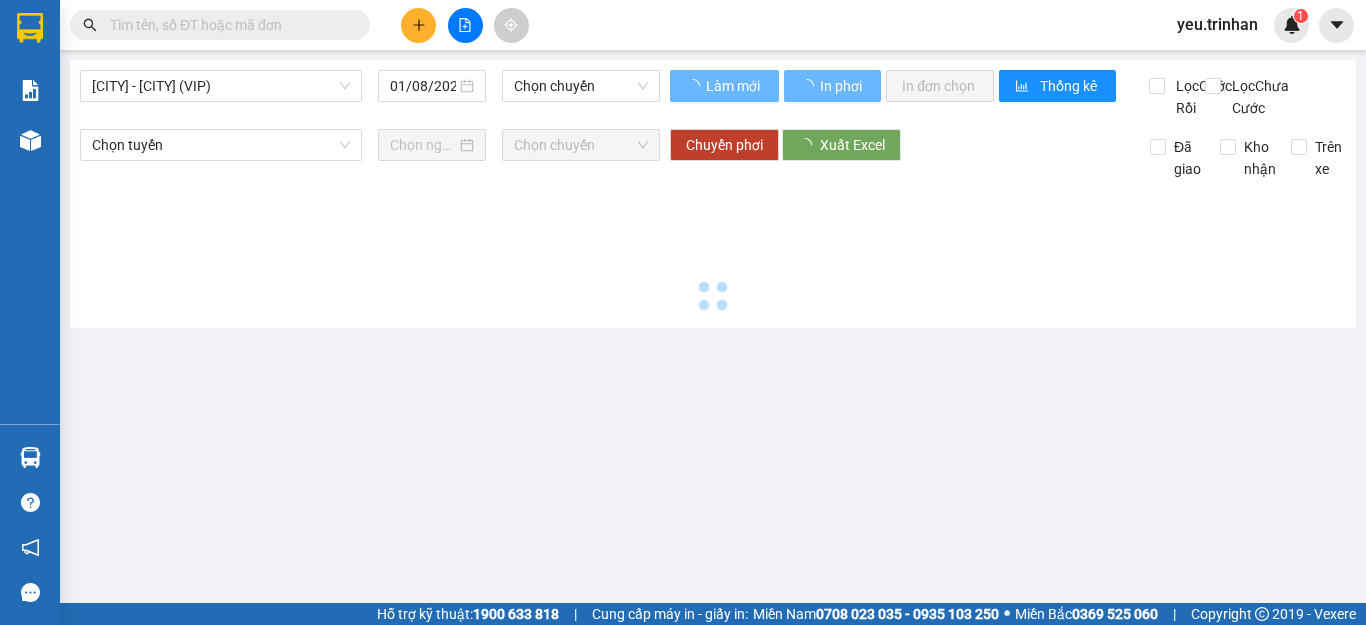 type on "02/08/2025" 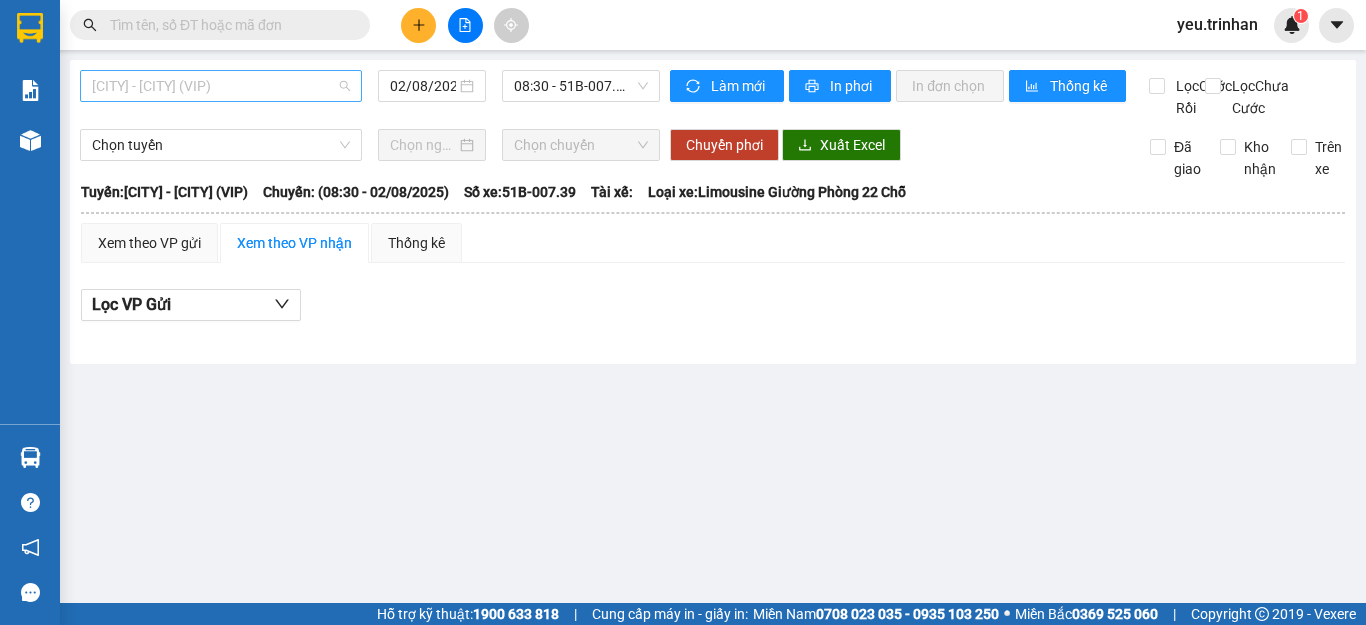 click on "[CITY] - [CITY] (VIP)" at bounding box center (221, 86) 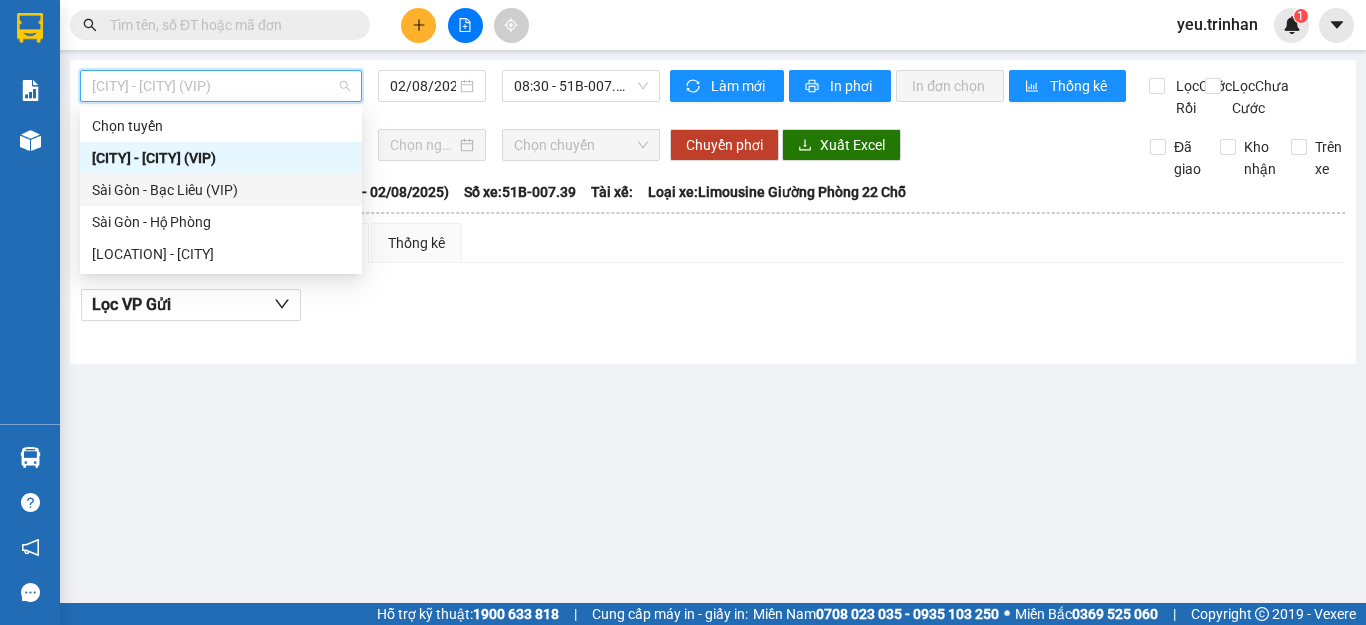 click on "Sài Gòn - Bạc Liêu (VIP)" at bounding box center [221, 190] 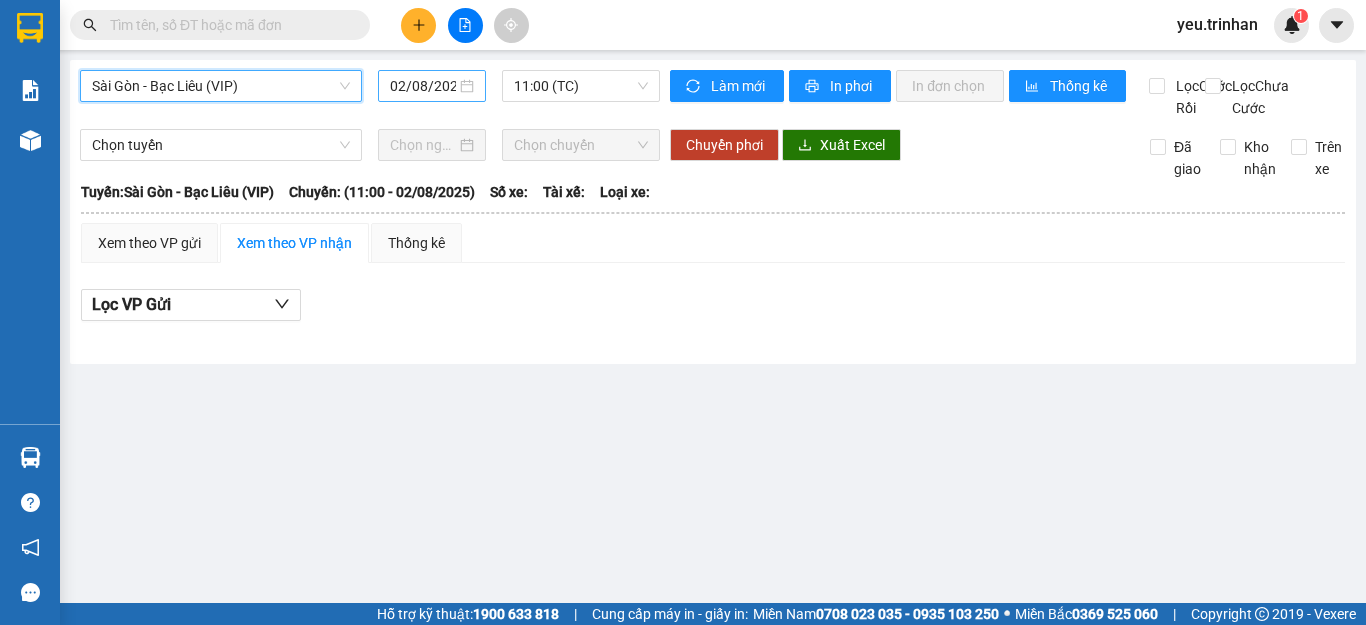 click on "02/08/2025" at bounding box center [423, 86] 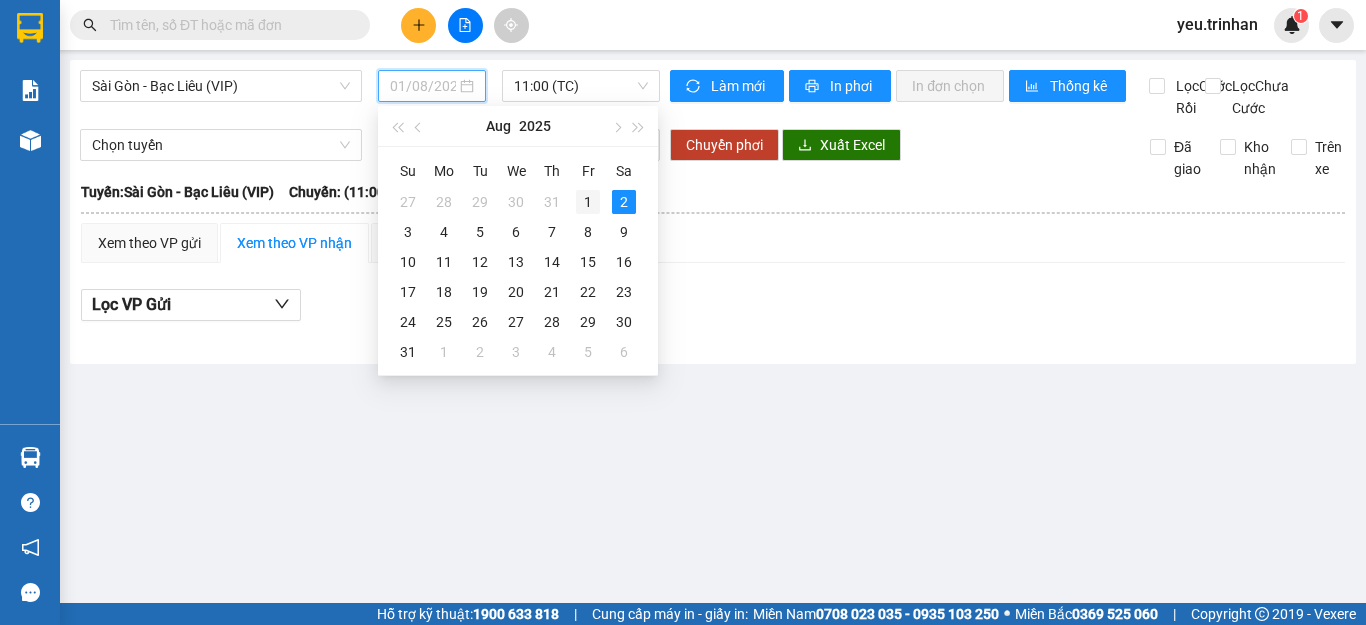 click on "1" at bounding box center [588, 202] 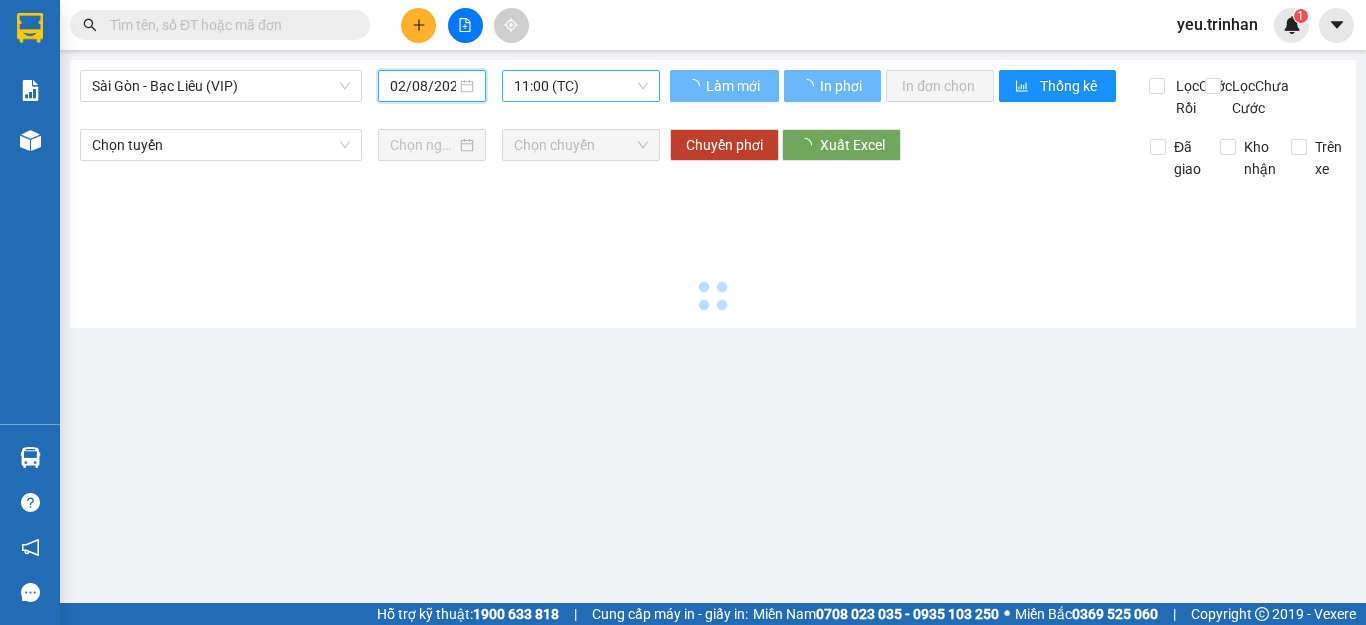 type on "01/08/2025" 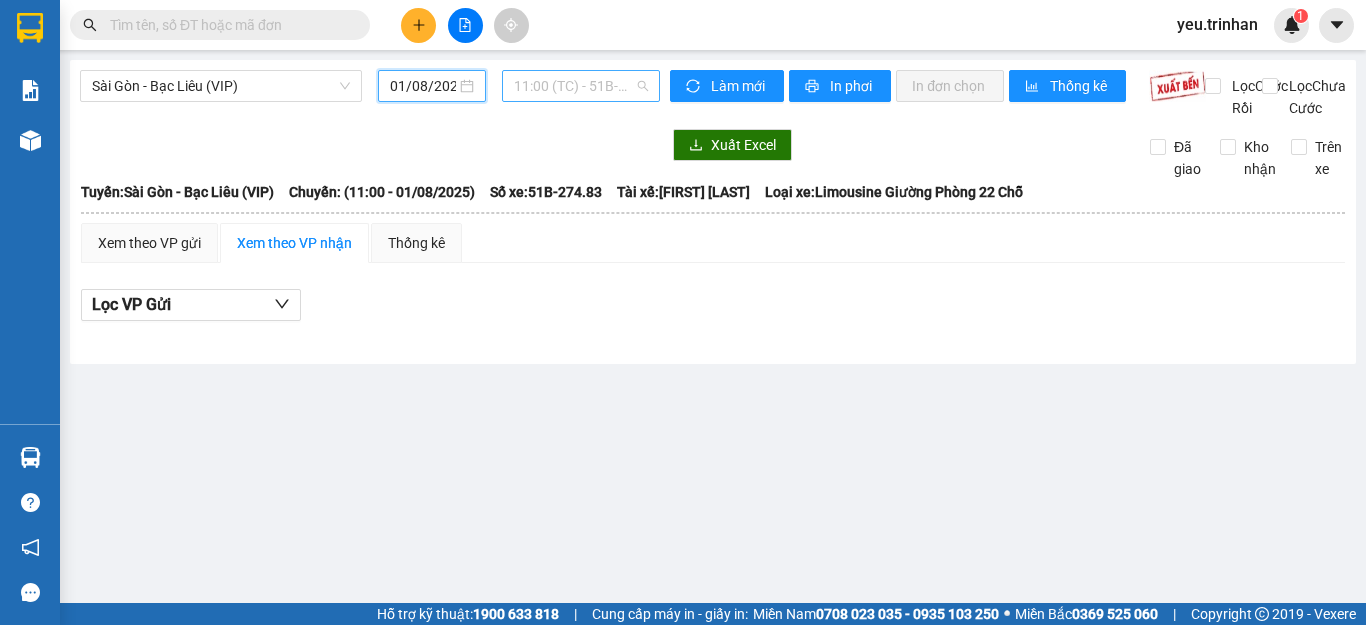 click on "[TIME]   (TC)   - [PLATE]" at bounding box center [581, 86] 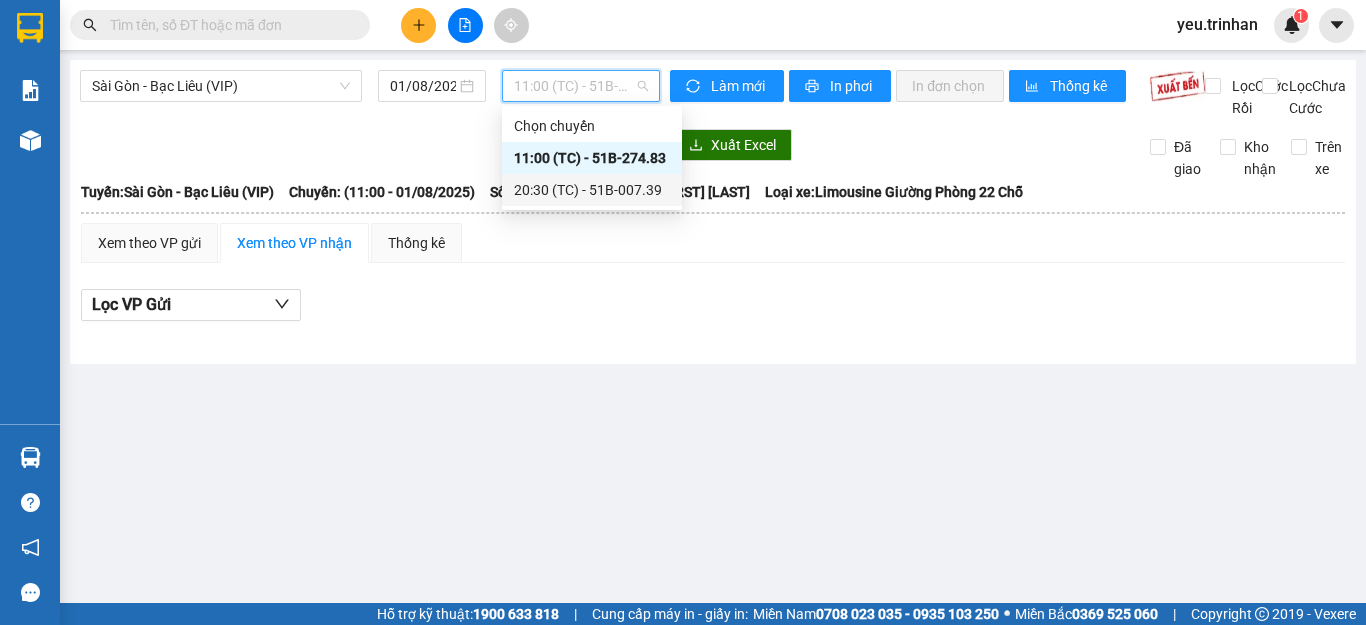 click on "20:30   (TC)   - 51B-007.39" at bounding box center (592, 190) 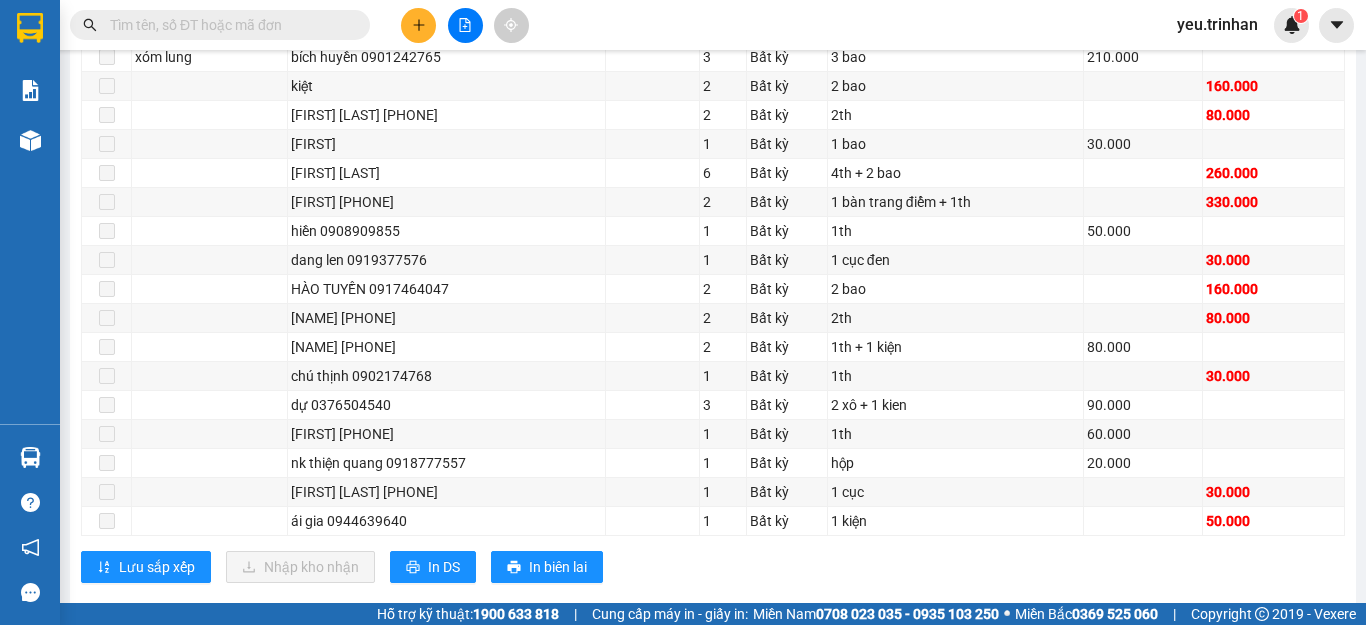 scroll, scrollTop: 1958, scrollLeft: 0, axis: vertical 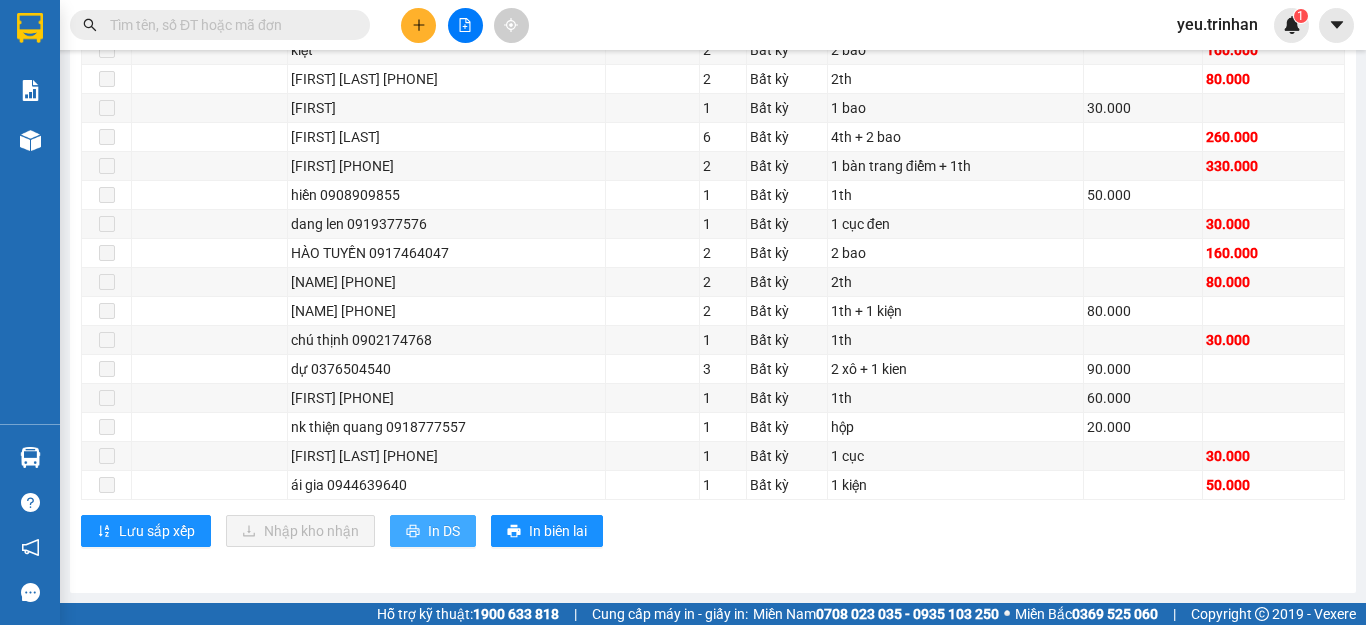click on "In DS" at bounding box center (444, 531) 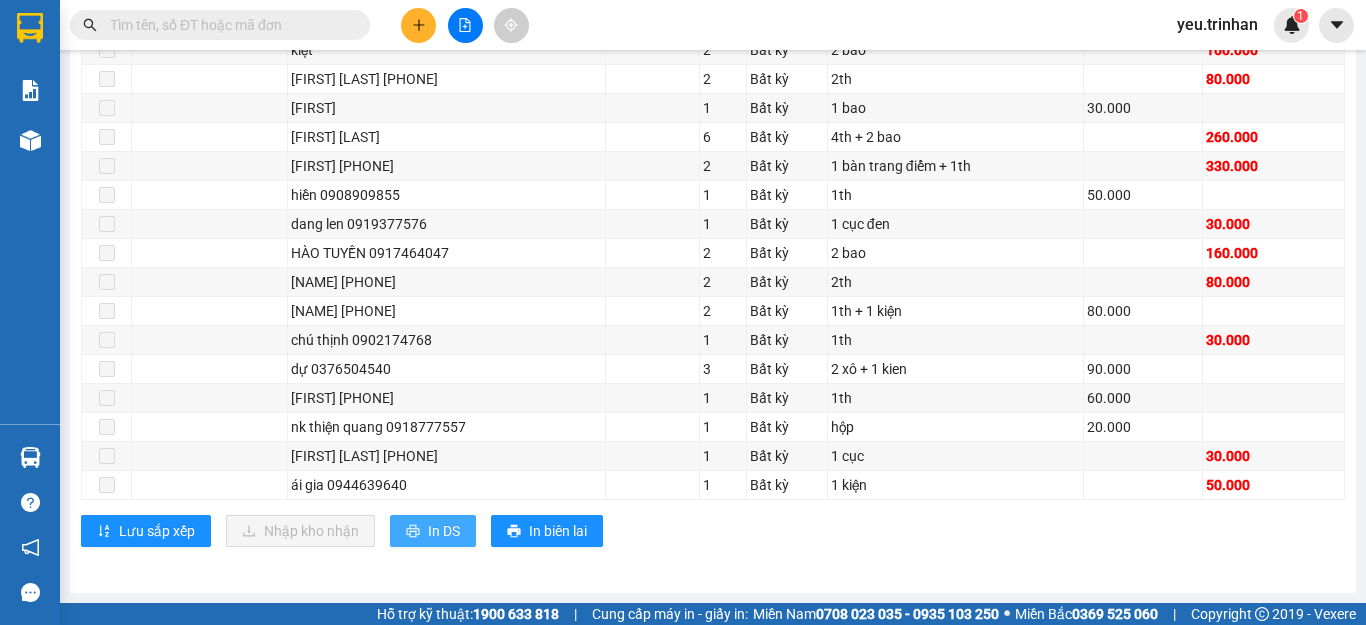 scroll, scrollTop: 0, scrollLeft: 0, axis: both 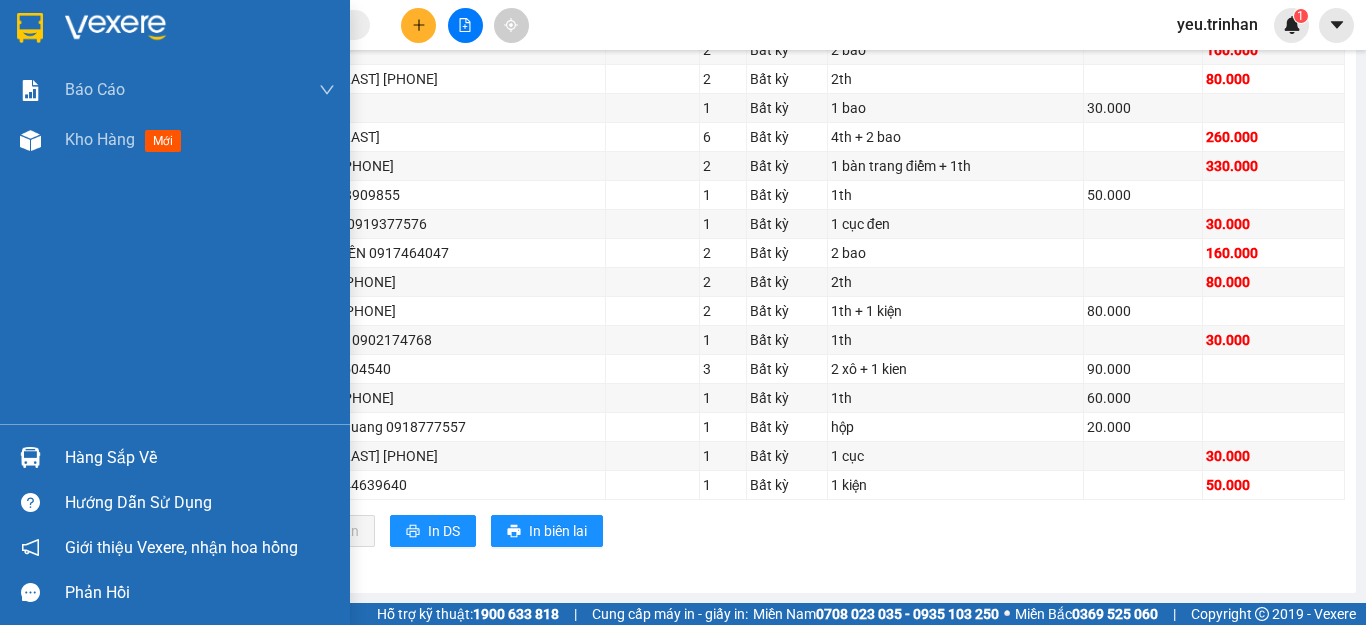 click at bounding box center [30, 28] 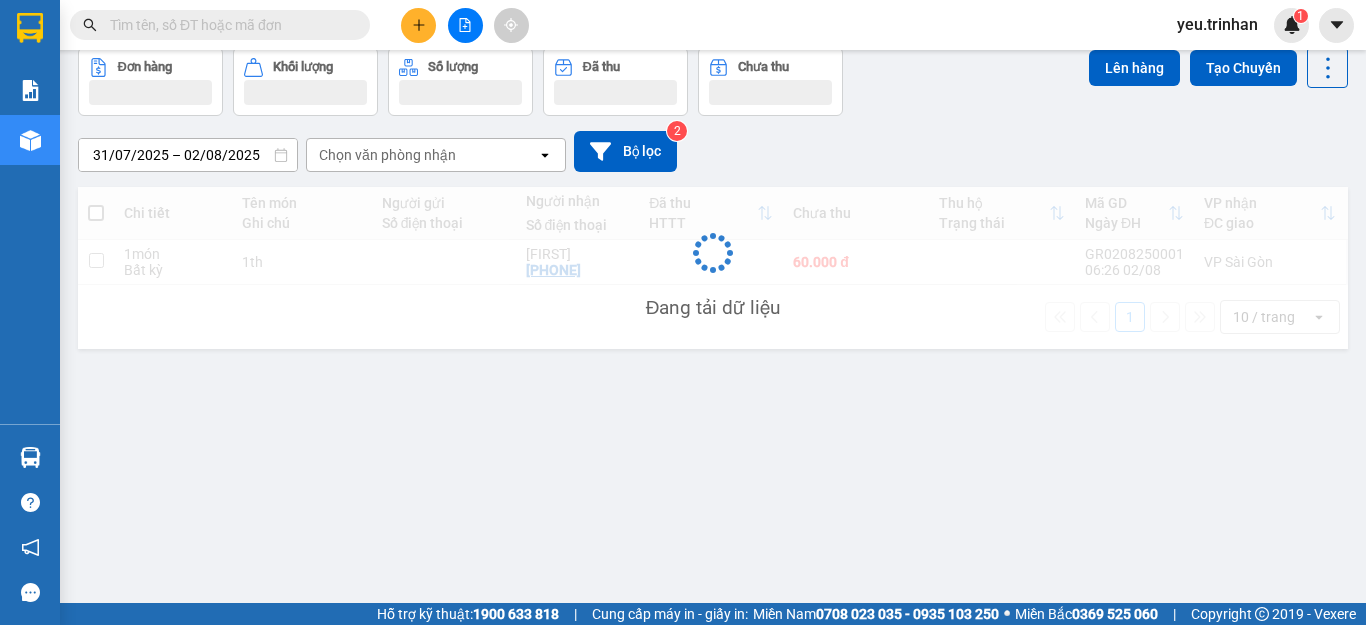 scroll, scrollTop: 92, scrollLeft: 0, axis: vertical 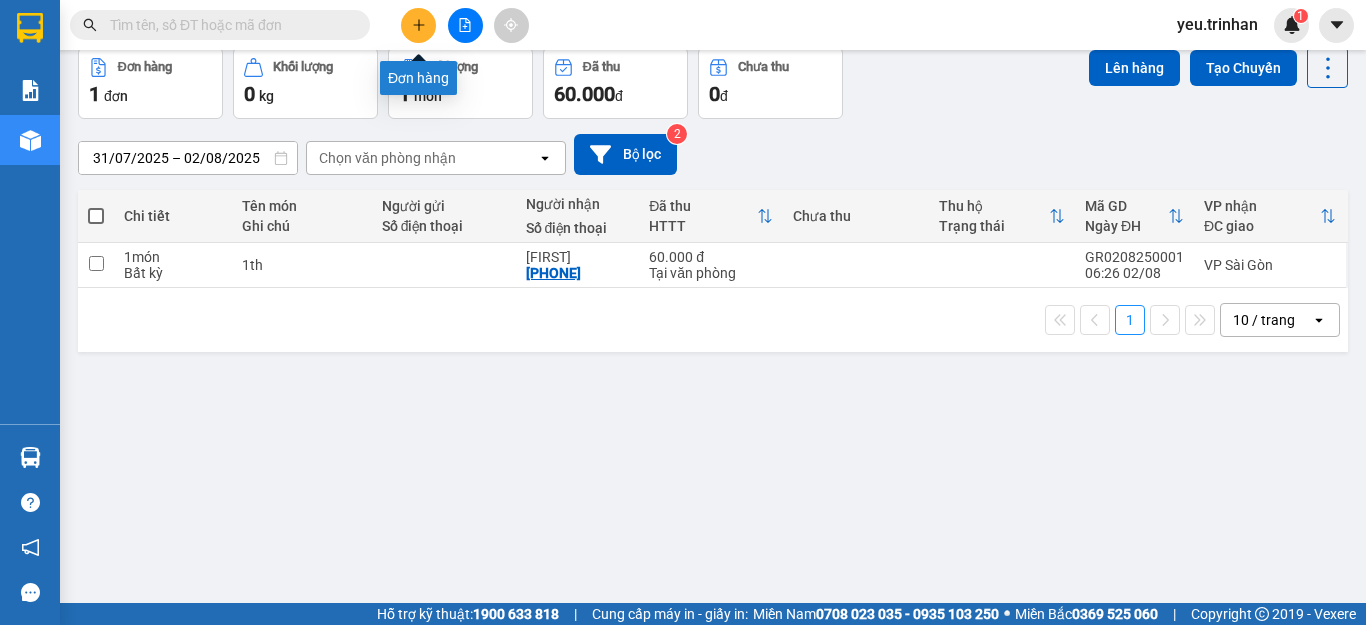click 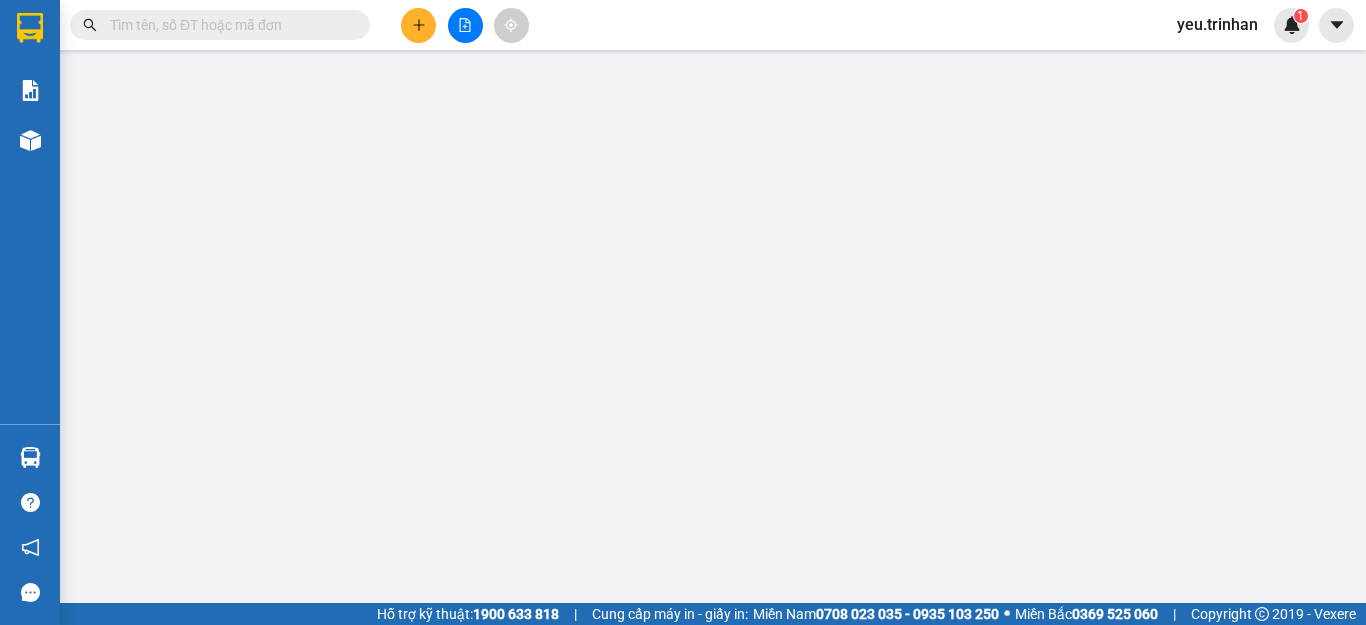 scroll, scrollTop: 0, scrollLeft: 0, axis: both 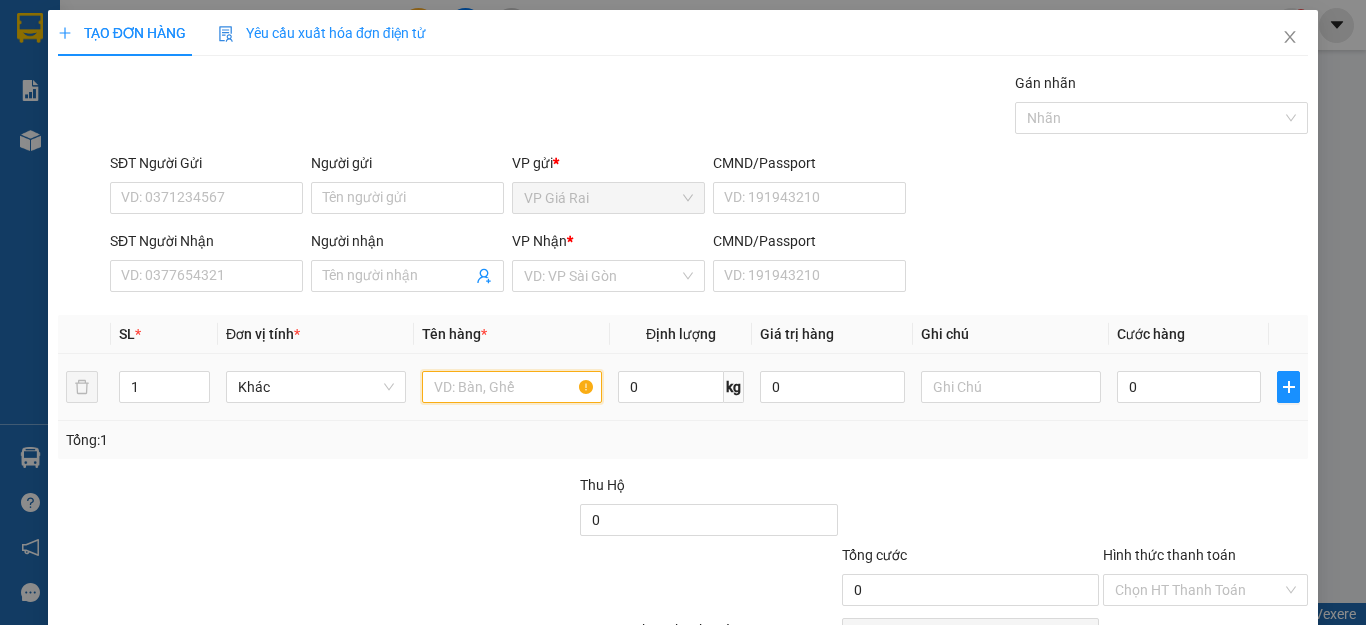 click at bounding box center [512, 387] 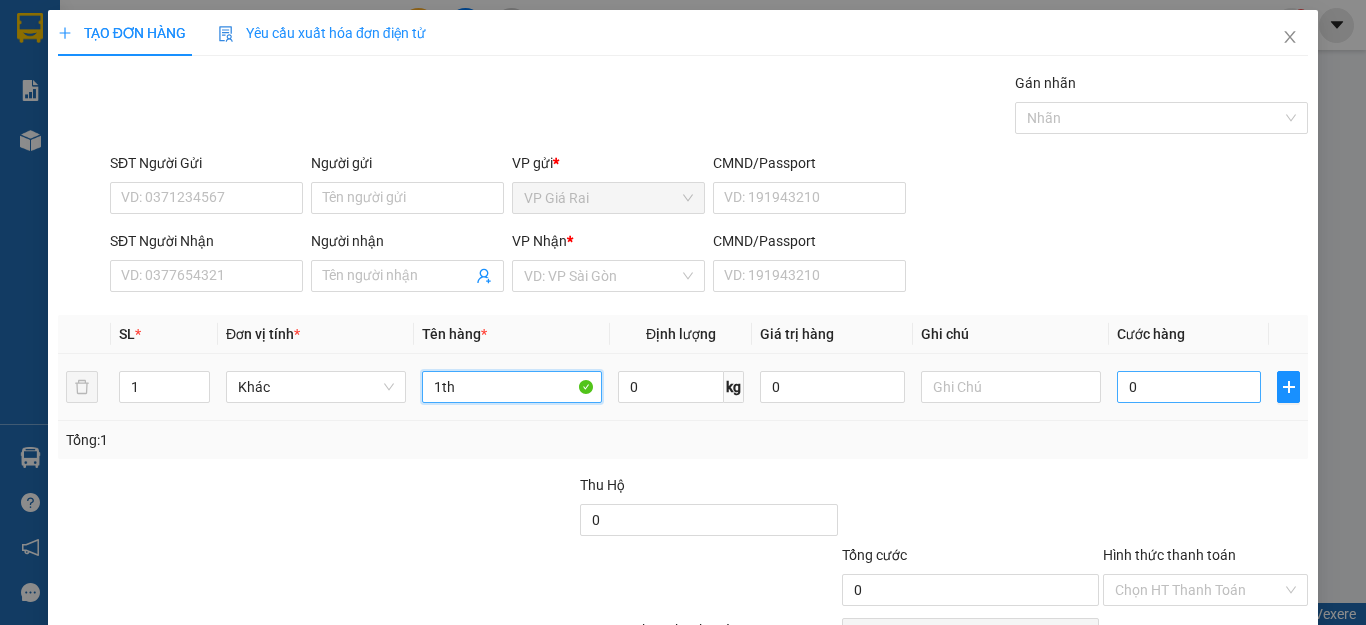 type on "1th" 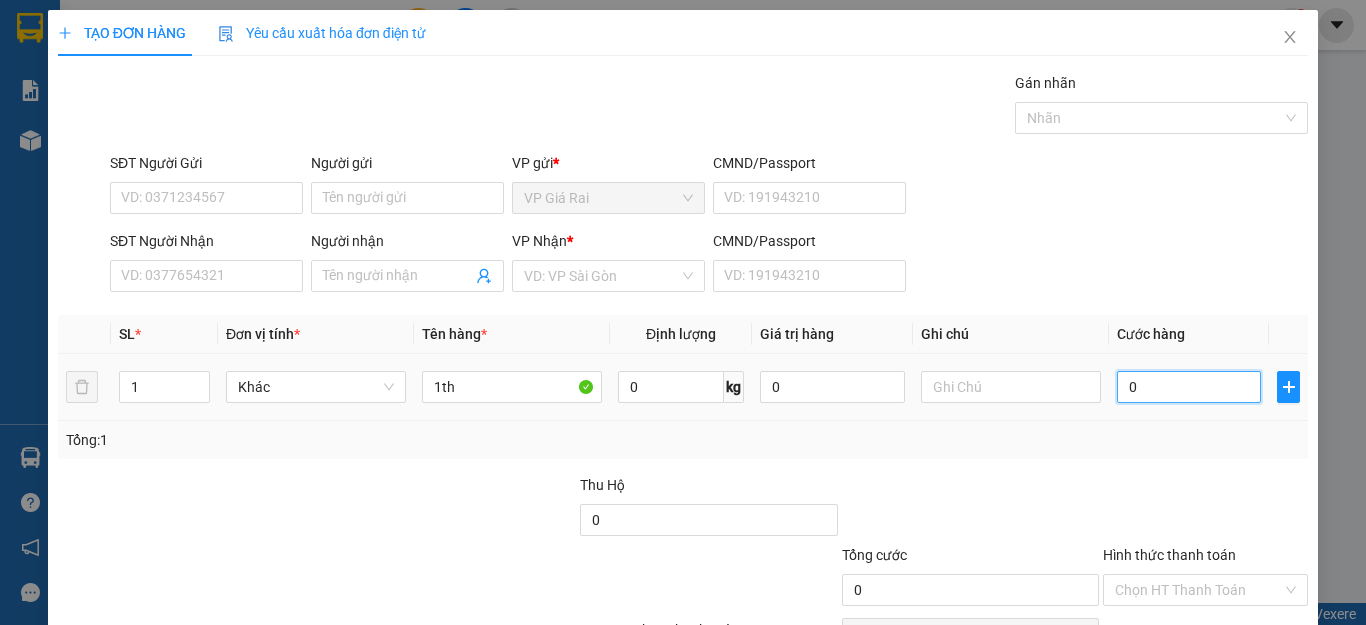 click on "0" at bounding box center [1189, 387] 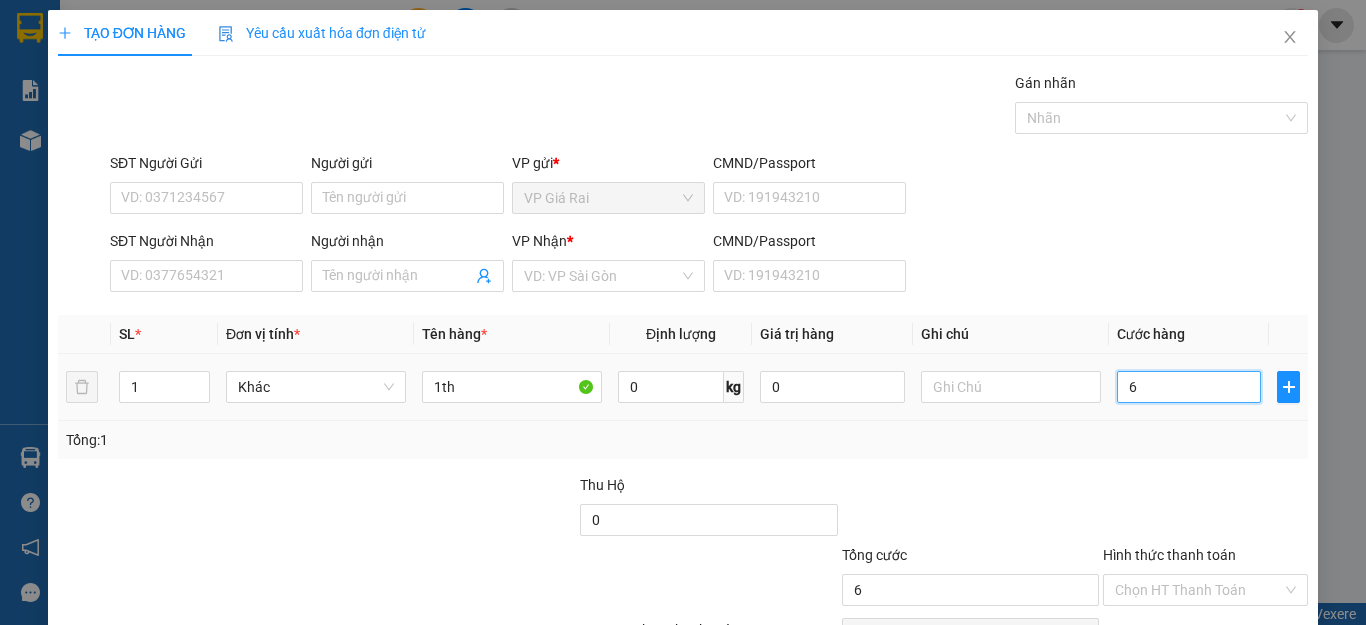 type on "60" 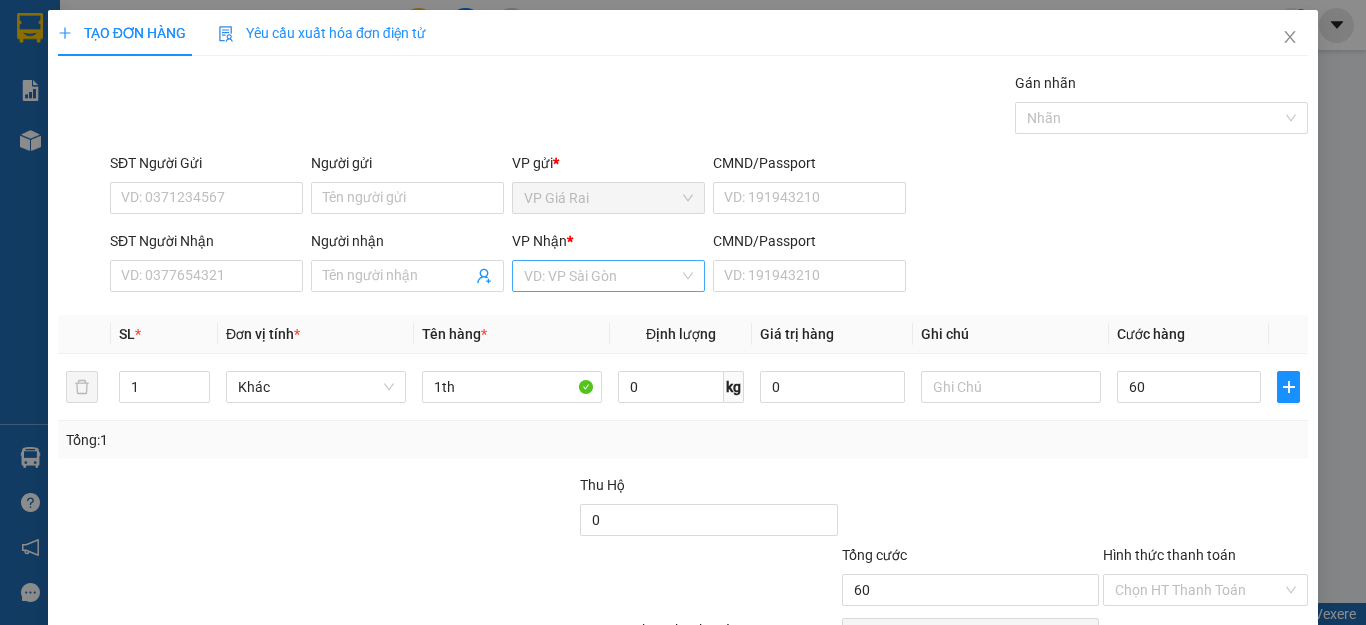 drag, startPoint x: 557, startPoint y: 276, endPoint x: 567, endPoint y: 290, distance: 17.20465 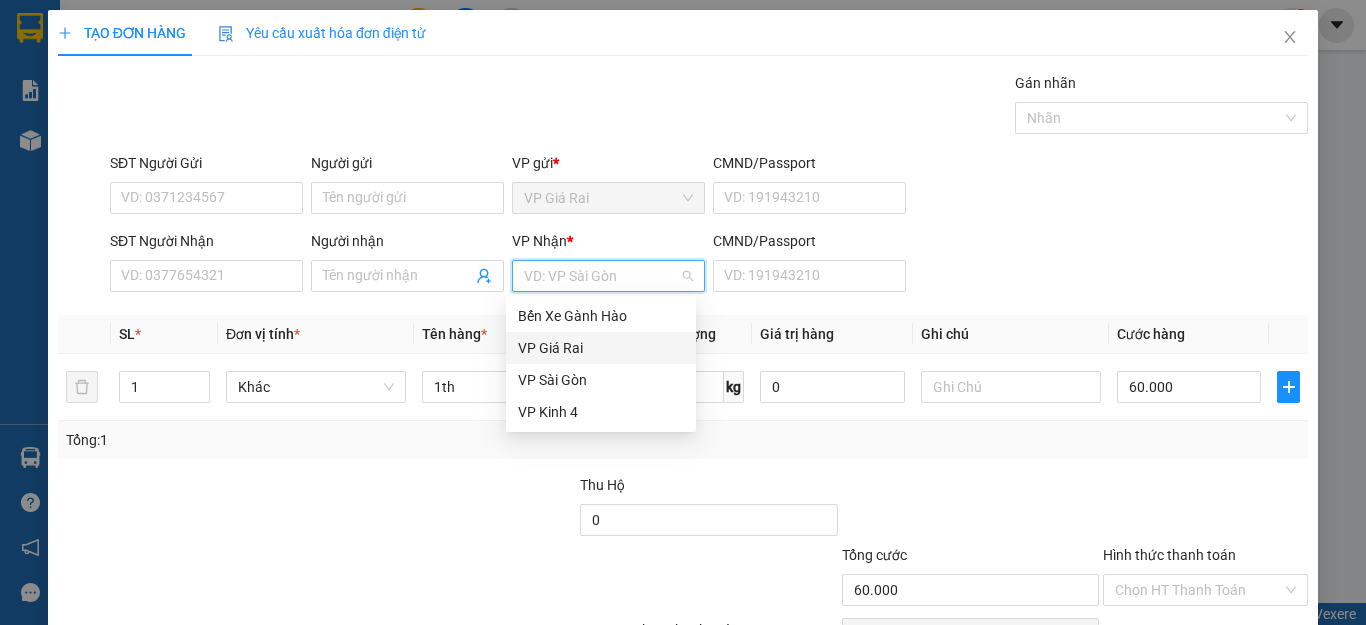 click on "VP Giá Rai" at bounding box center (601, 348) 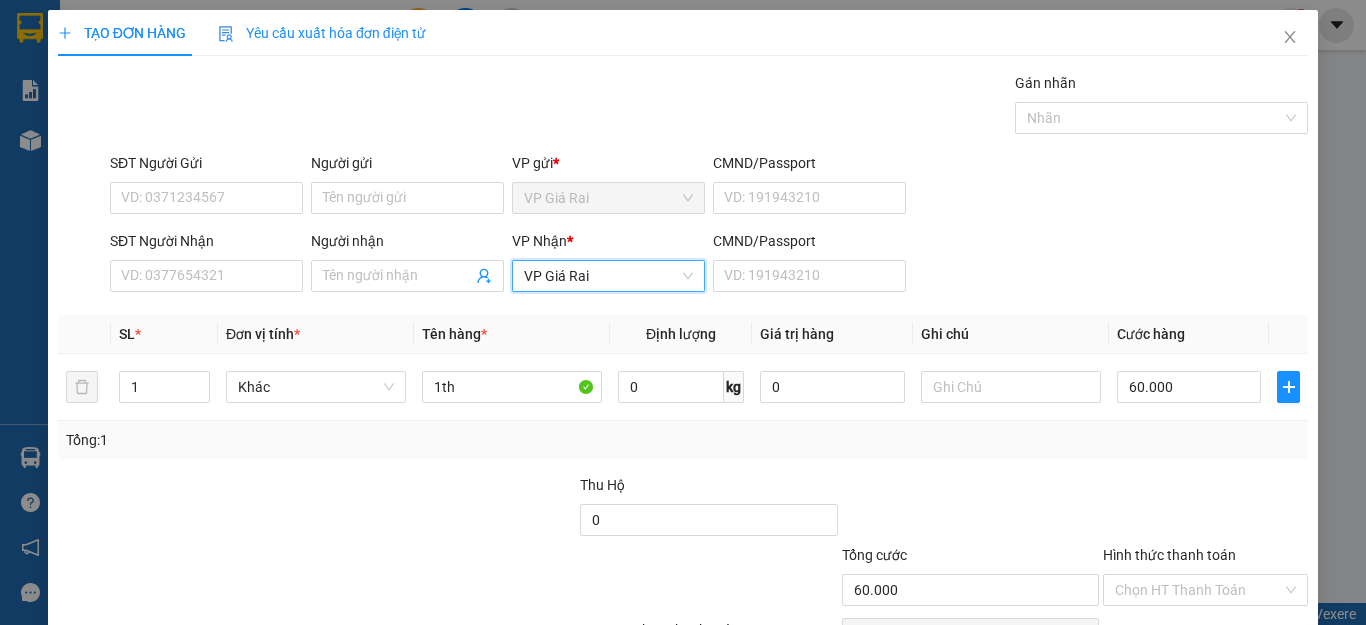 drag, startPoint x: 549, startPoint y: 268, endPoint x: 553, endPoint y: 289, distance: 21.377558 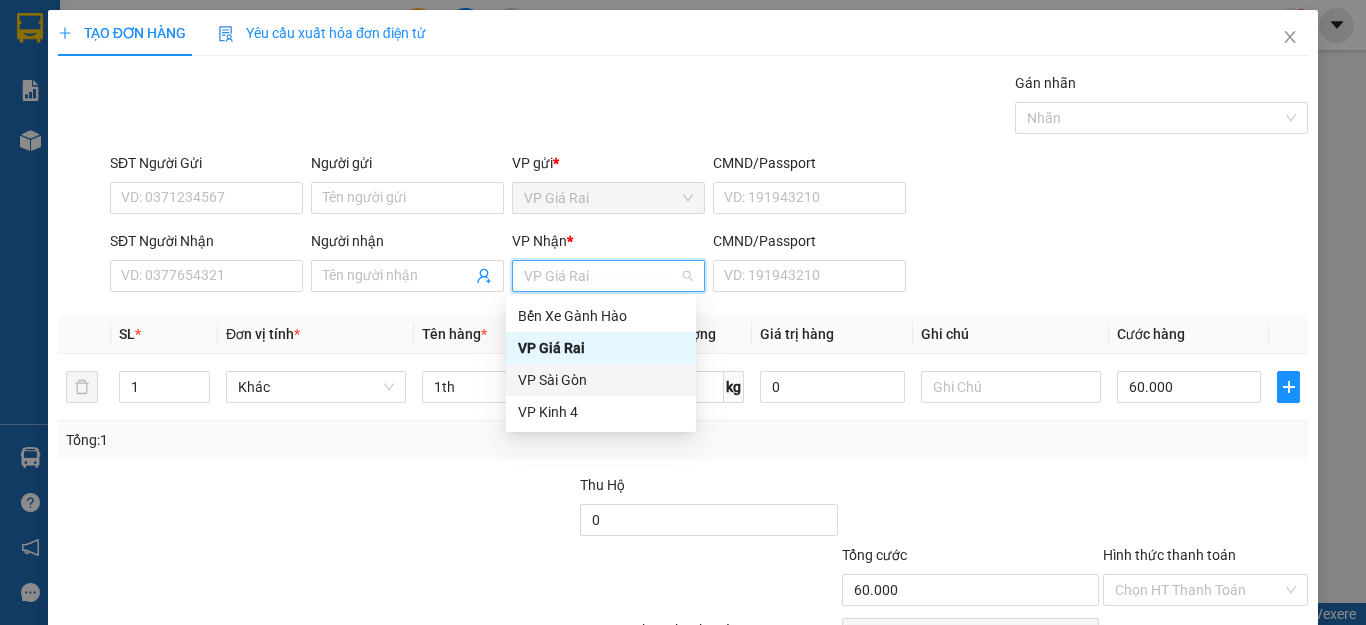 click on "VP Sài Gòn" at bounding box center (601, 380) 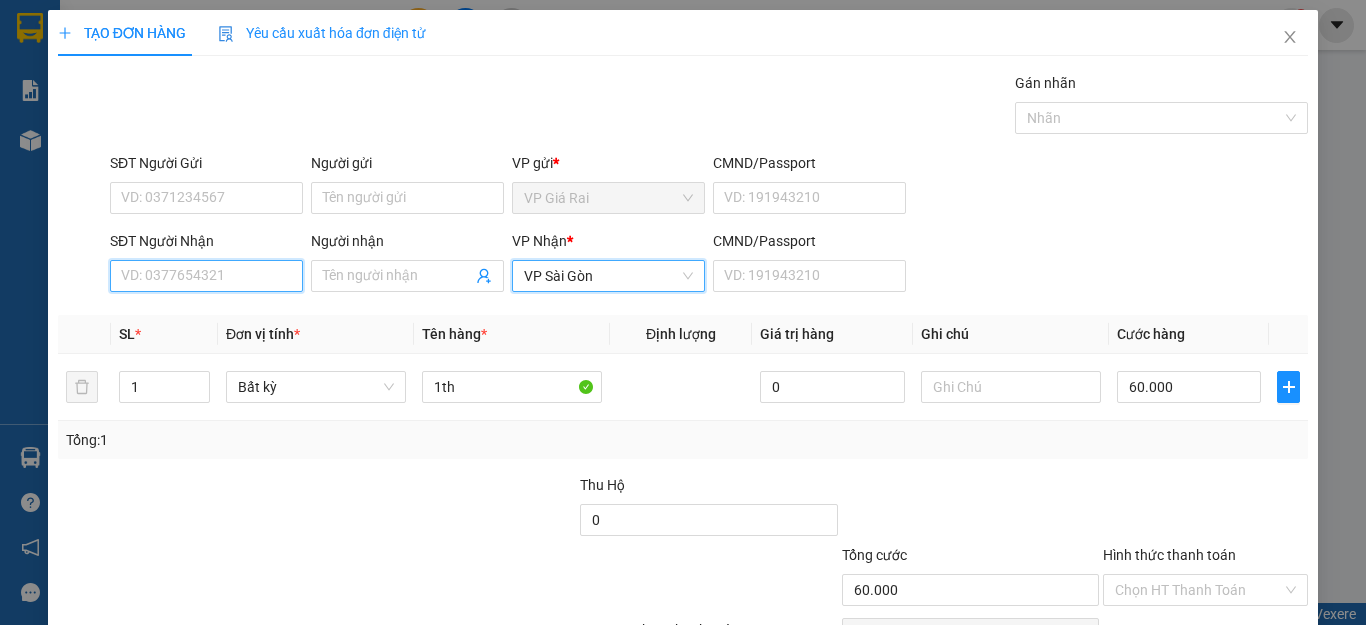 click on "SĐT Người Nhận" at bounding box center [206, 276] 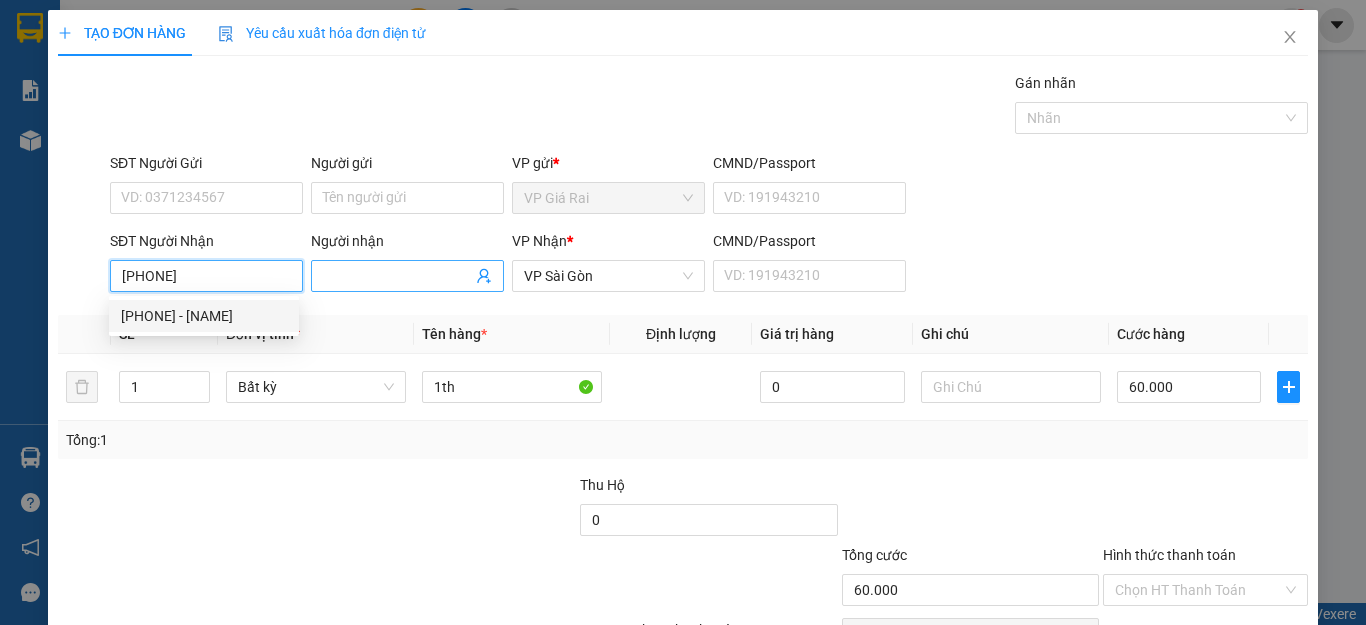 type on "[PHONE]" 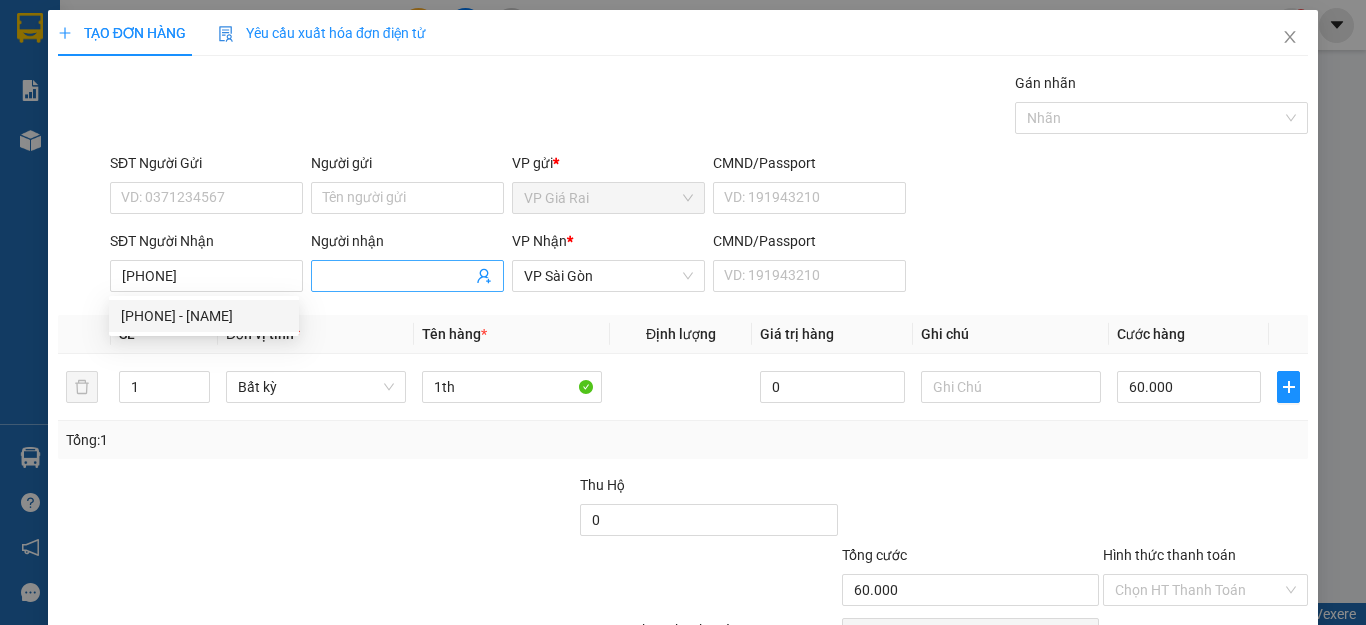 click on "Người nhận" at bounding box center (397, 276) 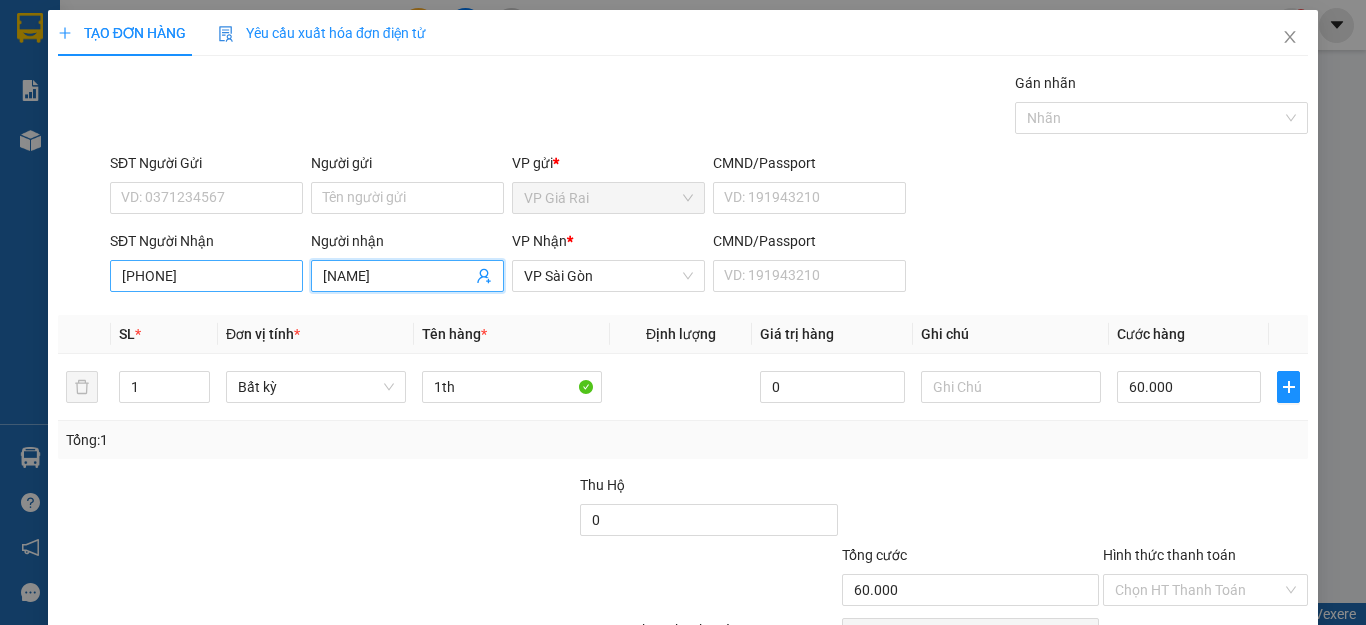 drag, startPoint x: 352, startPoint y: 279, endPoint x: 292, endPoint y: 281, distance: 60.033325 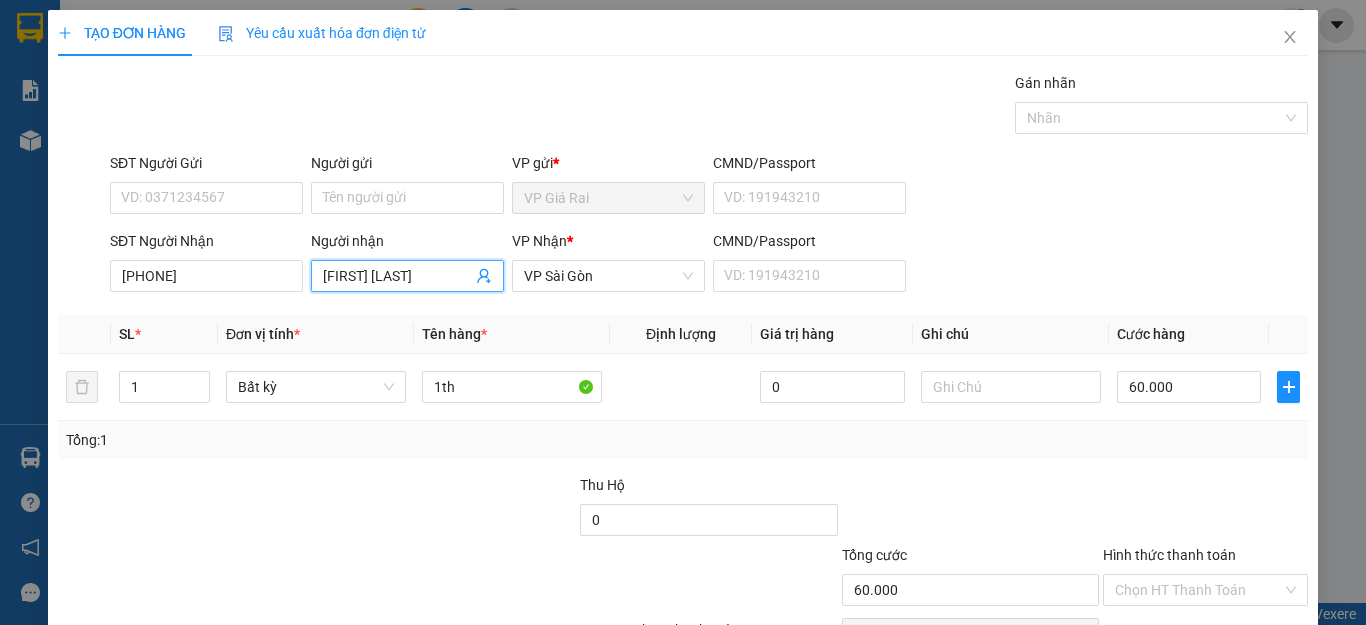 scroll, scrollTop: 115, scrollLeft: 0, axis: vertical 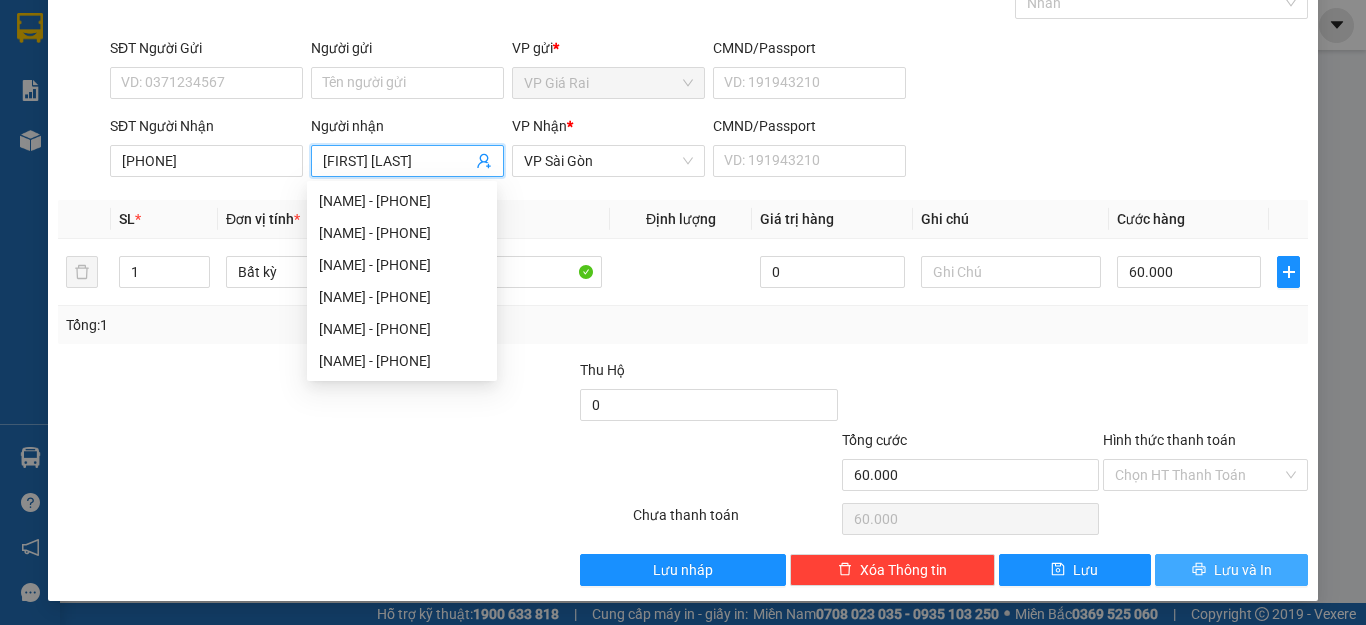 type on "[FIRST] [LAST]" 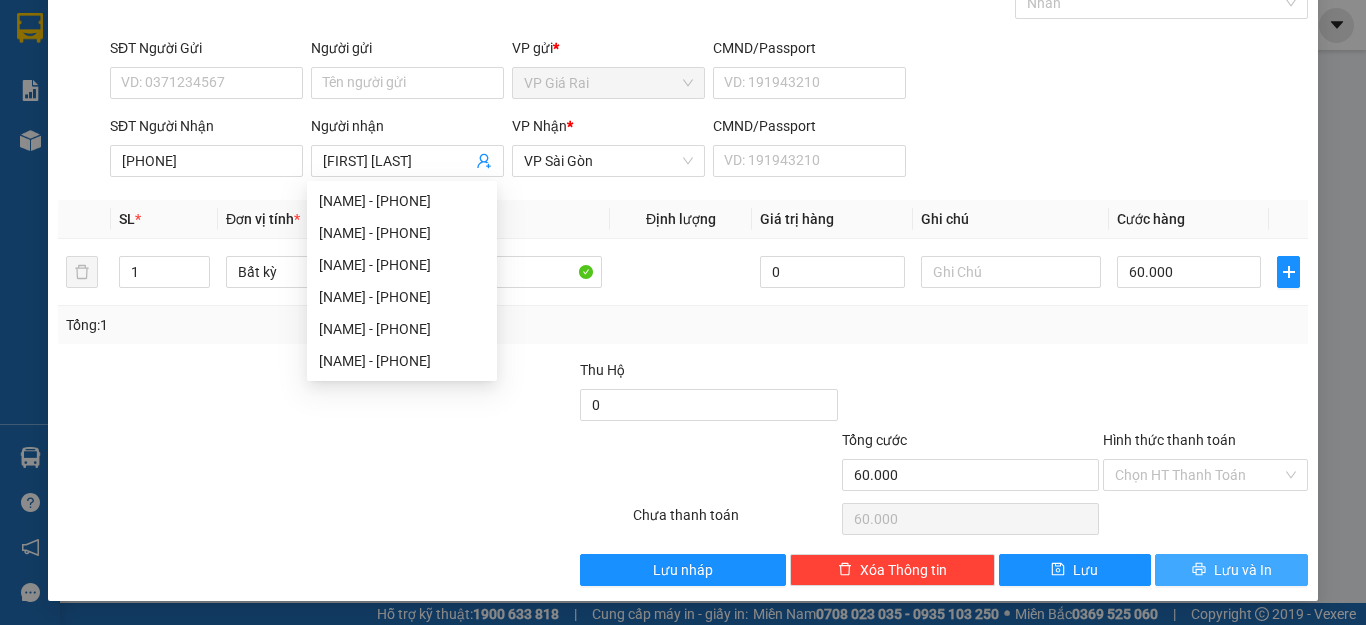 click on "Lưu và In" at bounding box center (1243, 570) 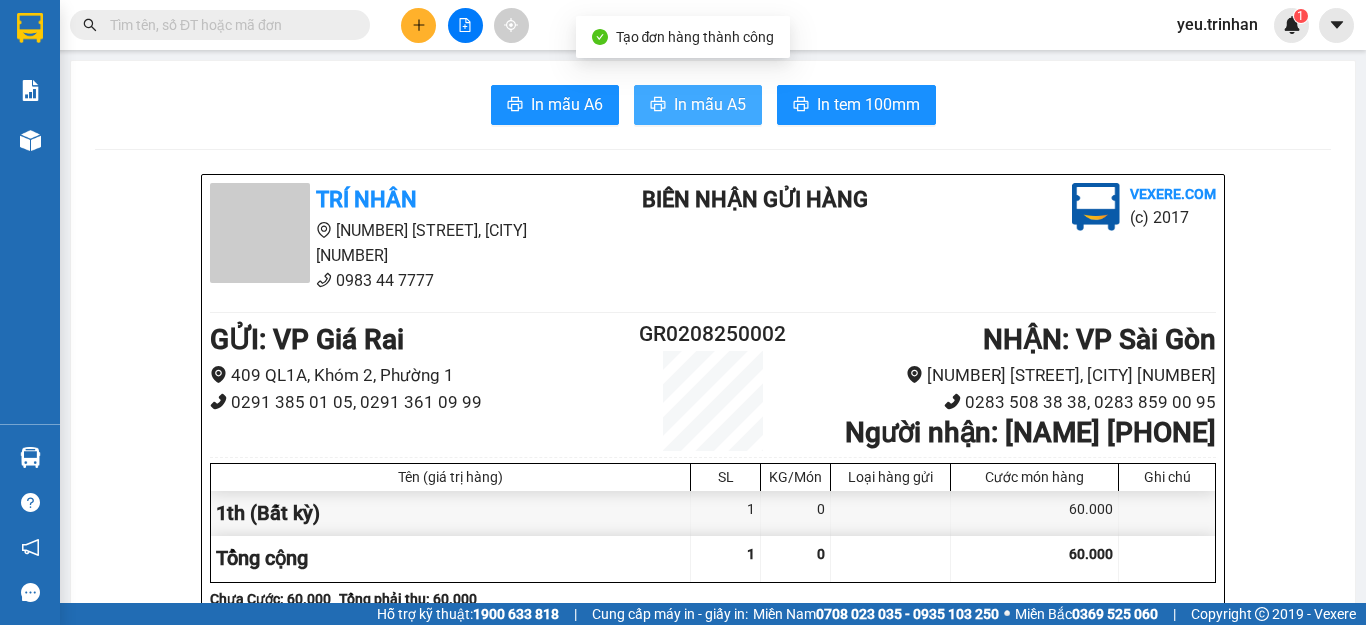 click on "In mẫu A5" at bounding box center [710, 104] 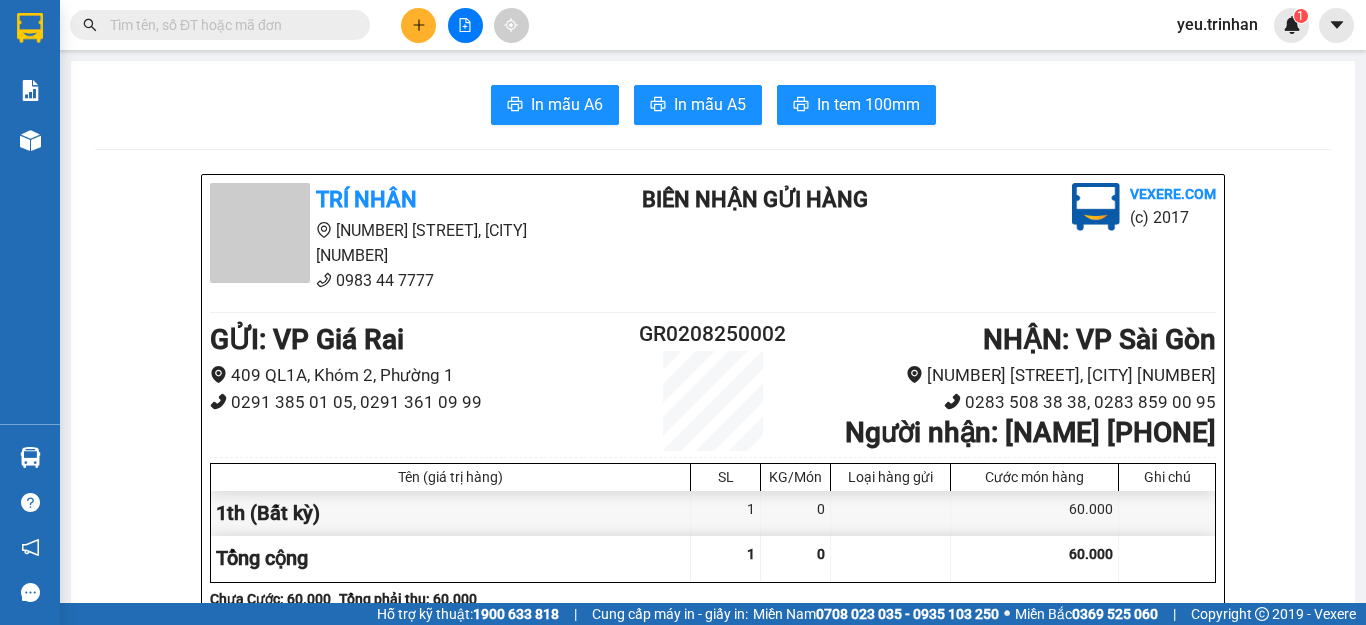 click at bounding box center (228, 25) 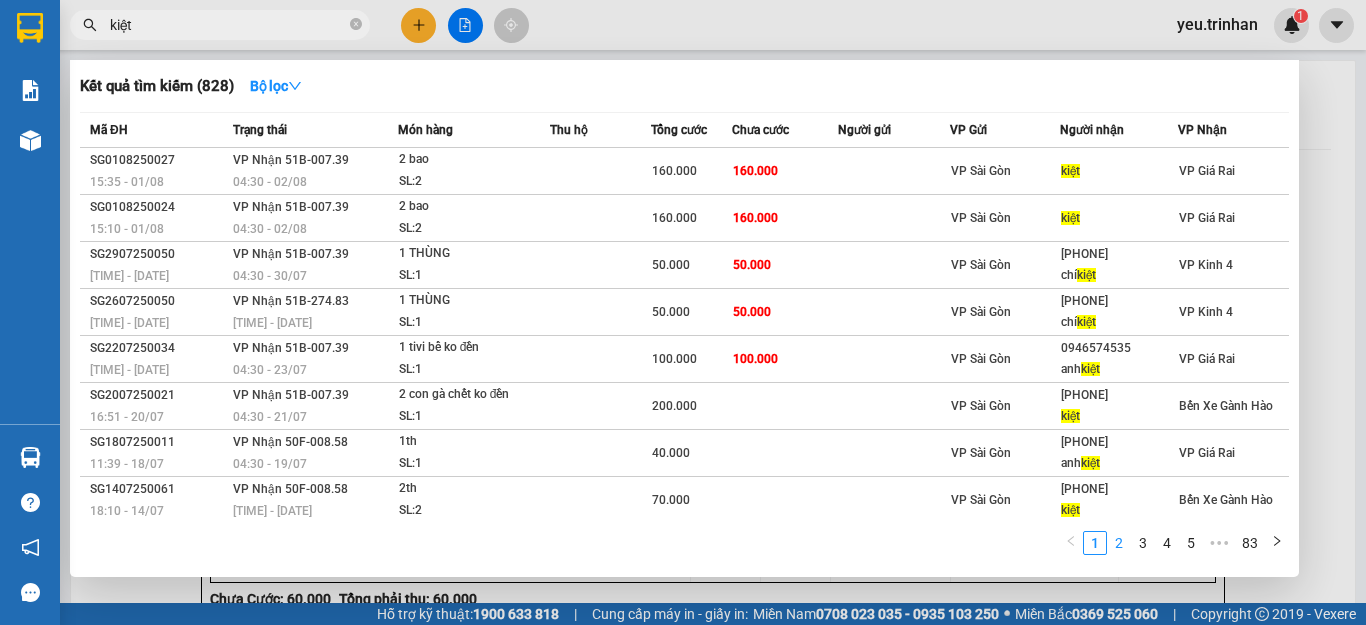 click on "2" at bounding box center (1119, 543) 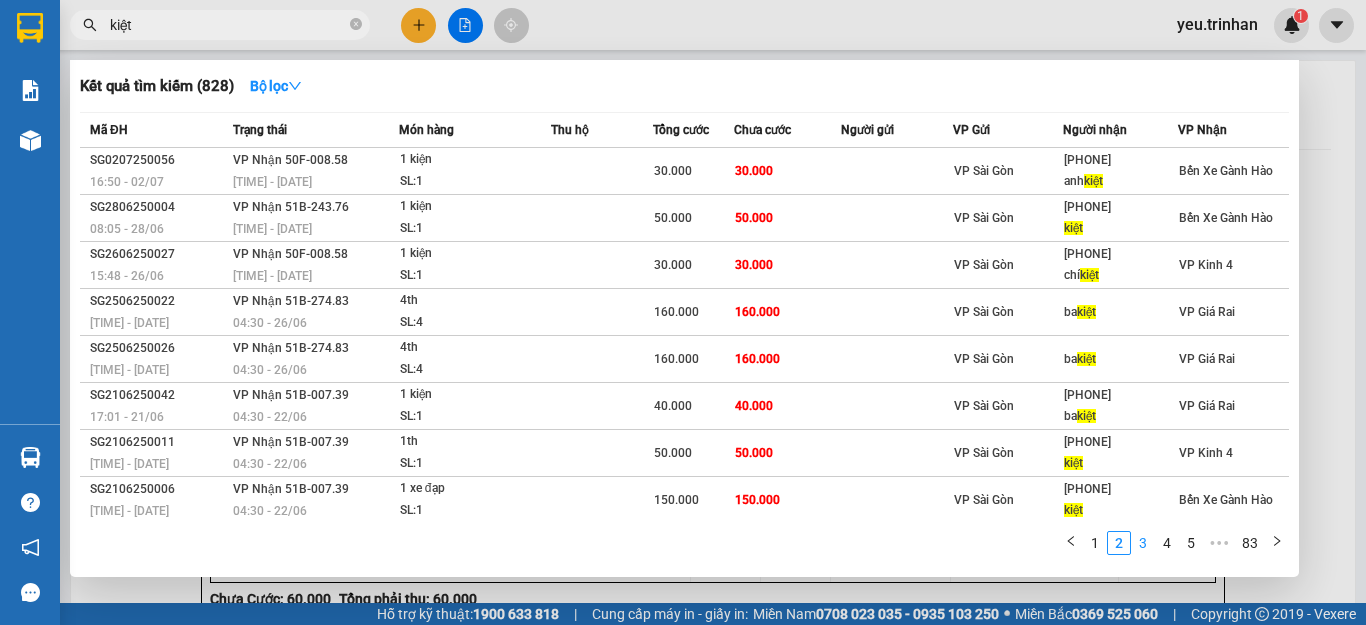 click on "3" at bounding box center (1143, 543) 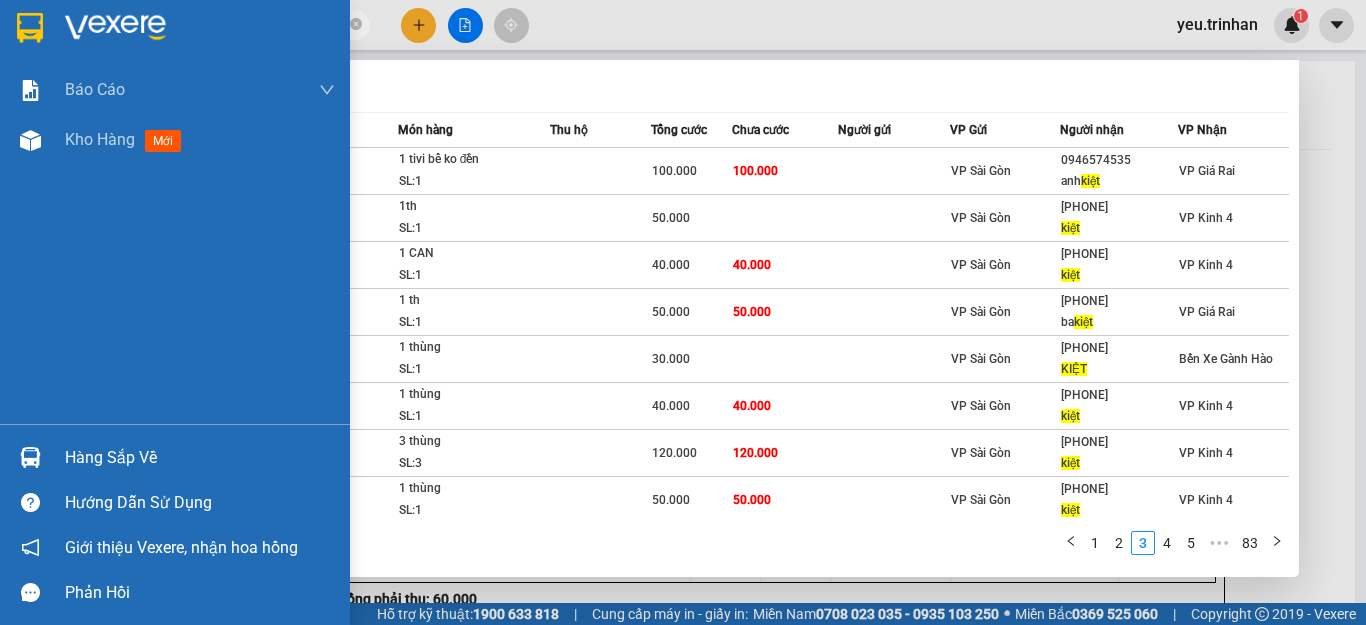drag, startPoint x: 264, startPoint y: 27, endPoint x: 18, endPoint y: 31, distance: 246.03252 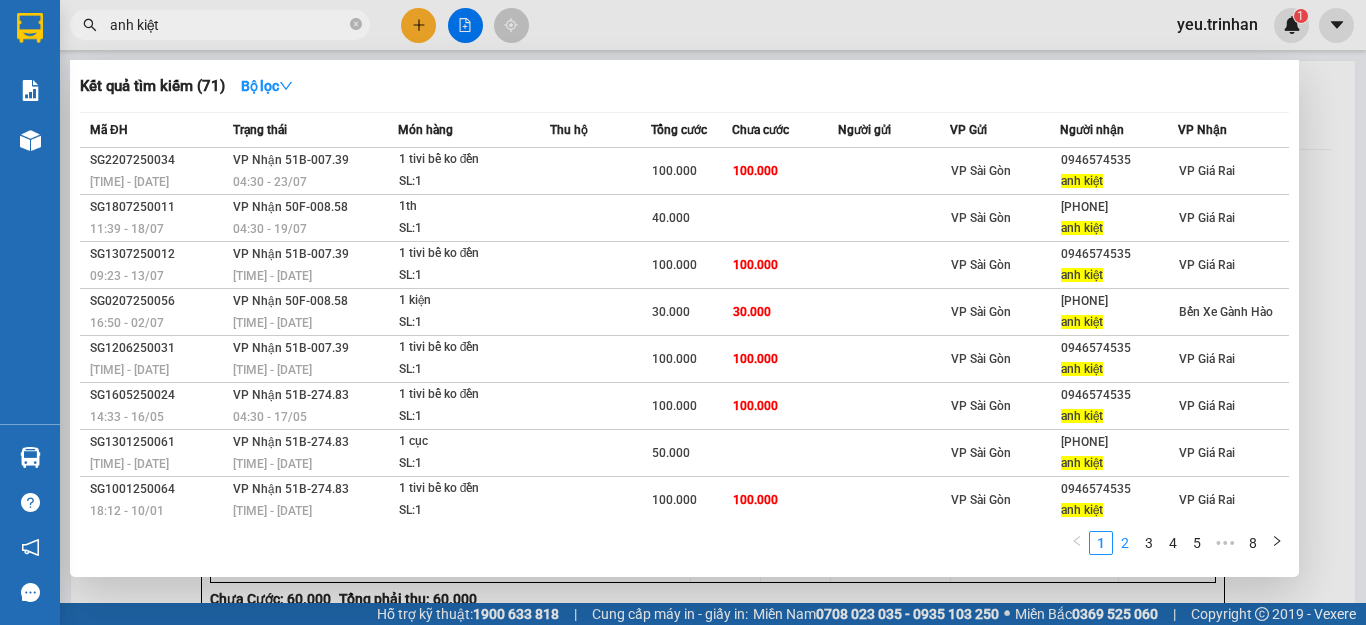 click on "2" at bounding box center [1125, 543] 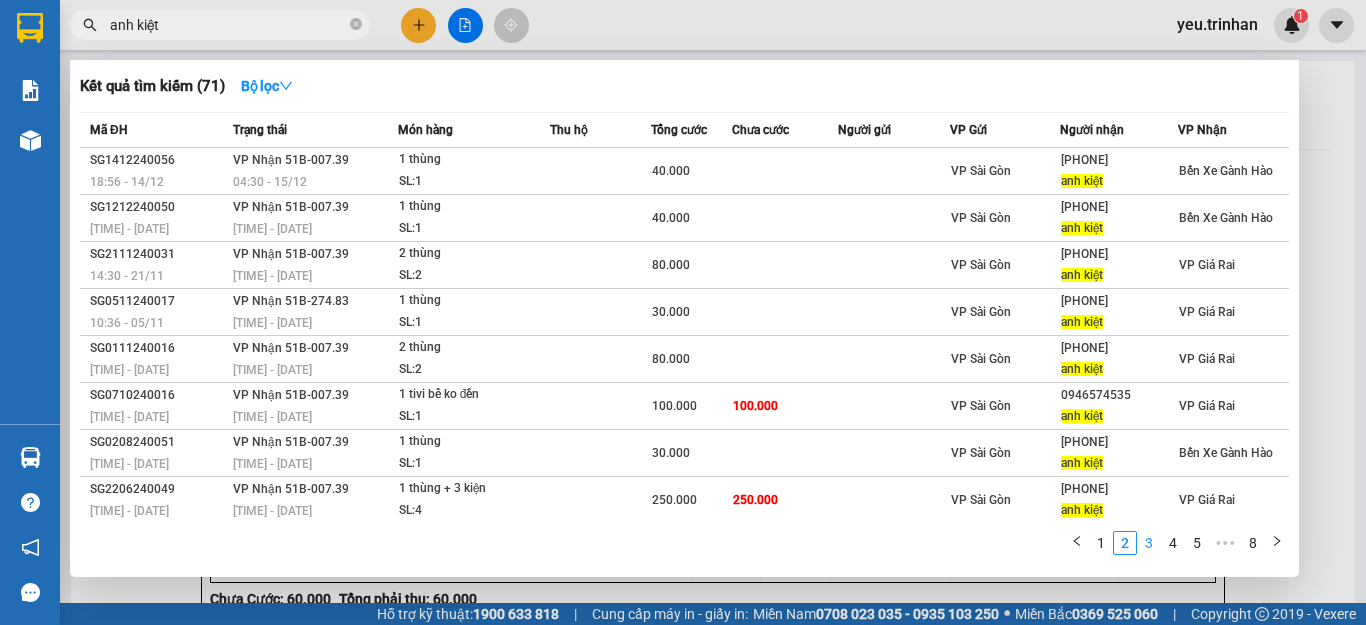 click on "3" at bounding box center (1149, 543) 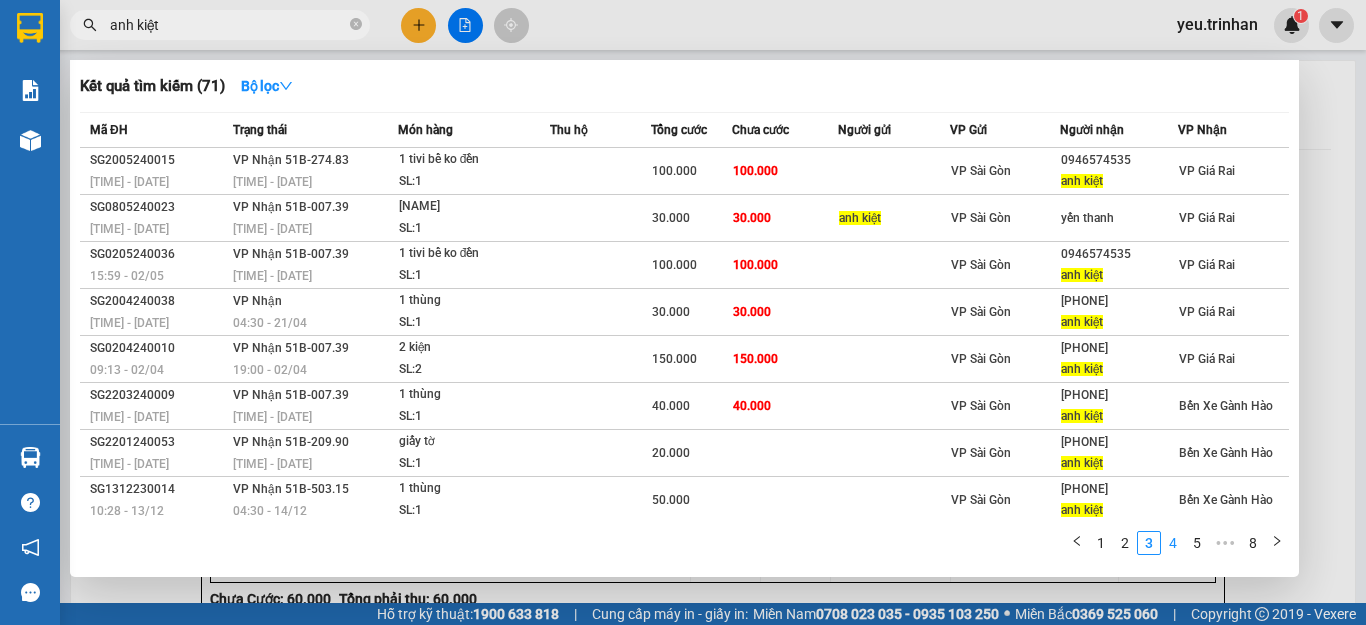 click on "4" at bounding box center [1173, 543] 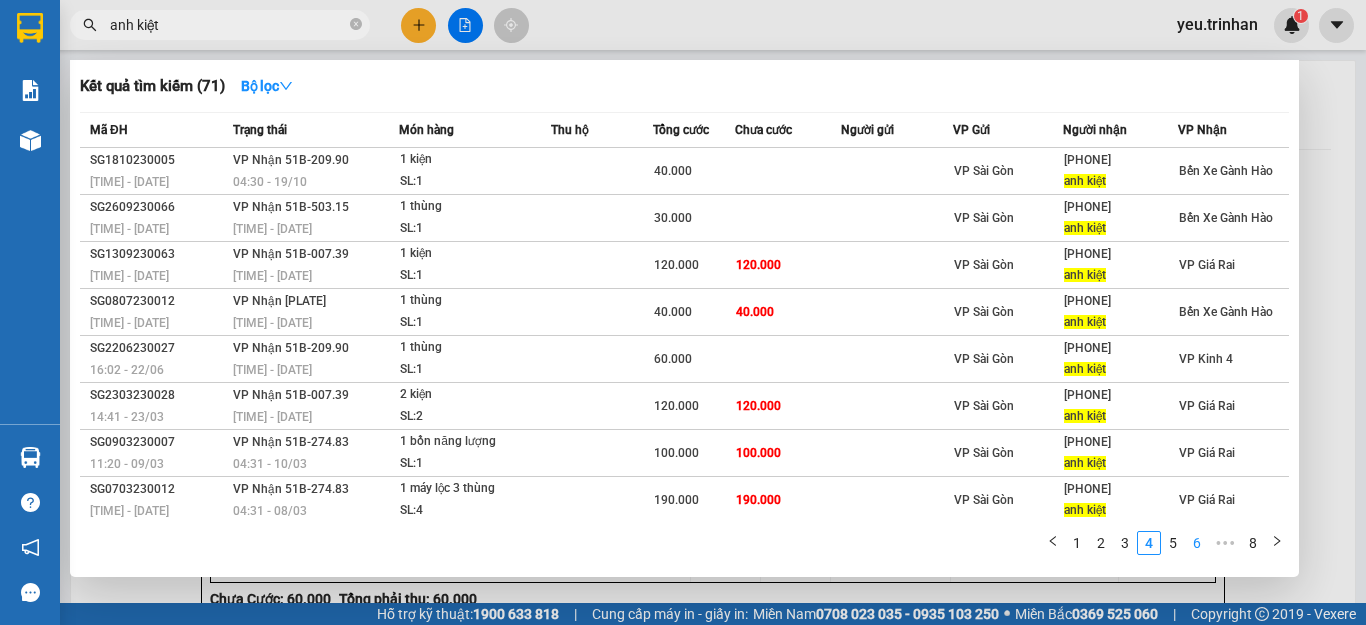 click on "6" at bounding box center [1197, 543] 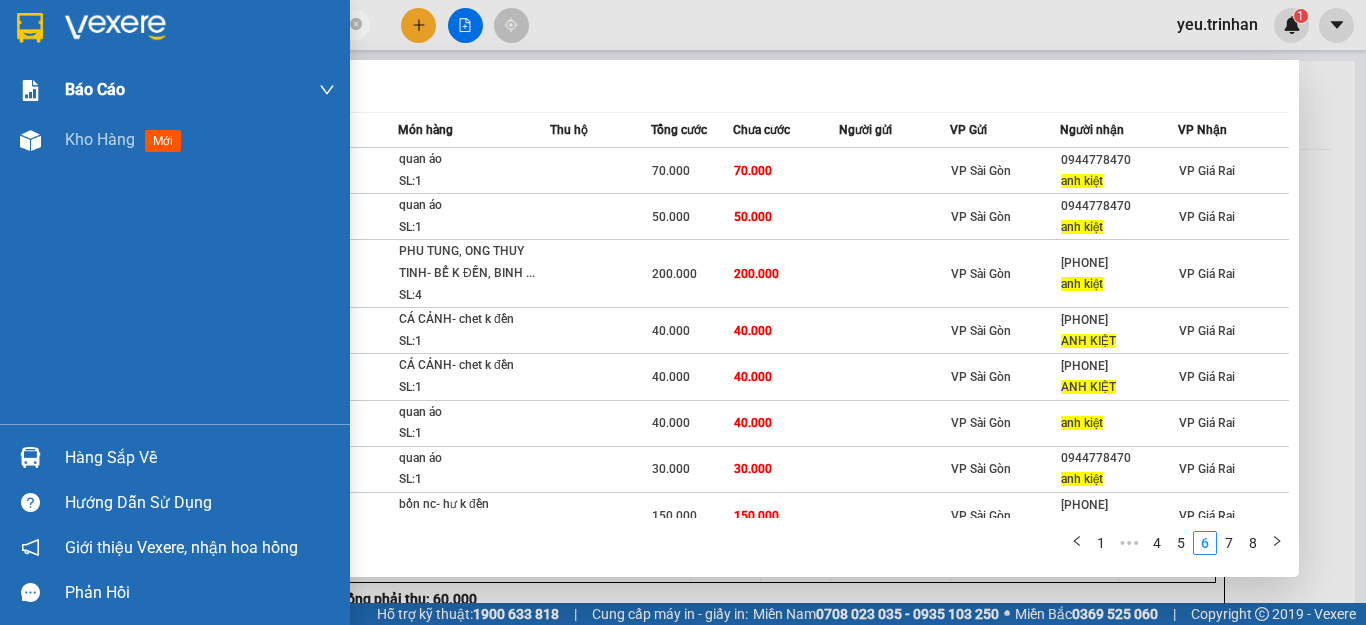 drag, startPoint x: 104, startPoint y: 47, endPoint x: 0, endPoint y: 69, distance: 106.30146 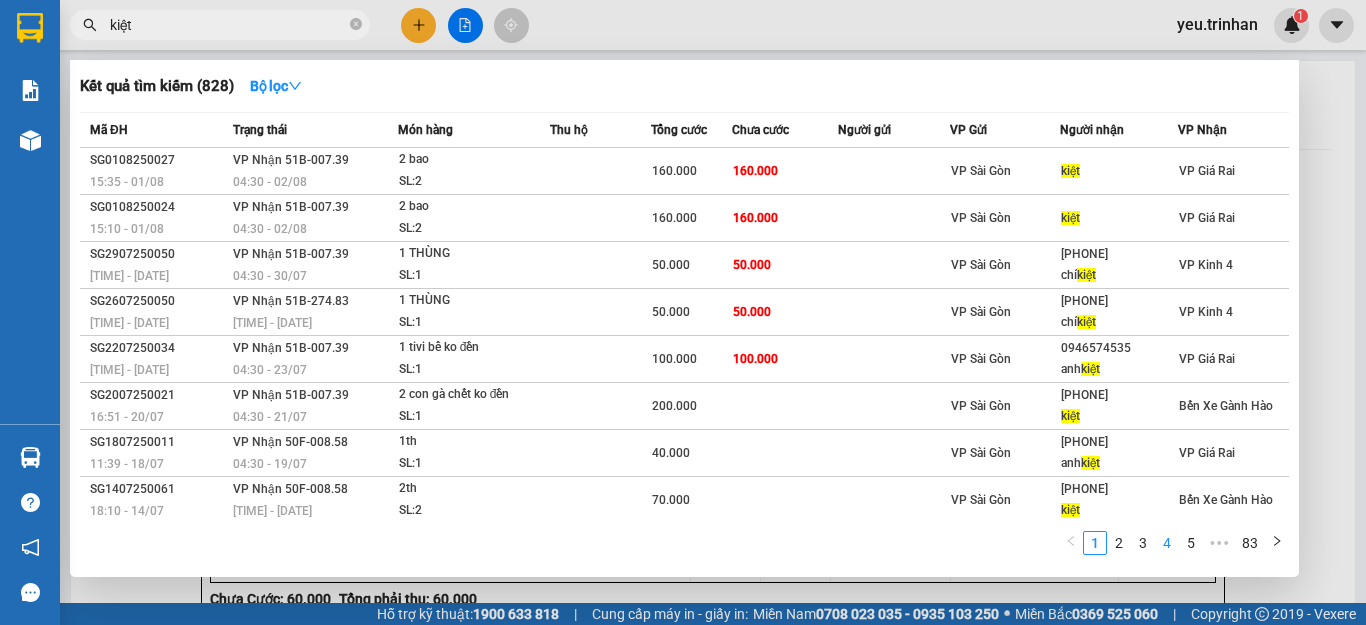 type on "kiệt" 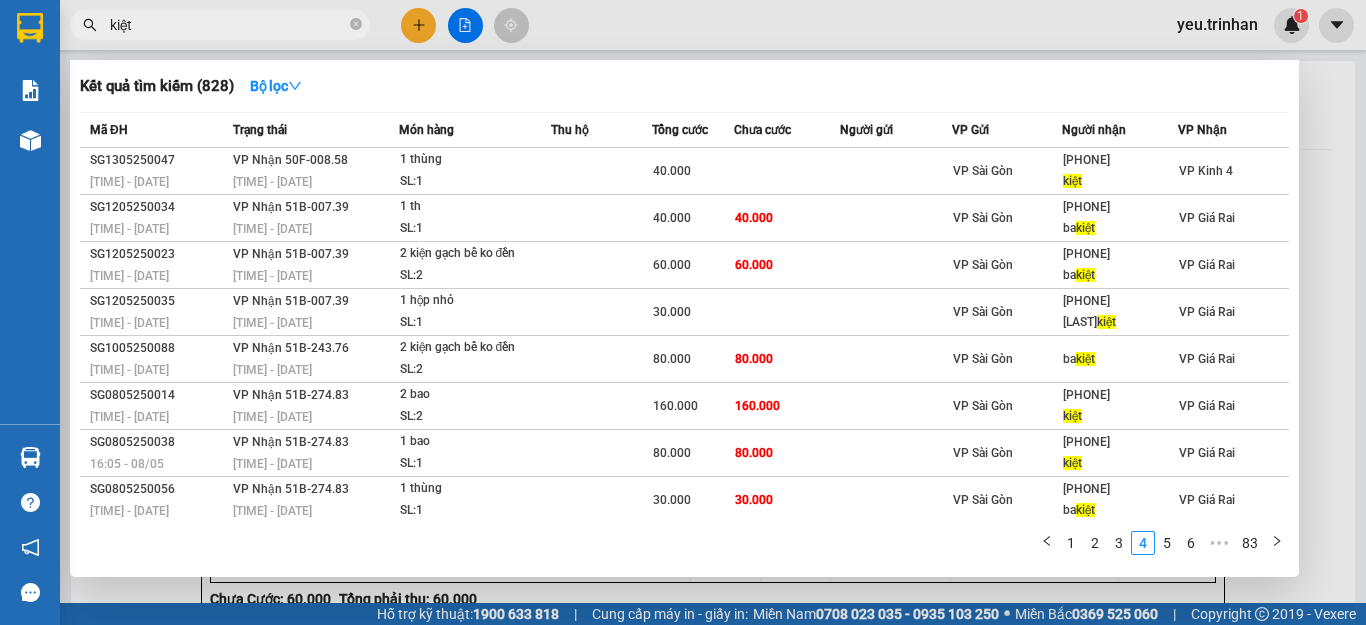 drag, startPoint x: 410, startPoint y: 46, endPoint x: 418, endPoint y: 32, distance: 16.124516 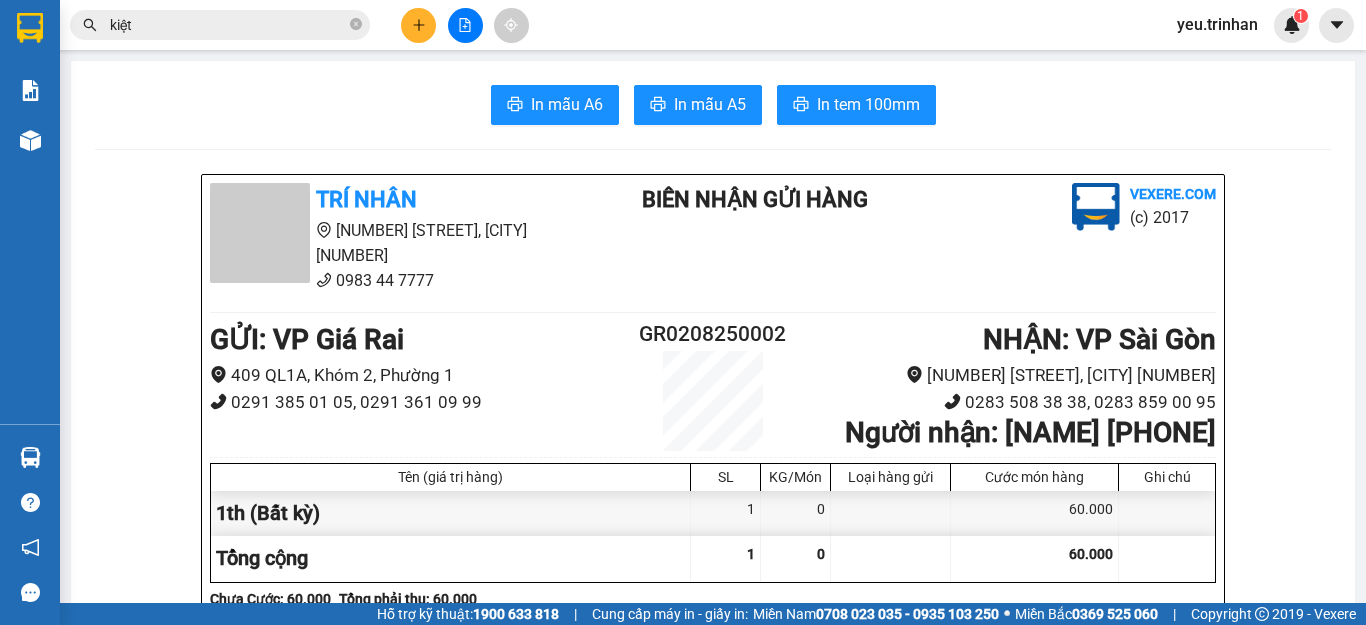 click 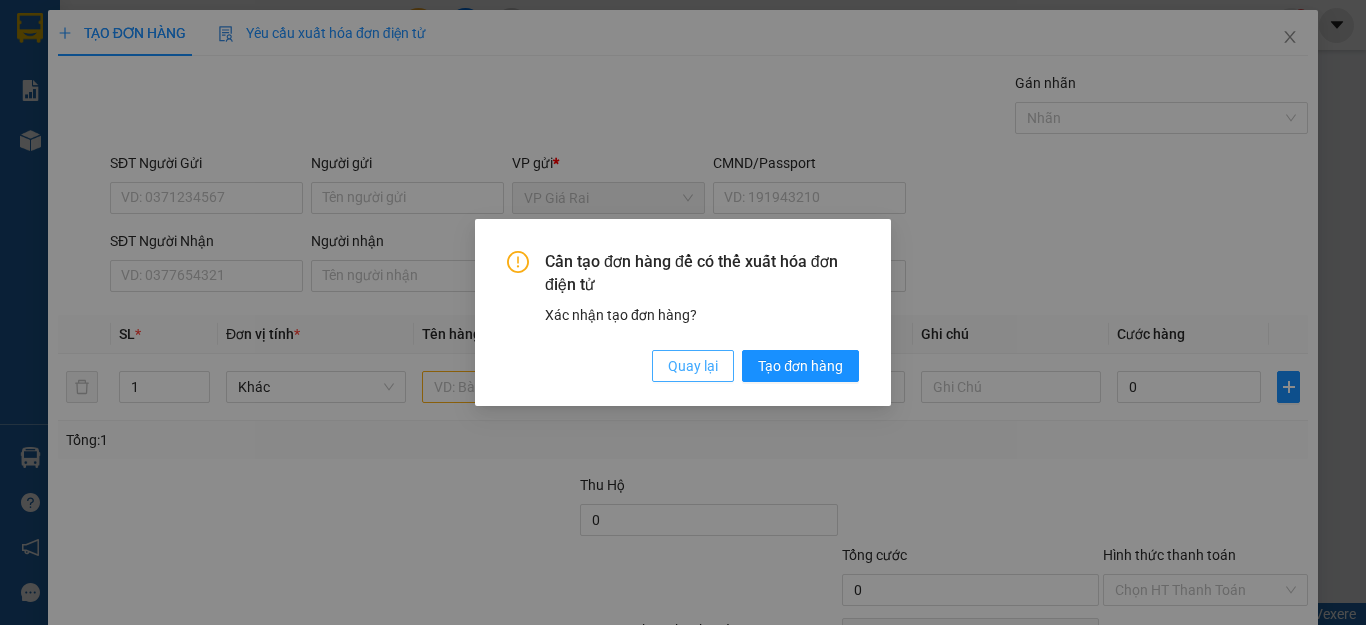 drag, startPoint x: 707, startPoint y: 367, endPoint x: 453, endPoint y: 294, distance: 264.28204 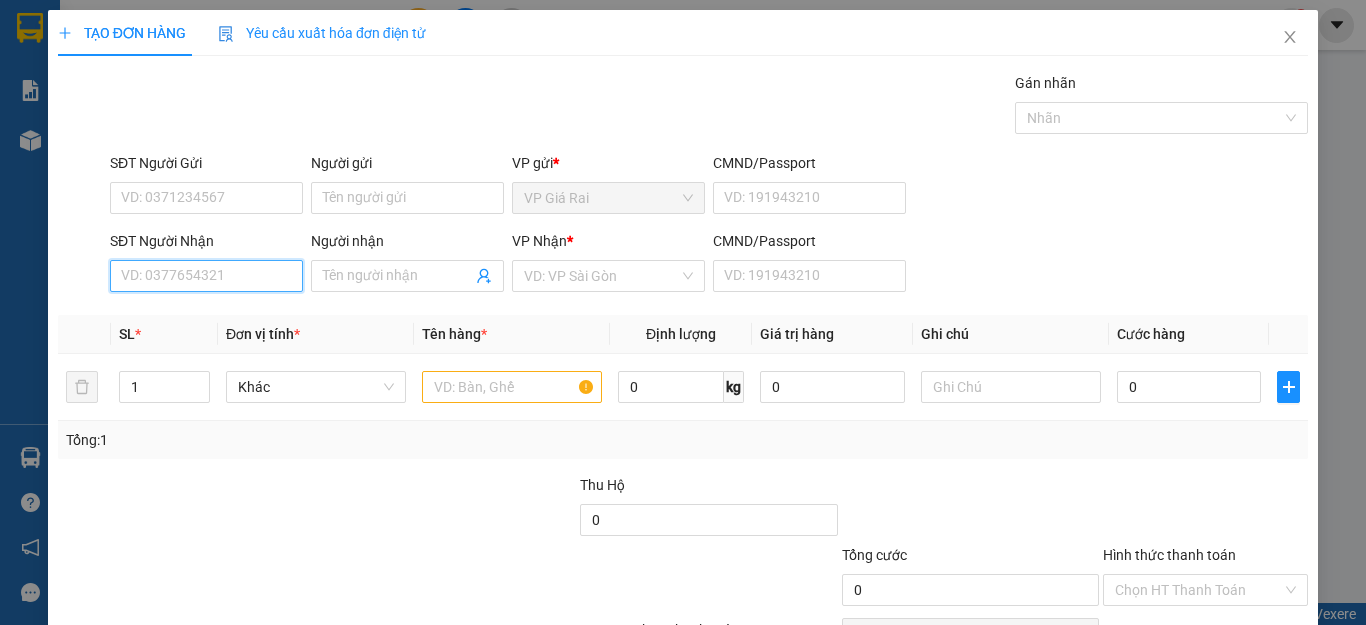 click on "SĐT Người Nhận" at bounding box center (206, 276) 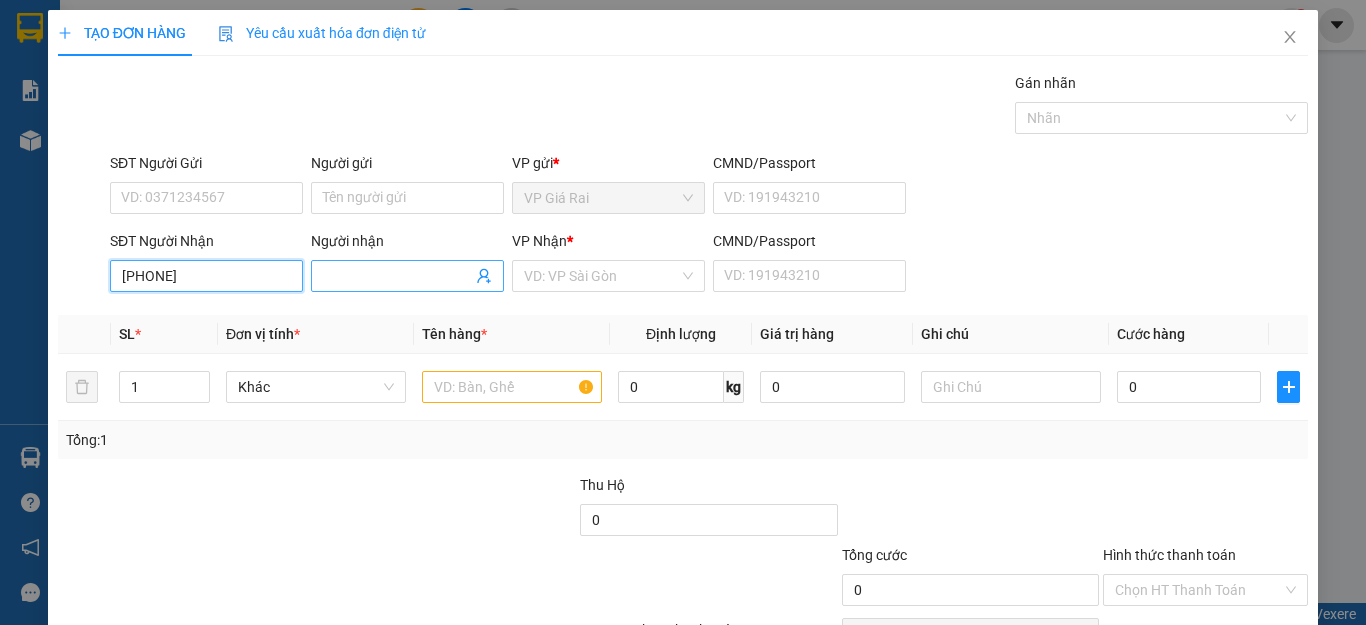 type on "[PHONE]" 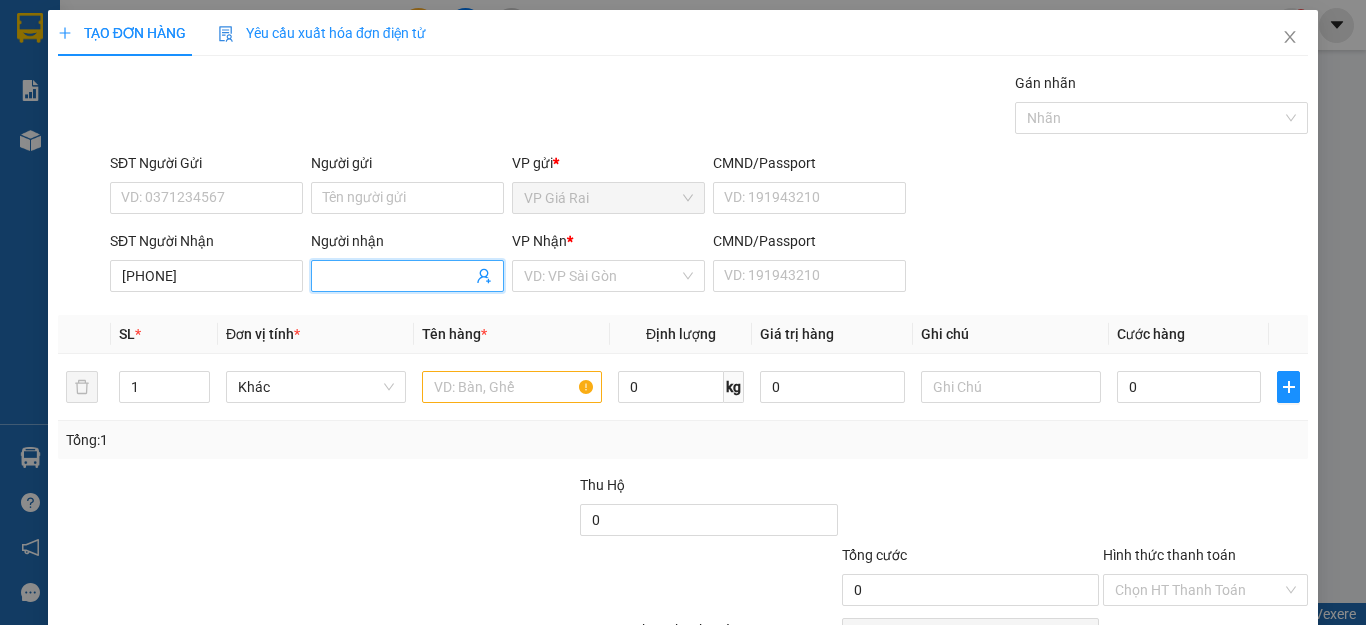click on "Người nhận" at bounding box center (397, 276) 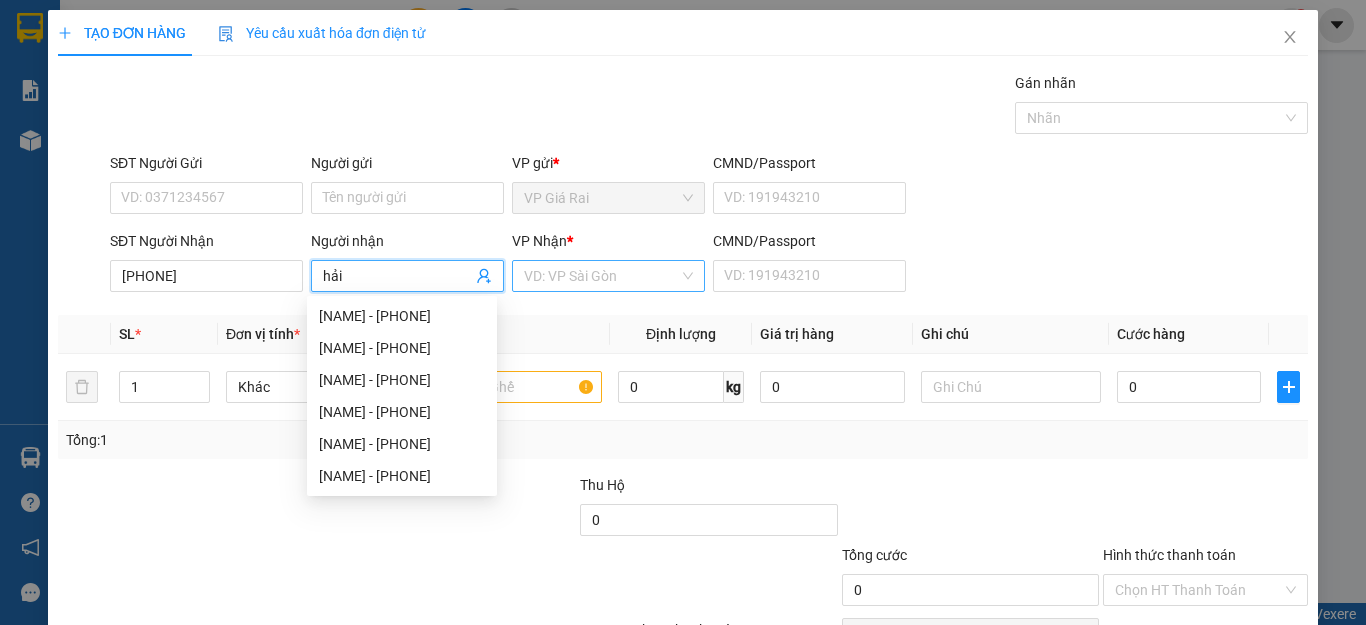 type on "hải" 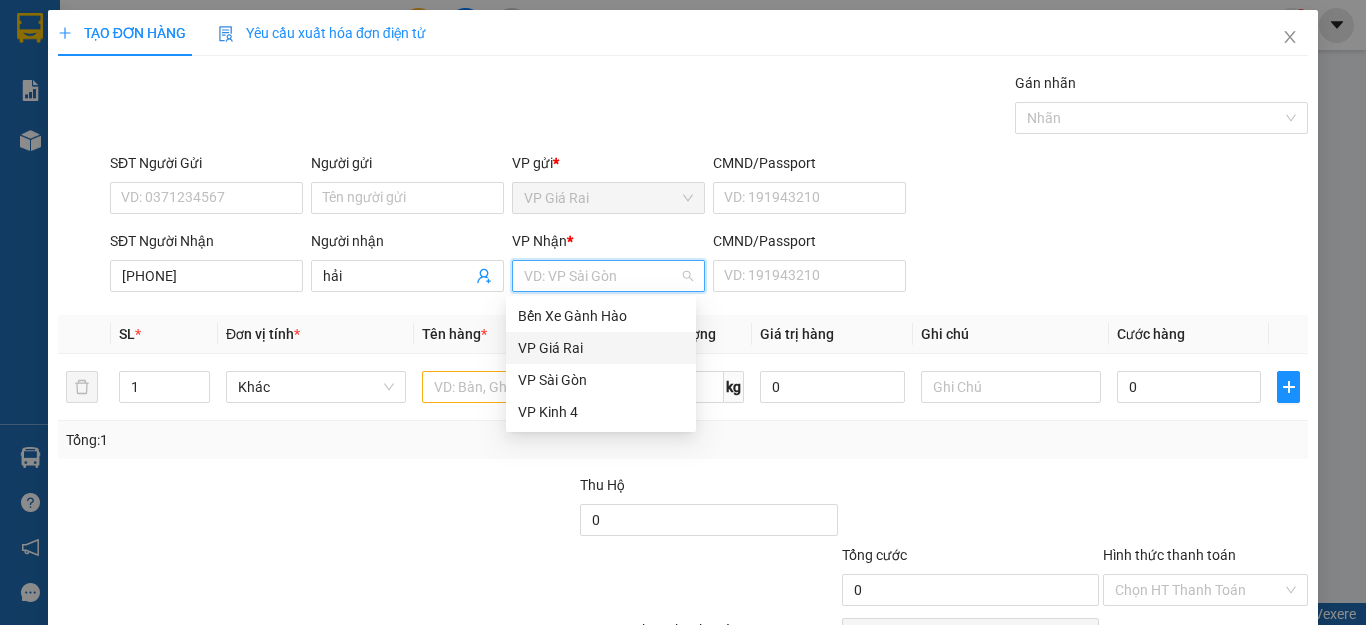 click on "VP Giá Rai" at bounding box center (601, 348) 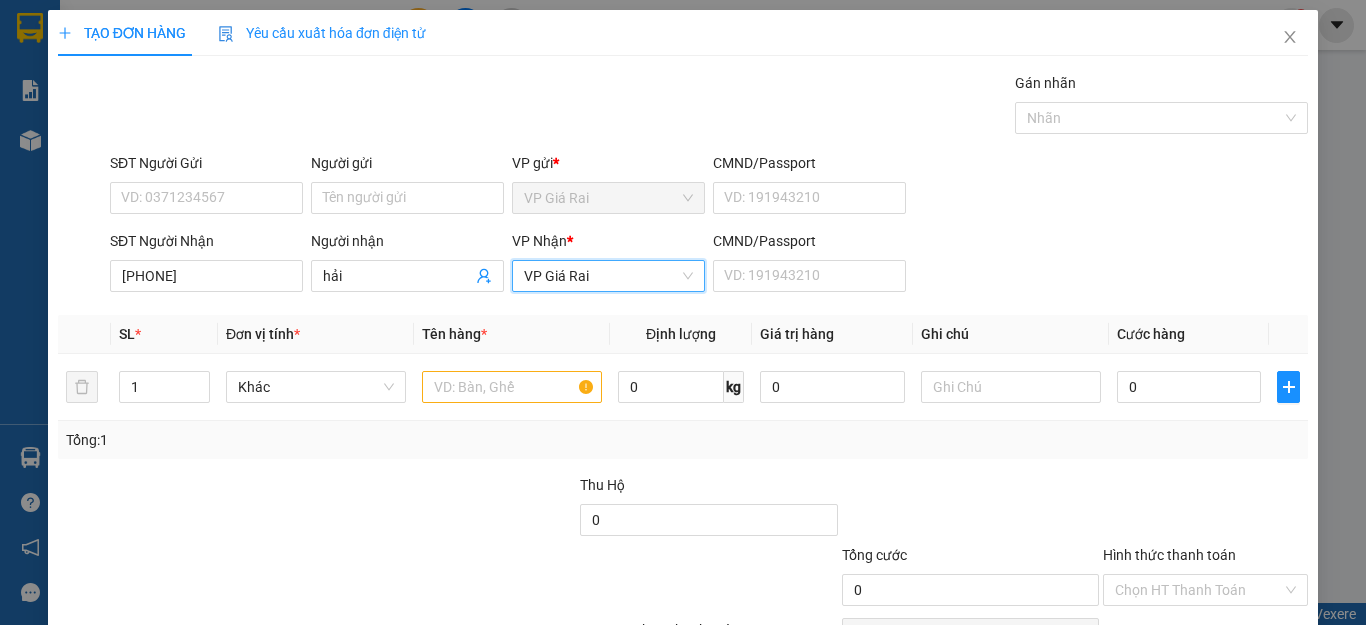 drag, startPoint x: 565, startPoint y: 284, endPoint x: 523, endPoint y: 386, distance: 110.308655 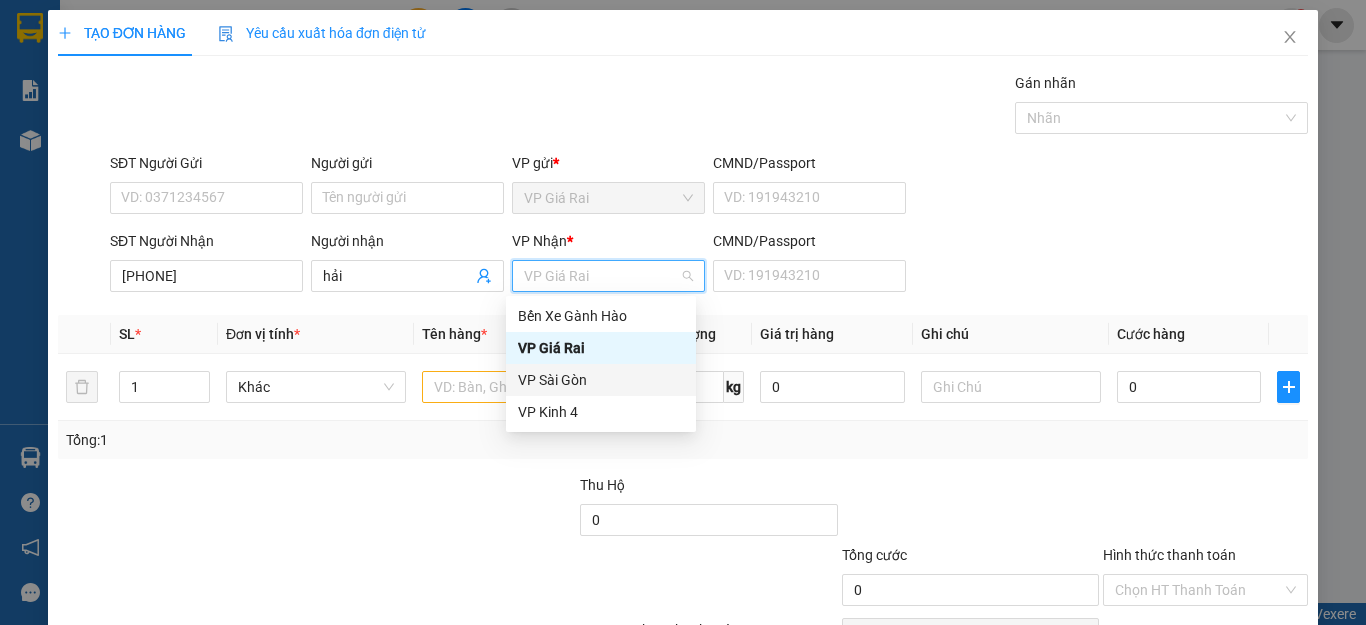 click on "VP Sài Gòn" at bounding box center (601, 380) 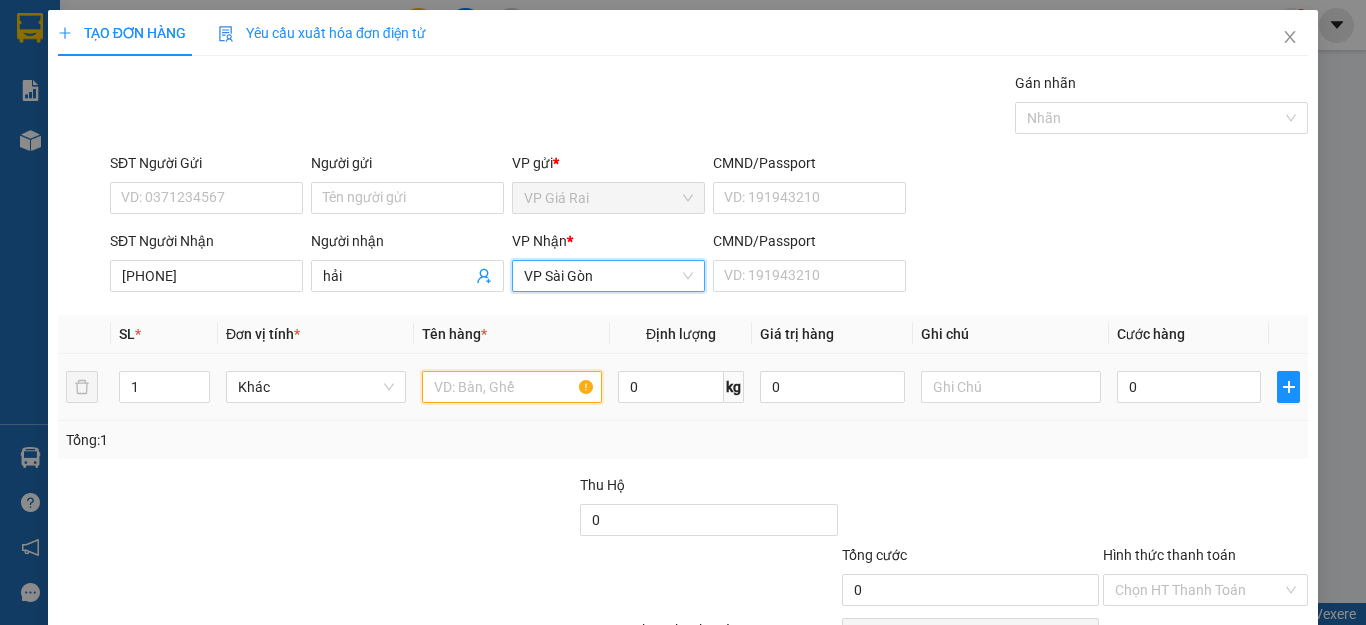 click at bounding box center (512, 387) 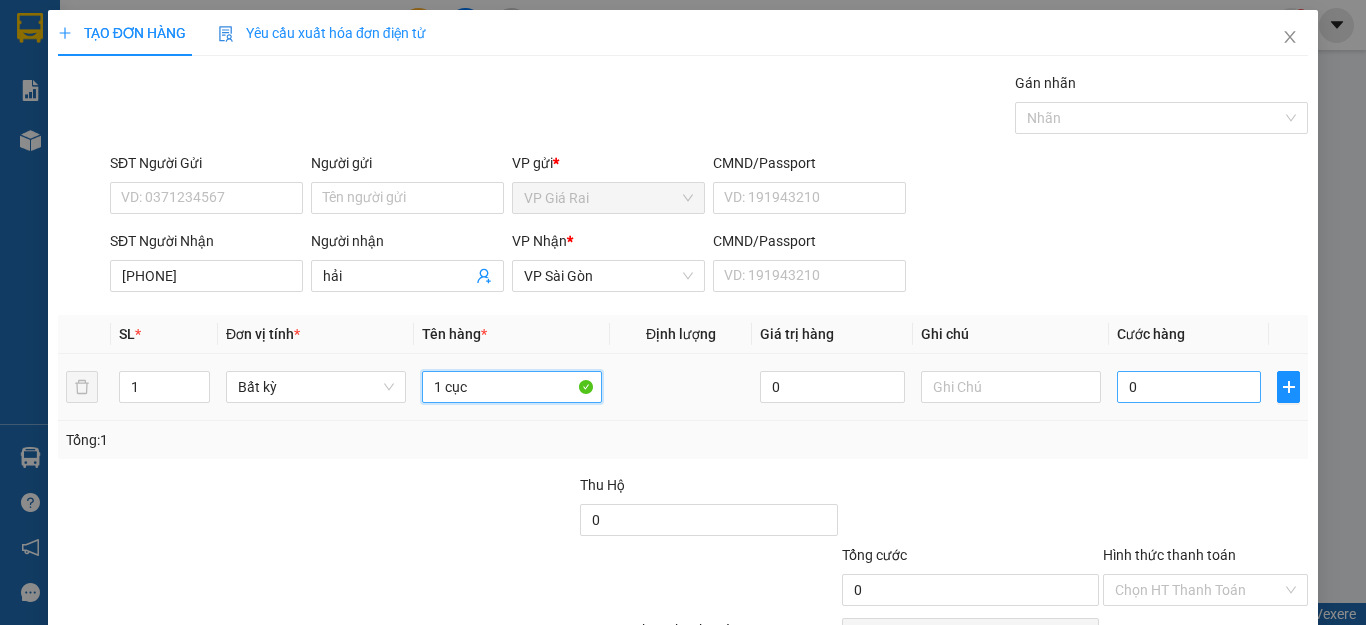 type on "1 cục" 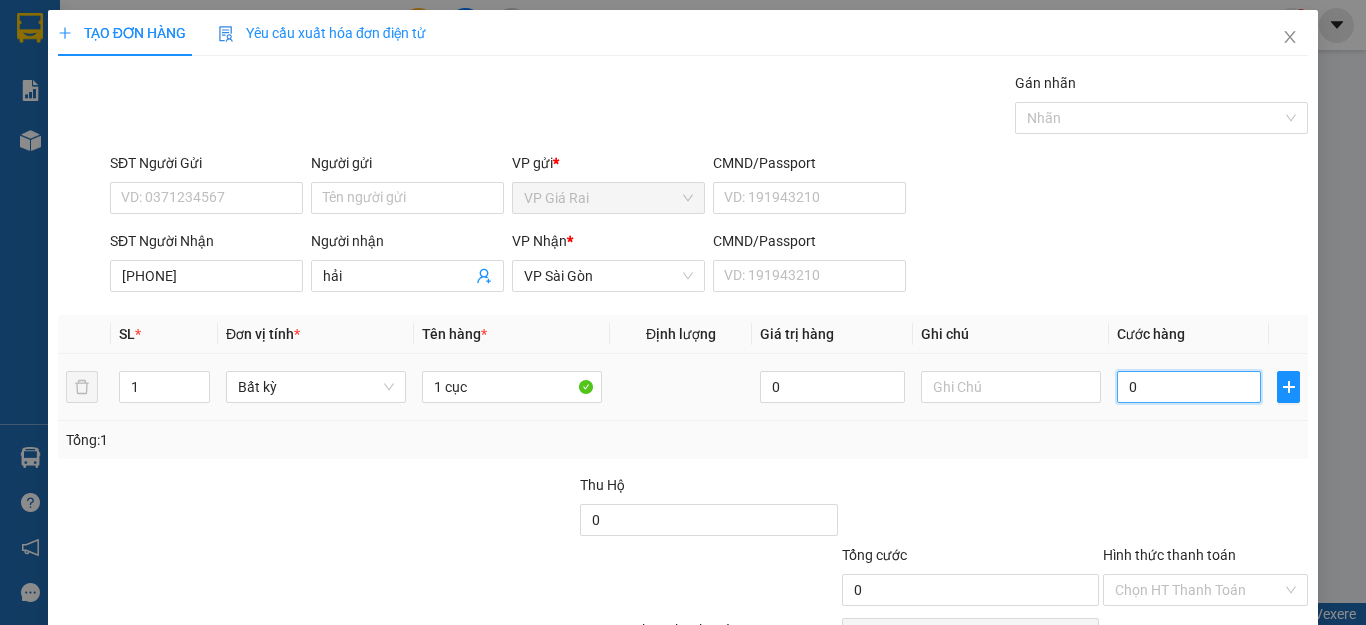 click on "0" at bounding box center [1189, 387] 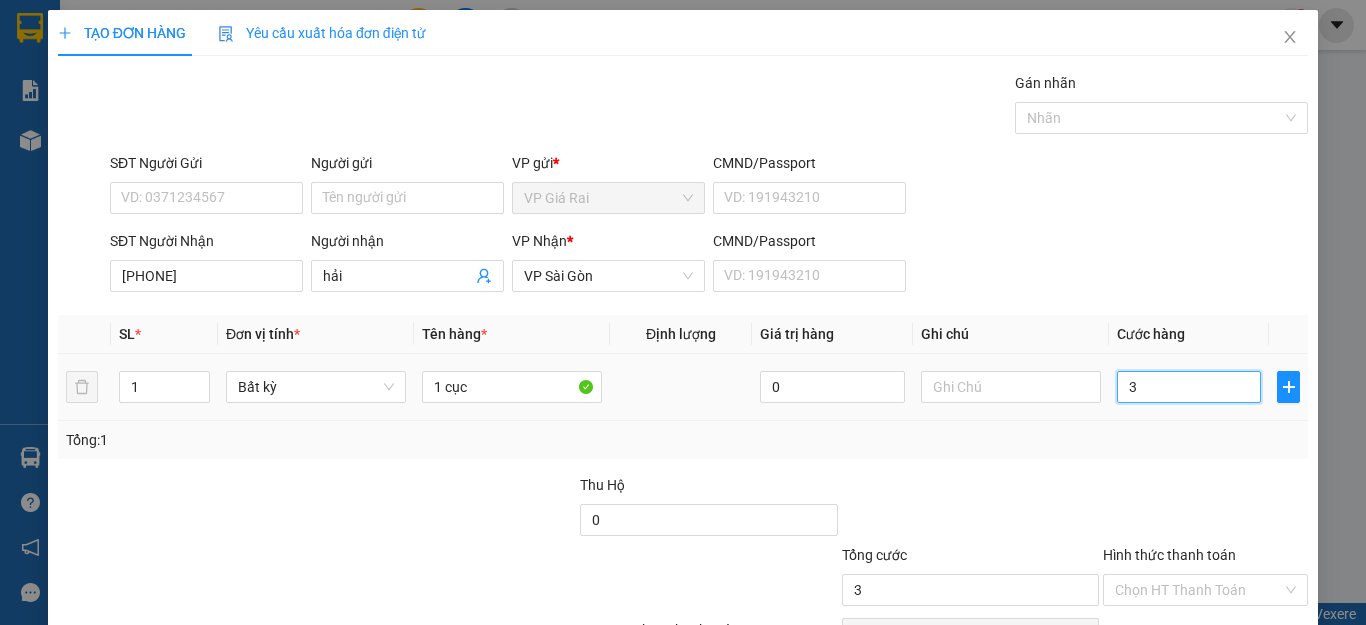 type on "30" 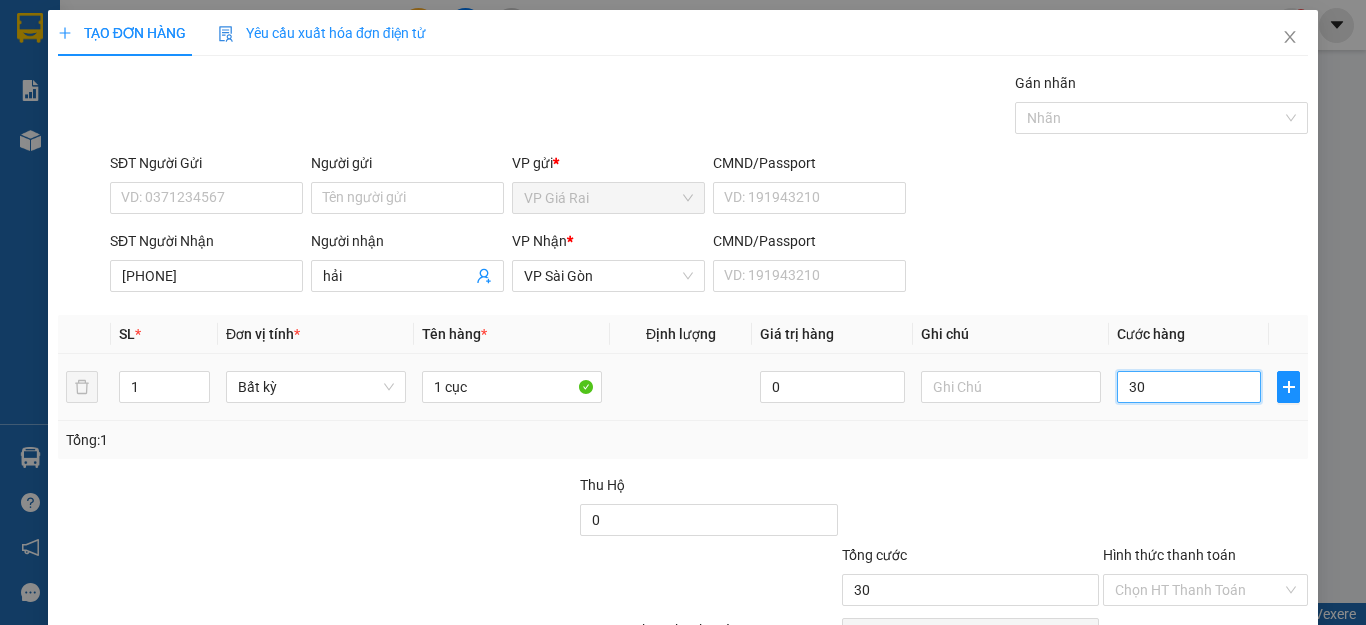 scroll, scrollTop: 115, scrollLeft: 0, axis: vertical 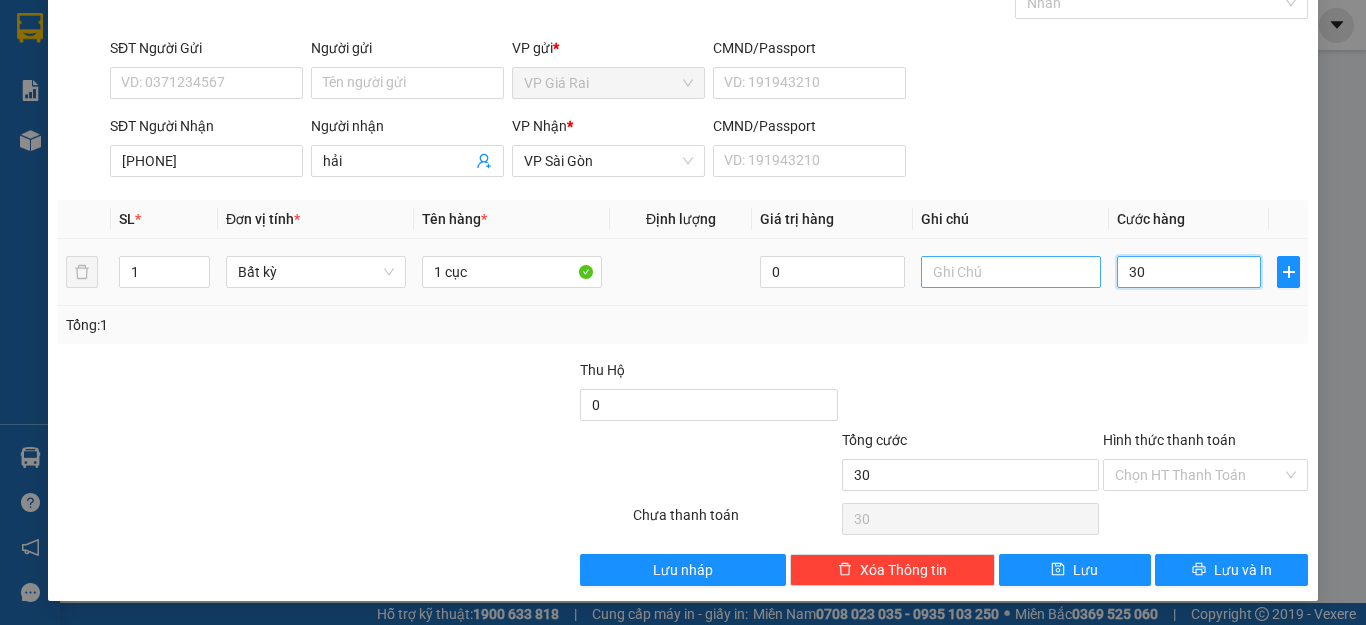 drag, startPoint x: 1150, startPoint y: 275, endPoint x: 1083, endPoint y: 262, distance: 68.24954 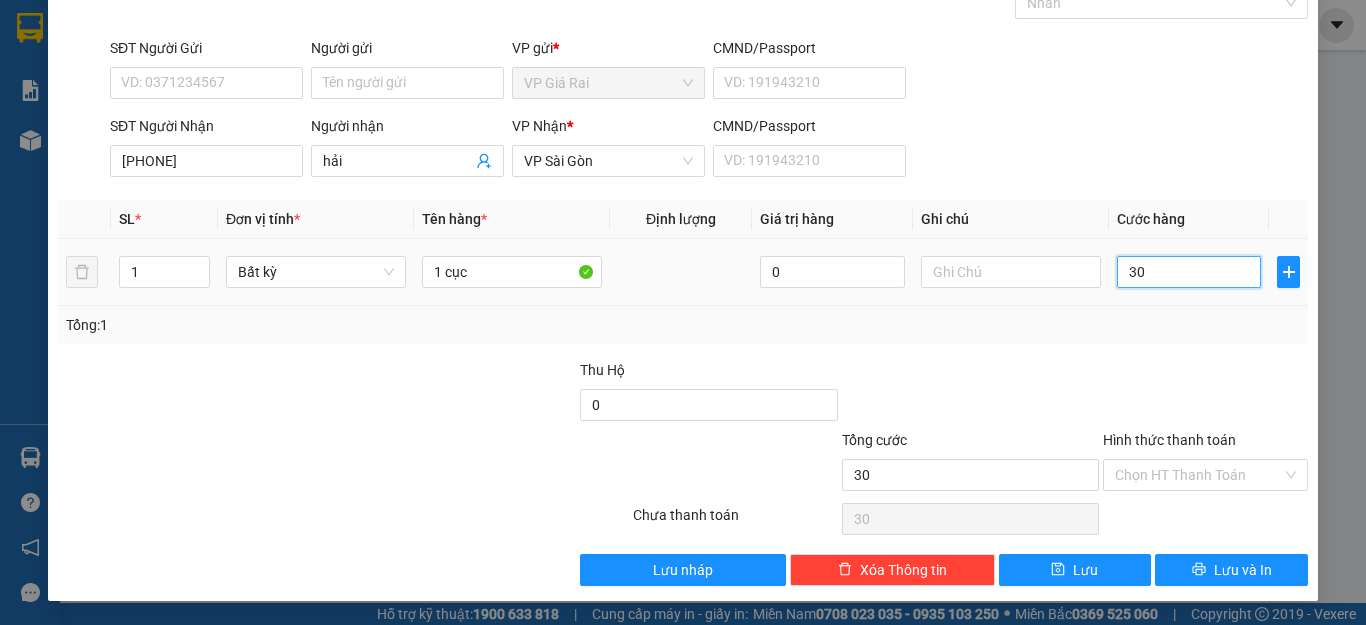 type on "2" 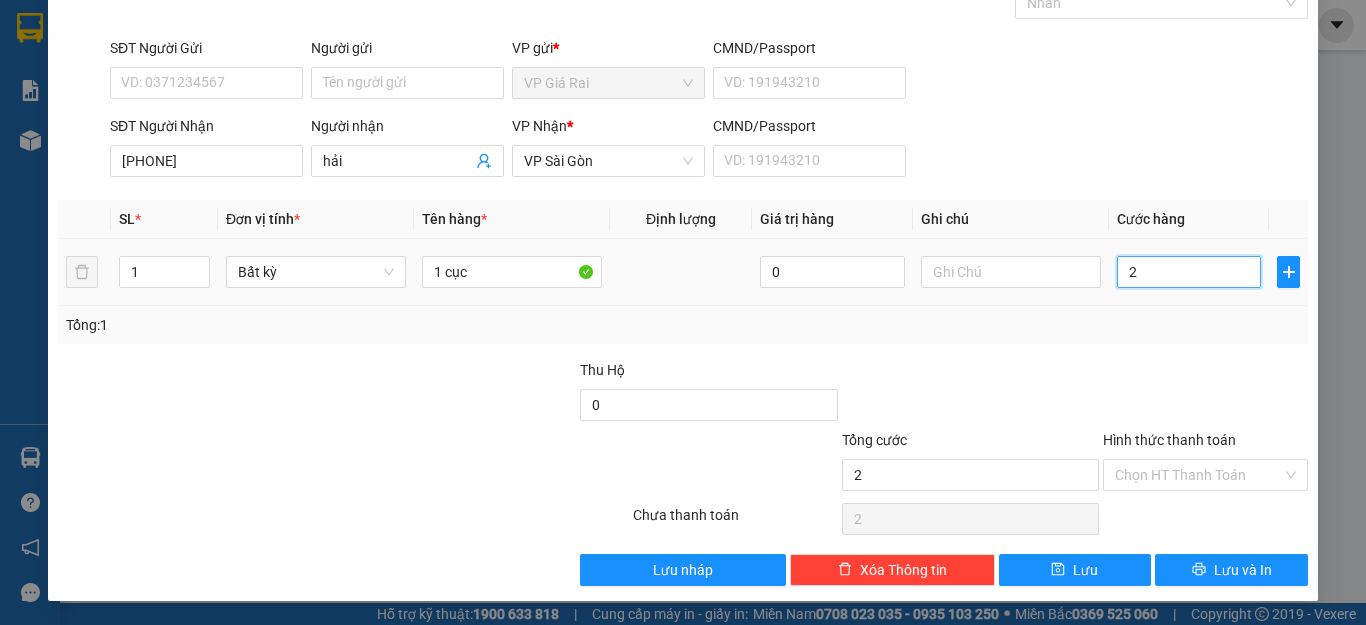 type on "20" 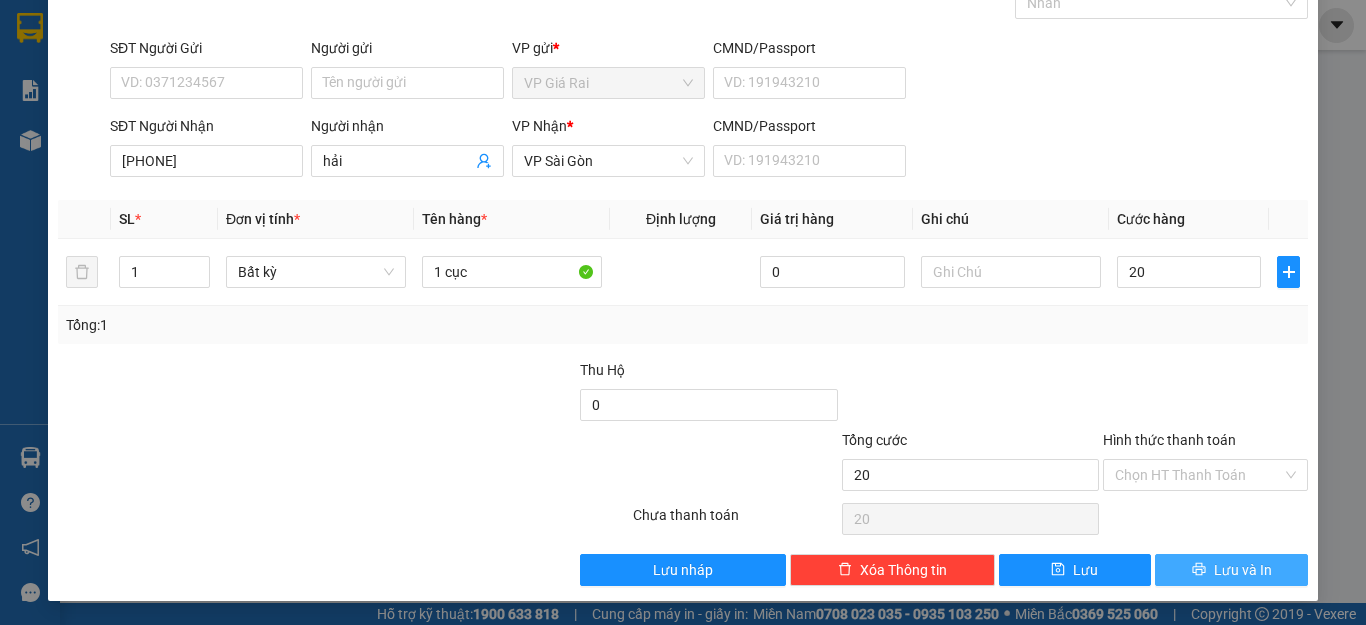 type on "20.000" 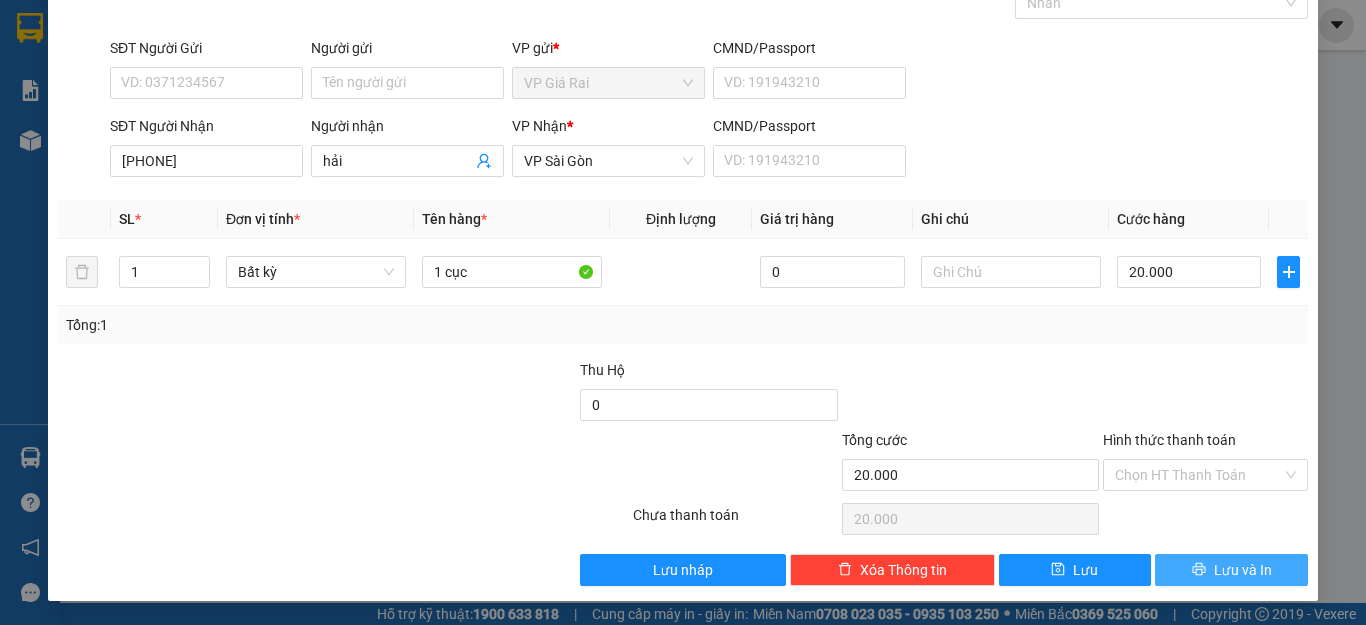 click on "Lưu và In" at bounding box center (1243, 570) 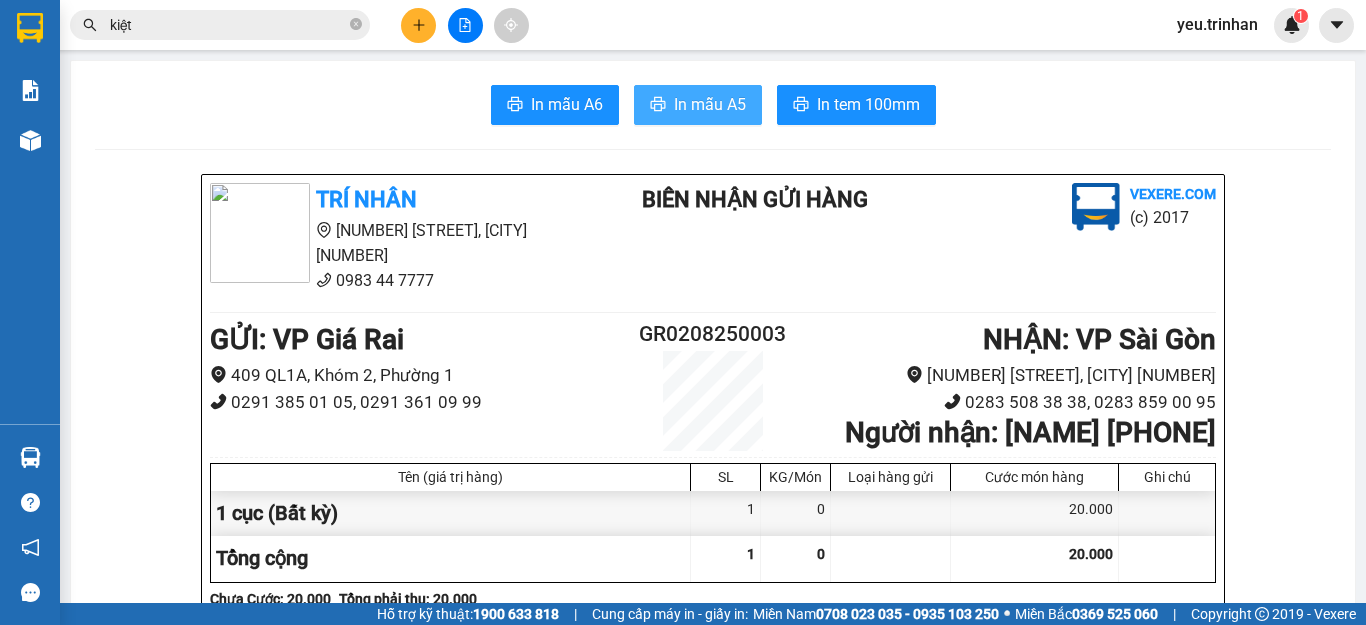 click on "In mẫu A5" at bounding box center (710, 104) 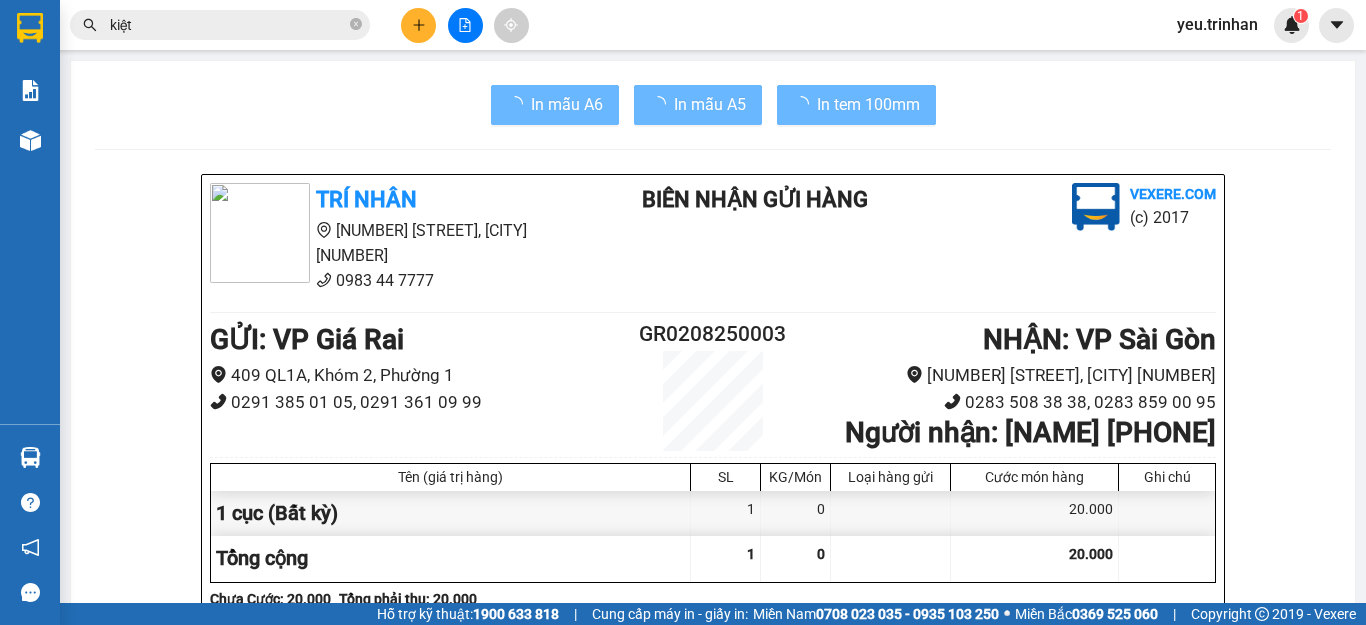 scroll, scrollTop: 0, scrollLeft: 0, axis: both 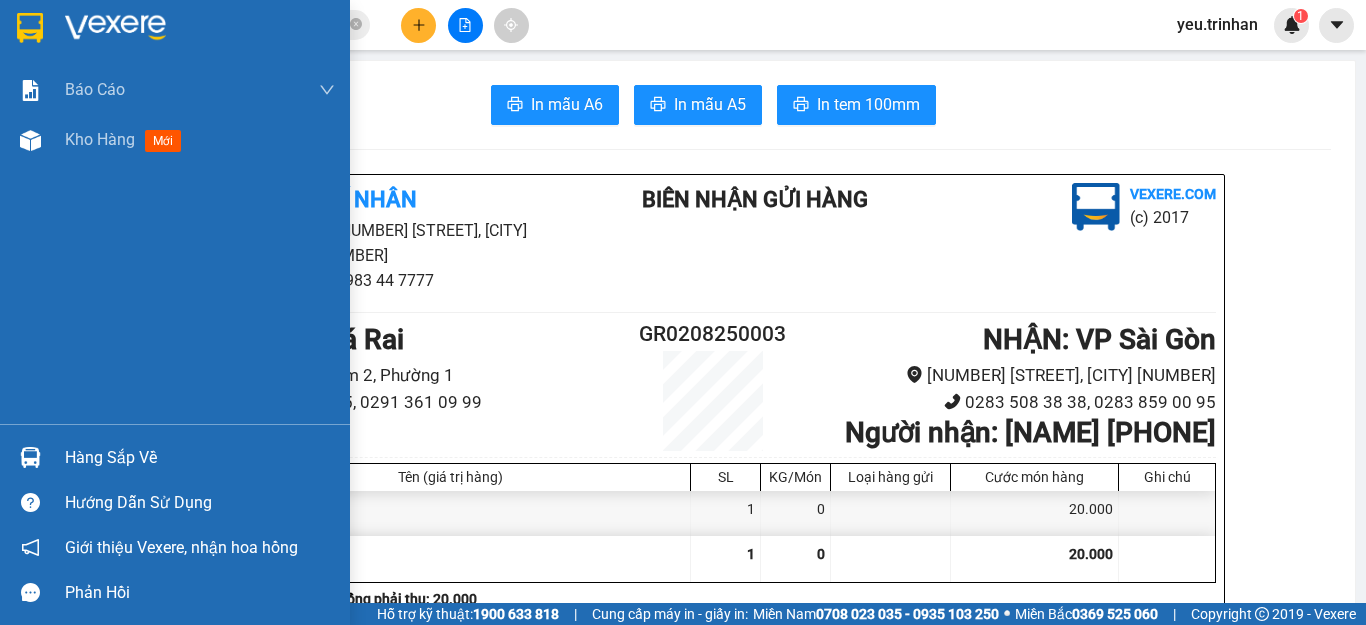 click at bounding box center (30, 28) 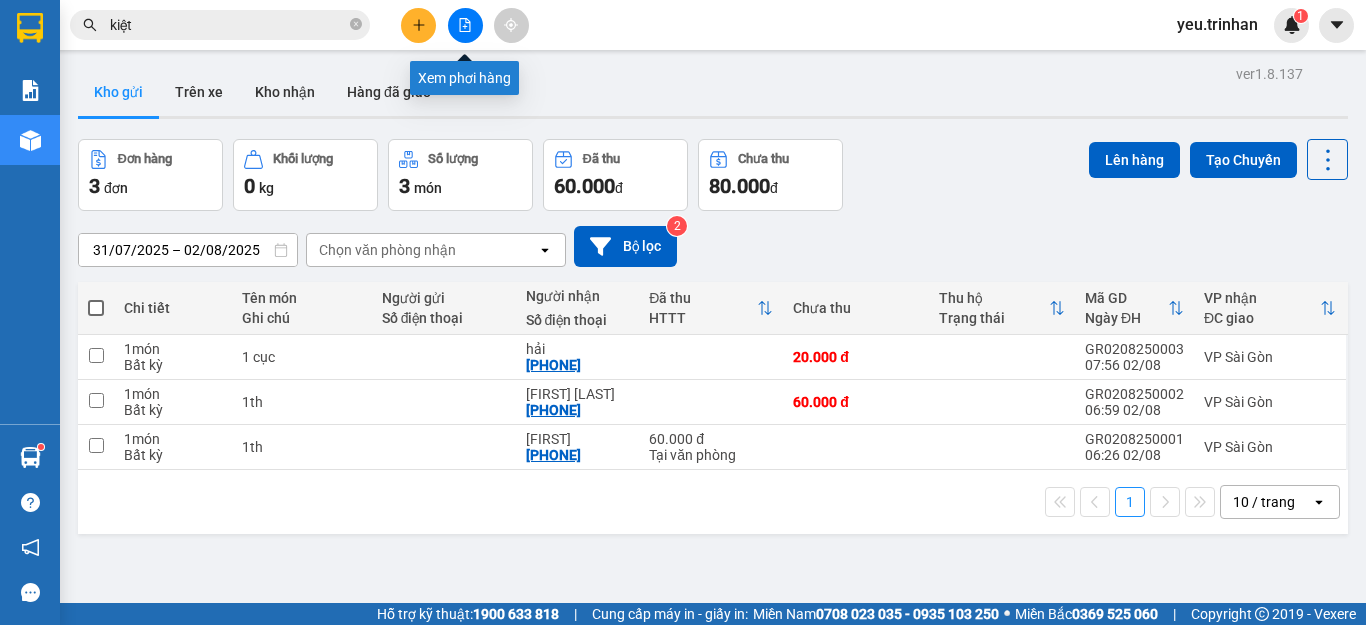 click 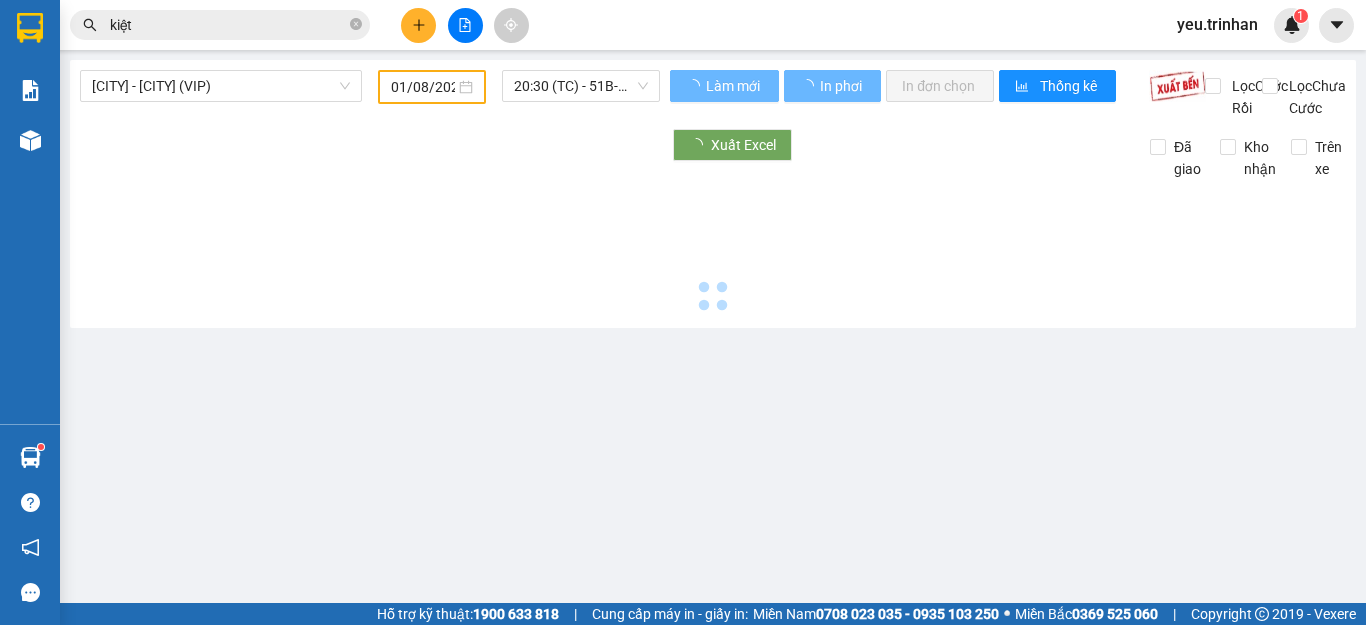 click on "[CITY] - [CITY] (VIP)" at bounding box center (221, 86) 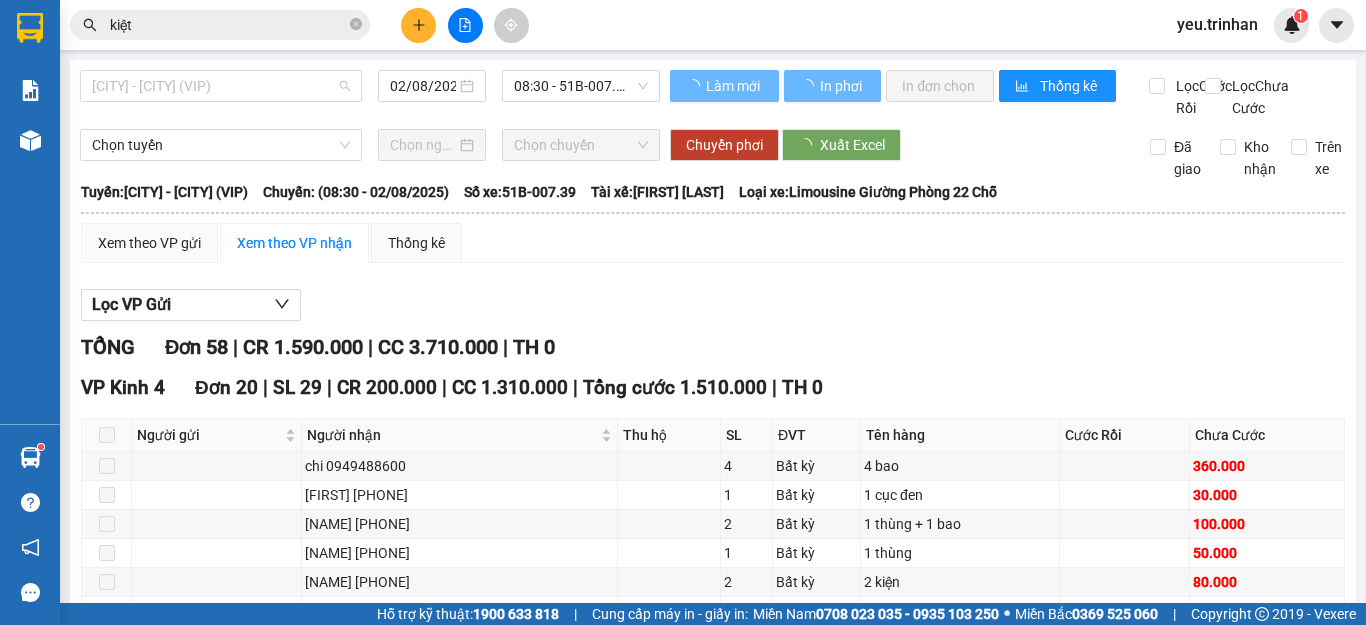 type on "02/08/2025" 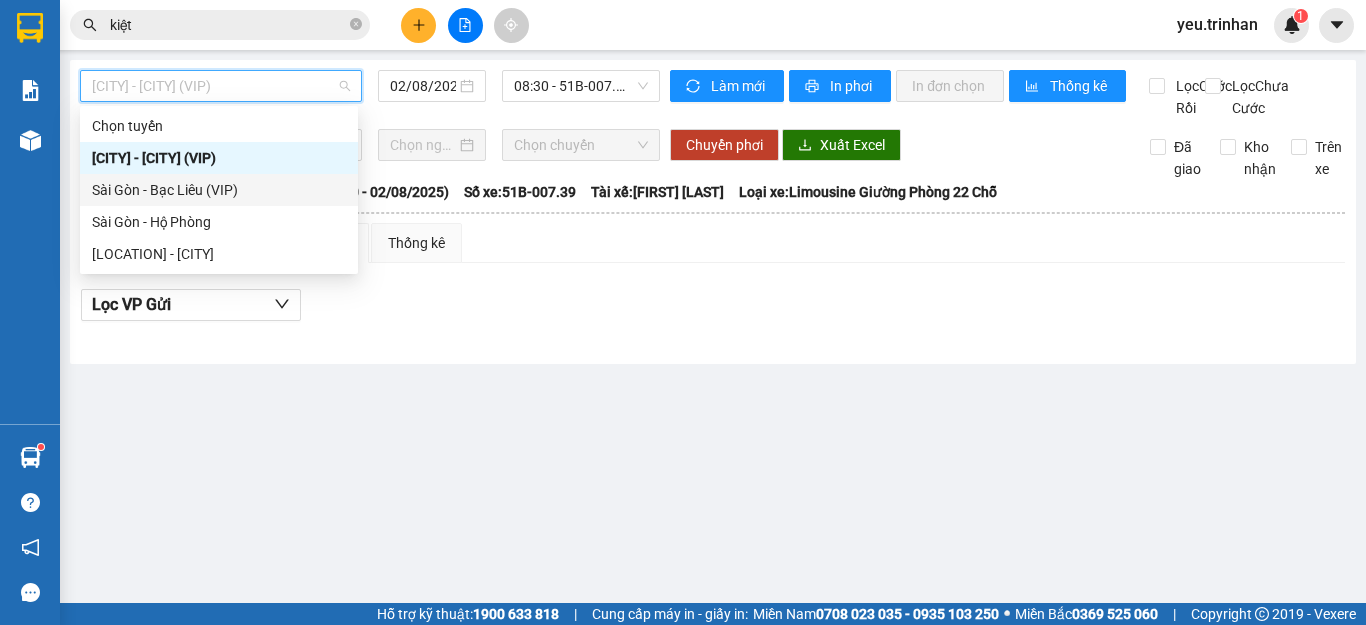 click on "Sài Gòn - Bạc Liêu (VIP)" at bounding box center (219, 190) 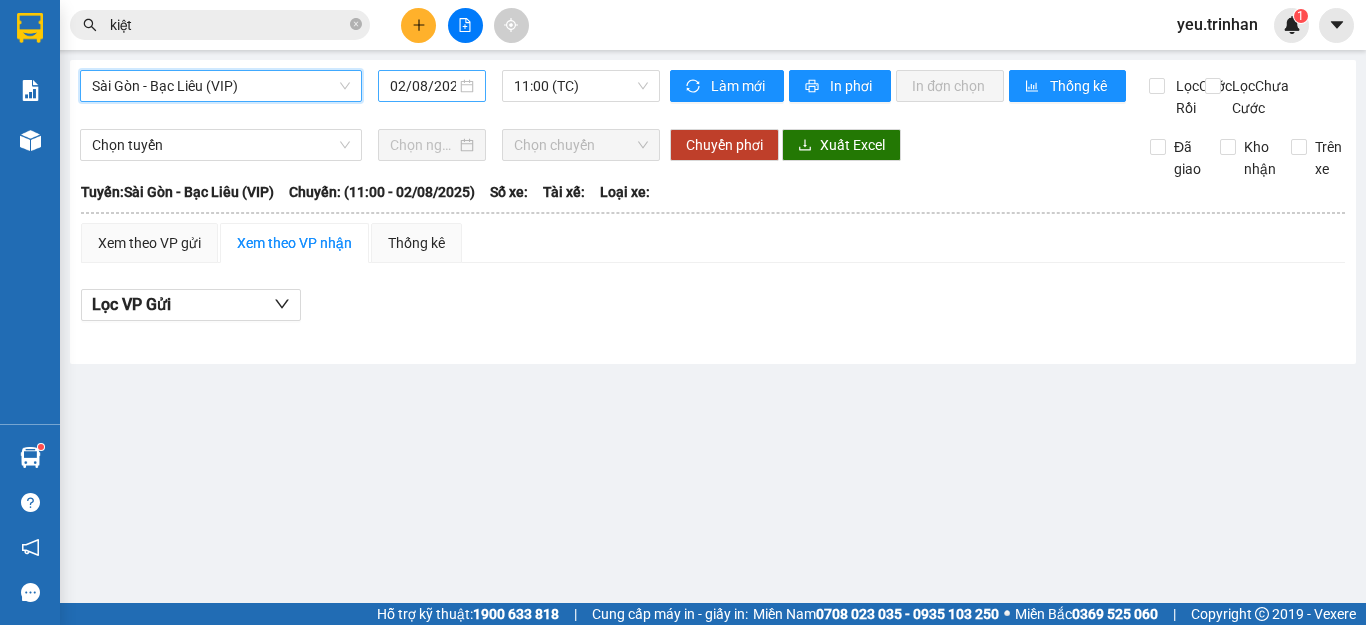 click on "02/08/2025" at bounding box center [423, 86] 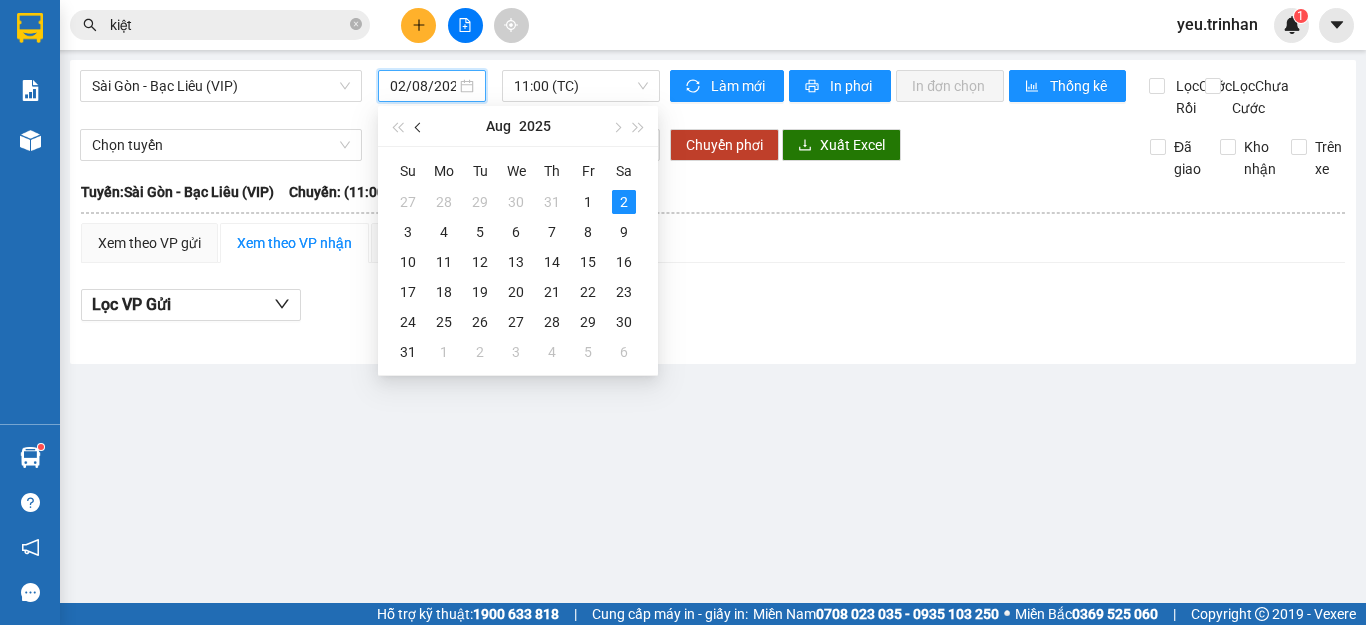 click at bounding box center (419, 126) 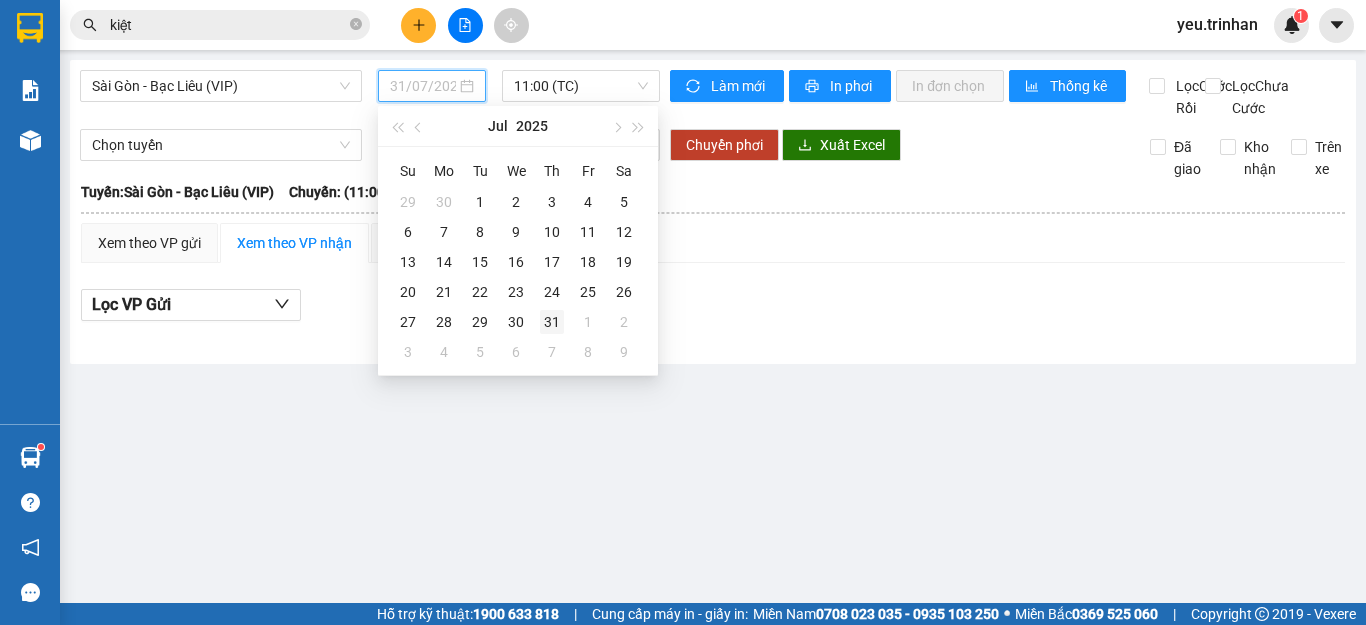 click on "31" at bounding box center [552, 322] 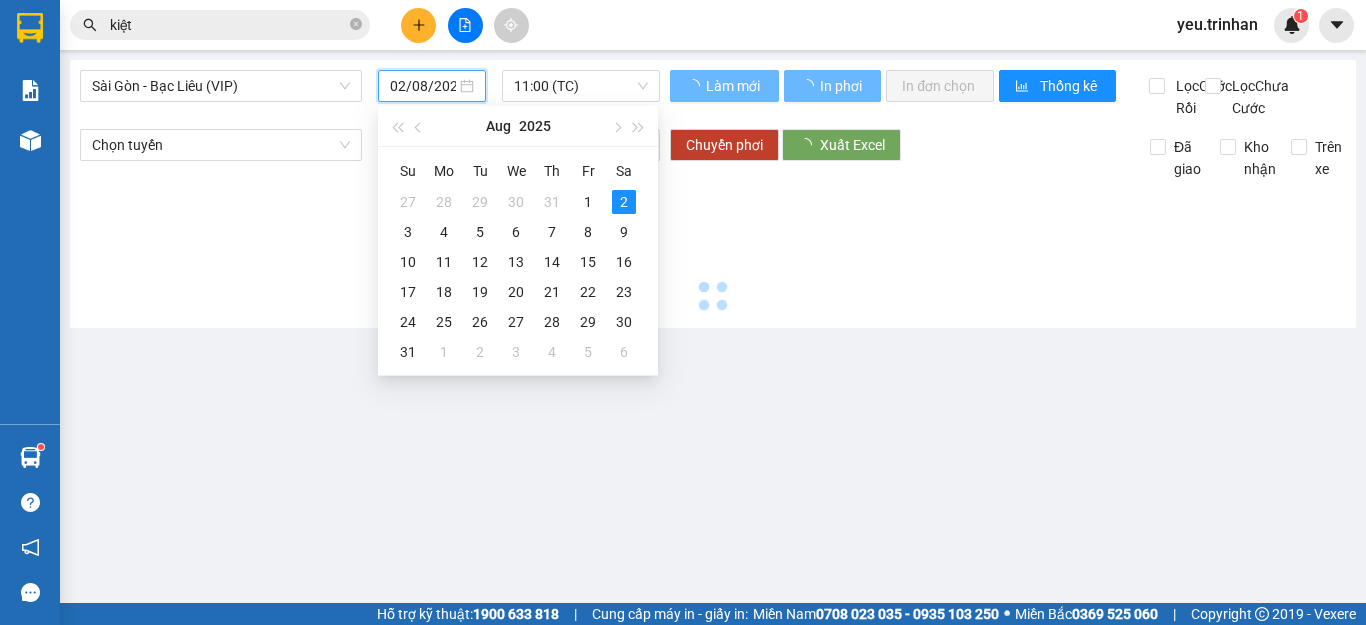 type on "31/07/2025" 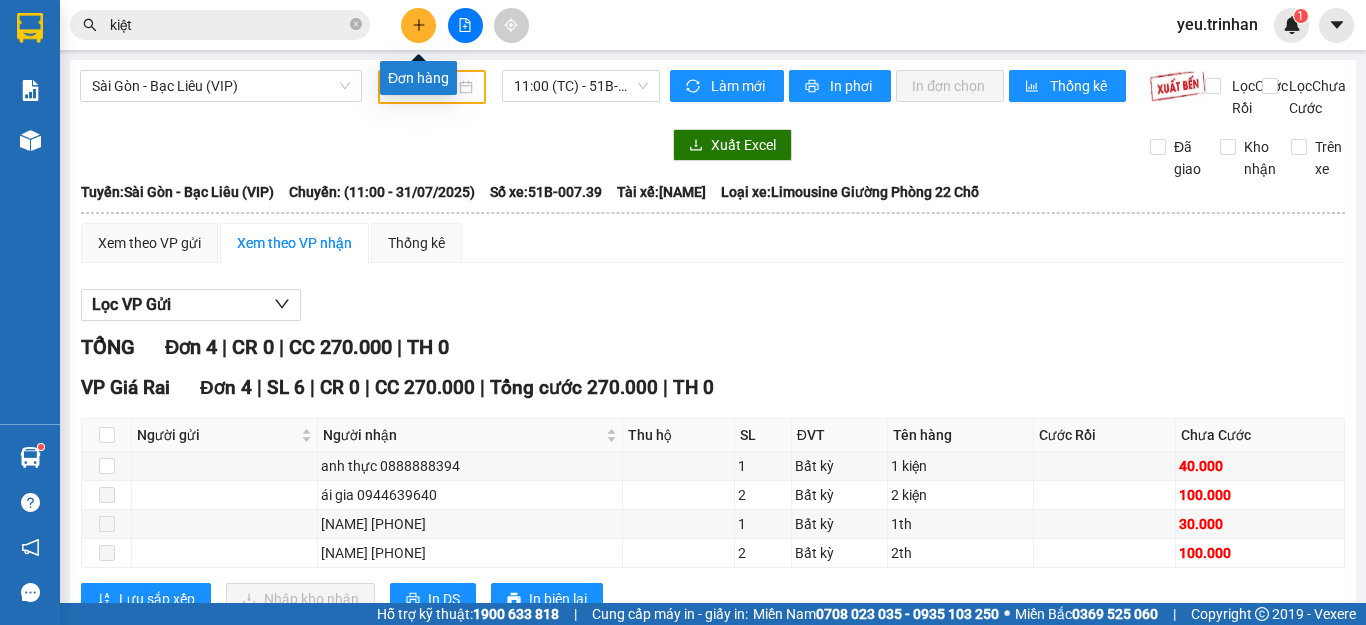 click 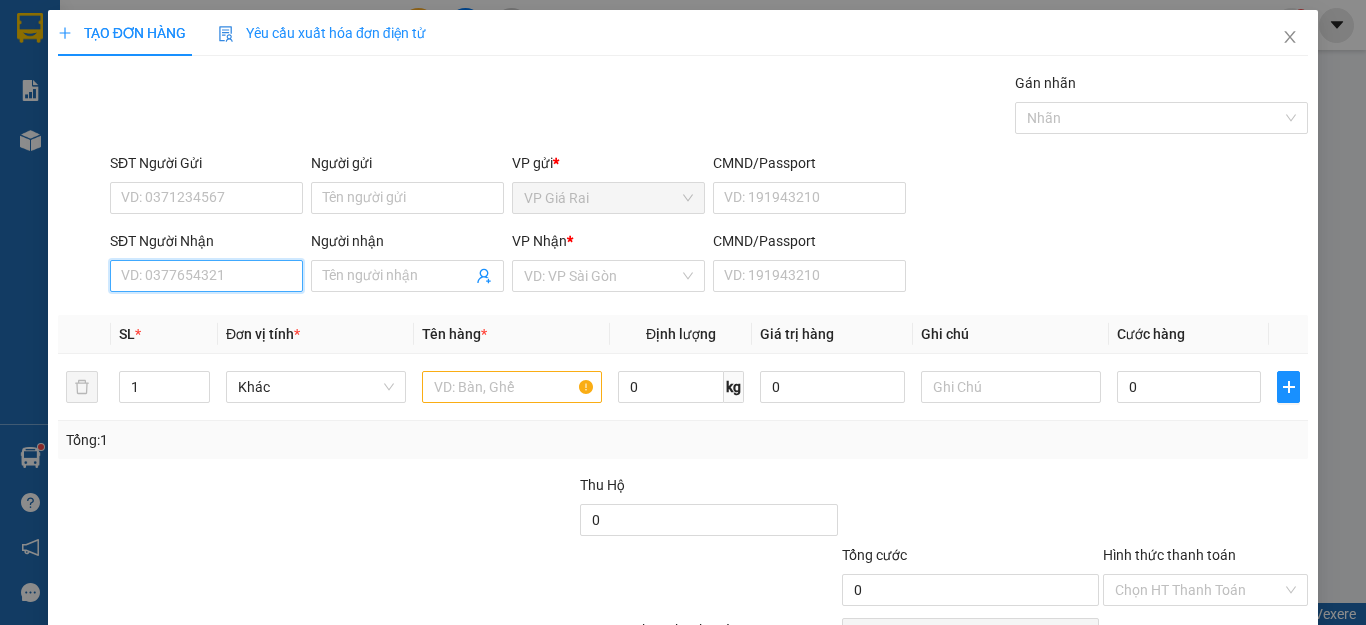click on "SĐT Người Nhận" at bounding box center [206, 276] 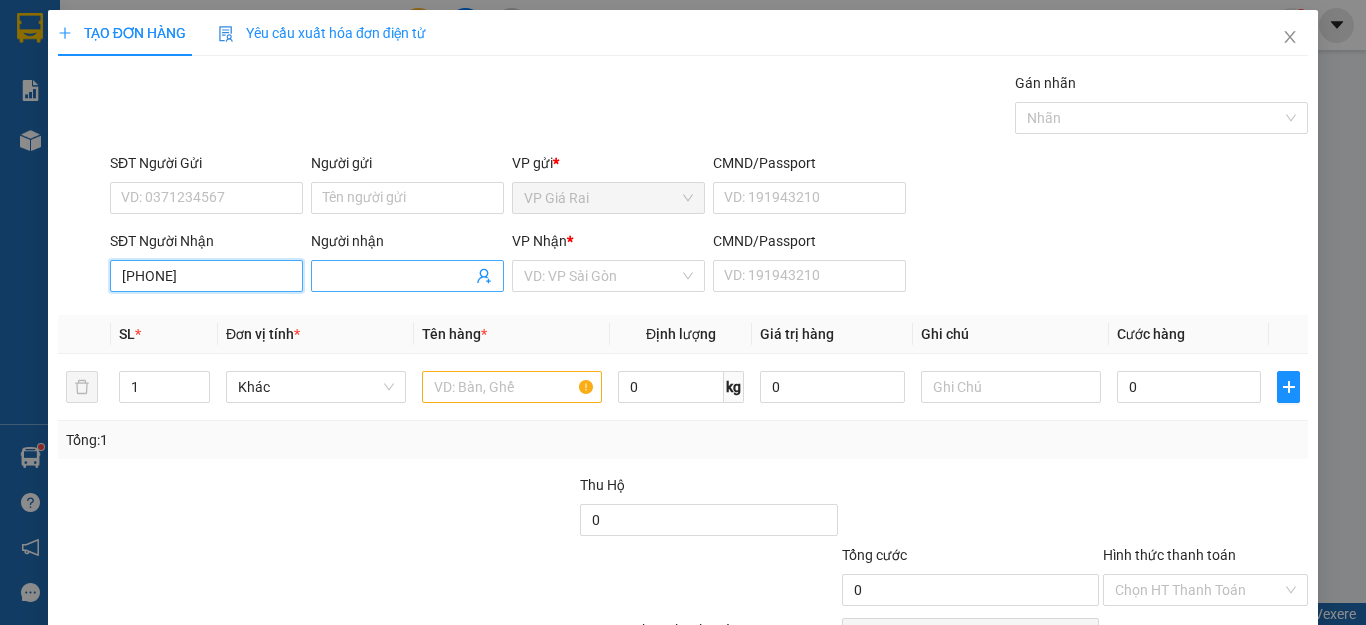 type on "[PHONE]" 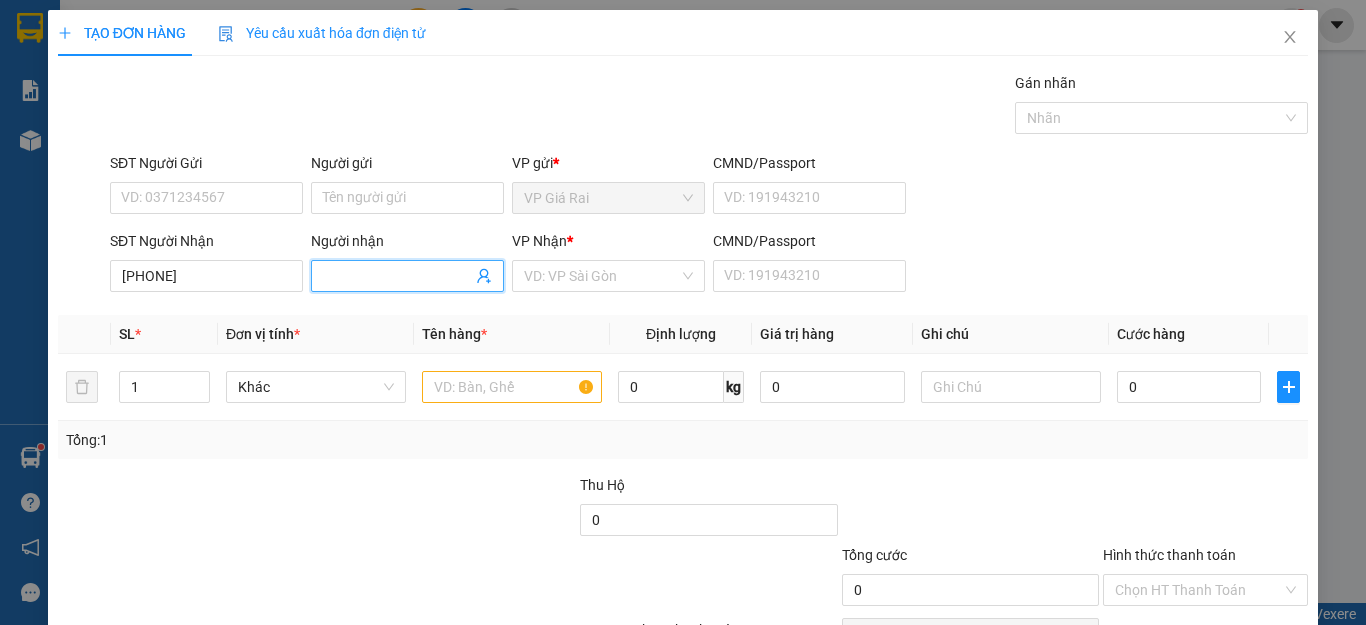 click on "Người nhận" at bounding box center [397, 276] 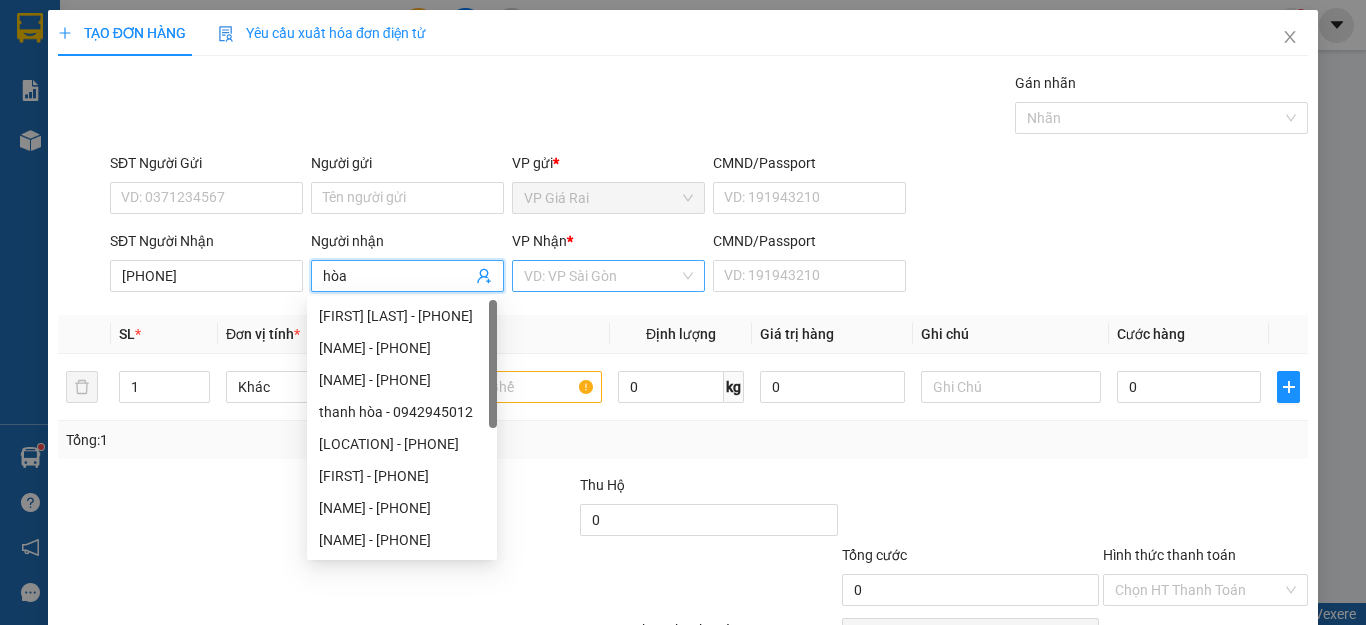 type on "hòa" 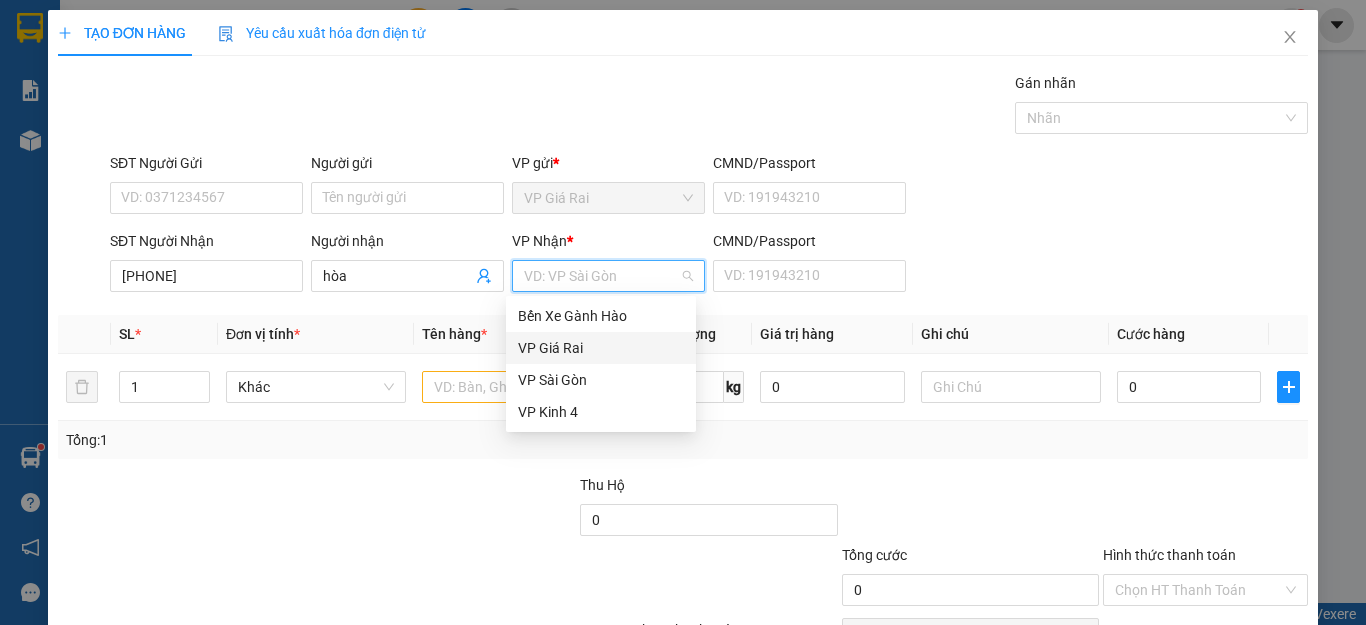 click on "VP Giá Rai" at bounding box center (601, 348) 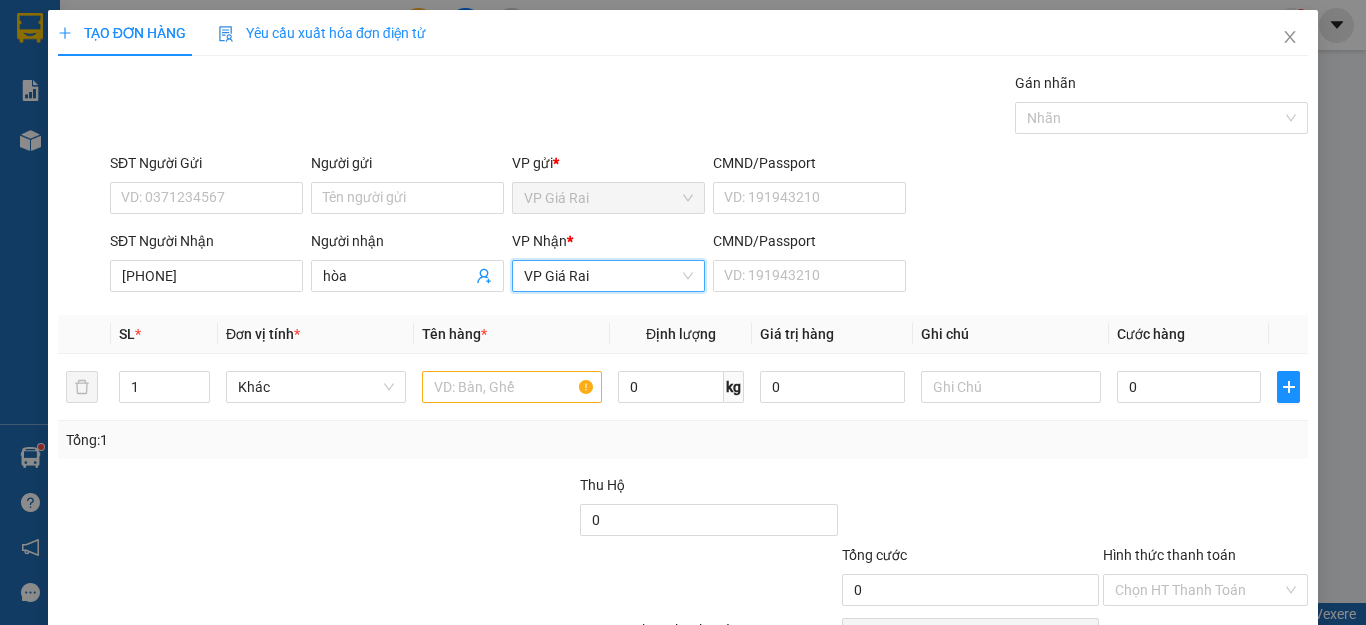 drag, startPoint x: 590, startPoint y: 273, endPoint x: 577, endPoint y: 312, distance: 41.109608 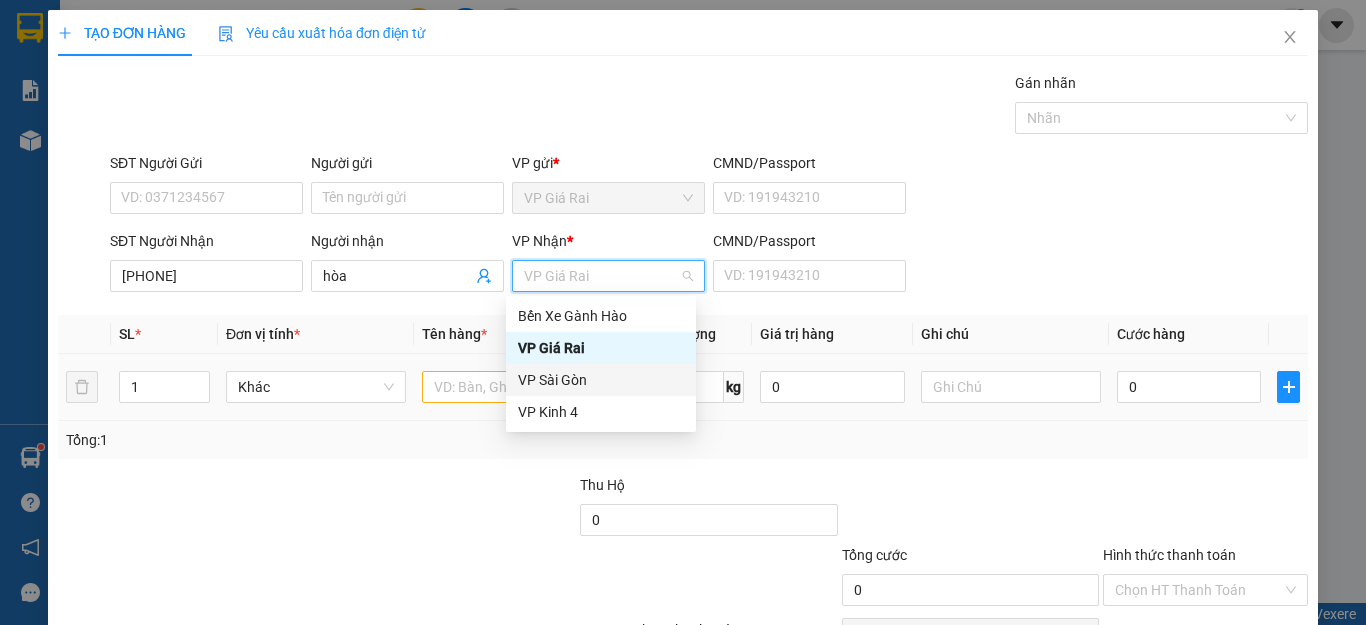 click on "VP Sài Gòn" at bounding box center (601, 380) 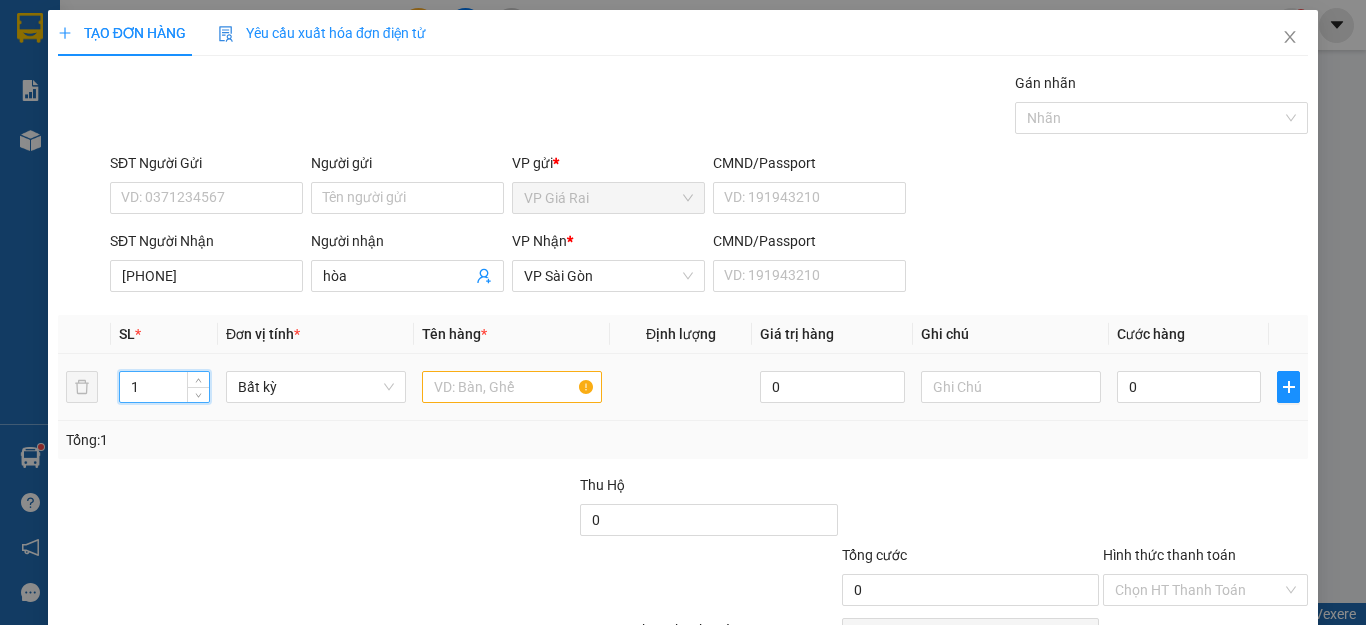 drag, startPoint x: 134, startPoint y: 382, endPoint x: 108, endPoint y: 378, distance: 26.305893 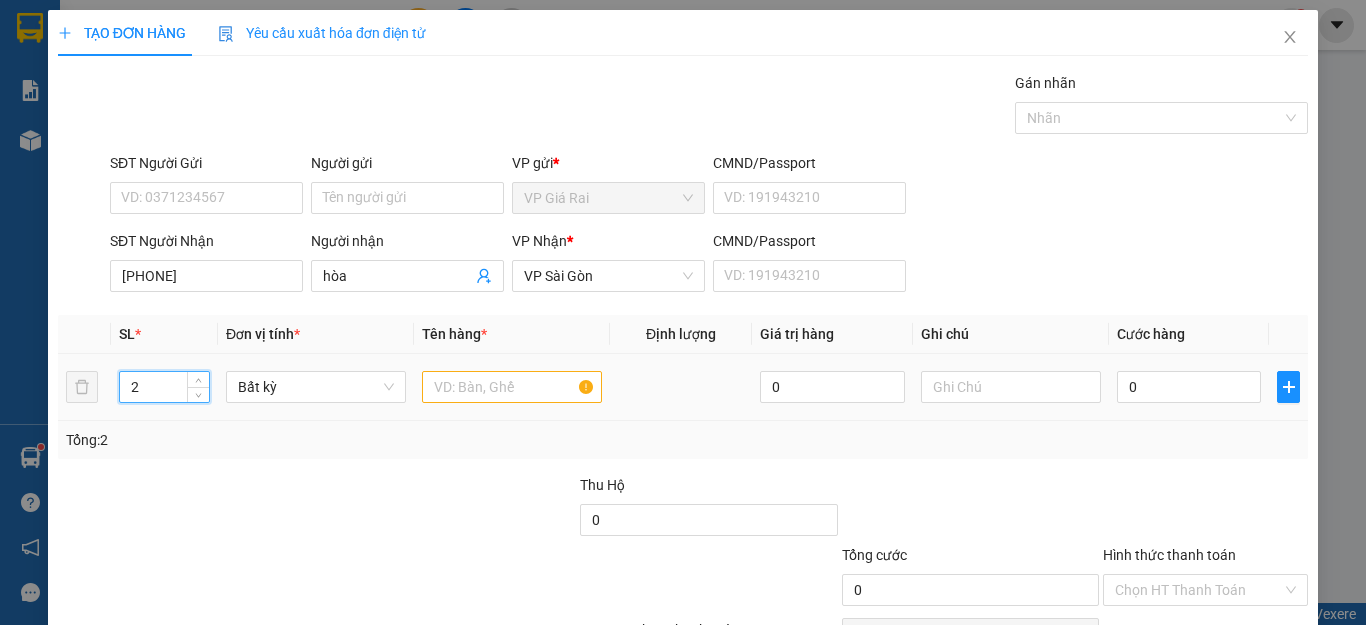 type on "2" 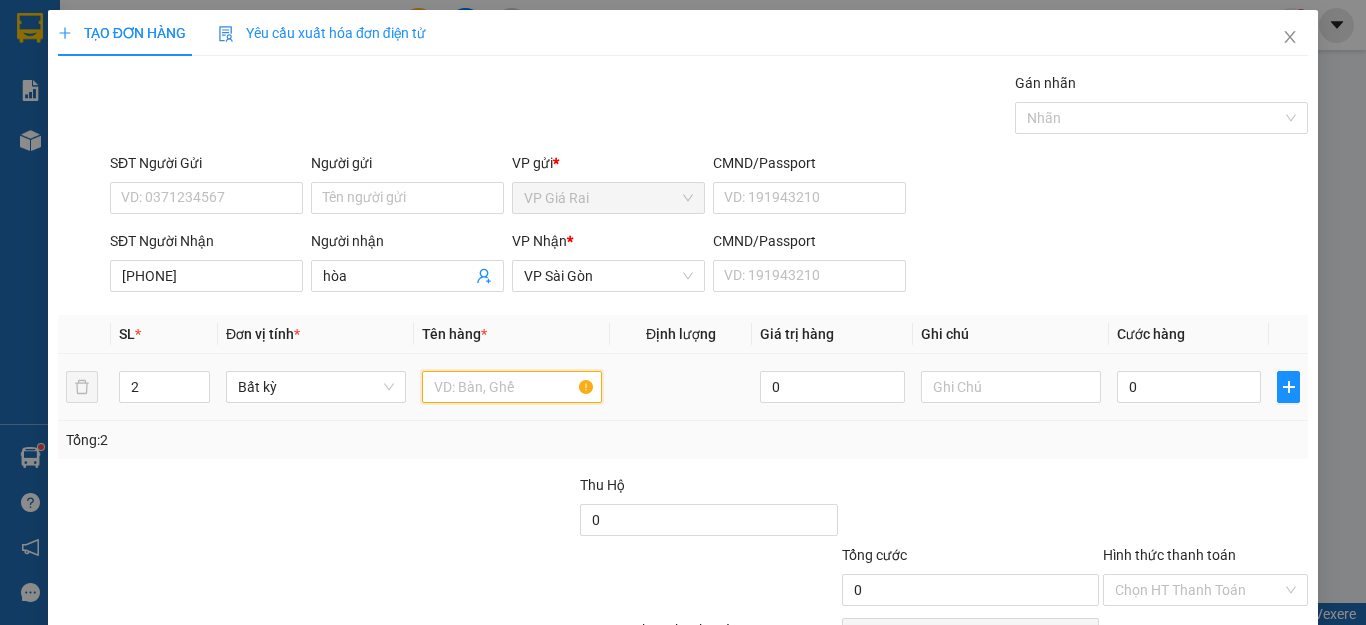 click at bounding box center (512, 387) 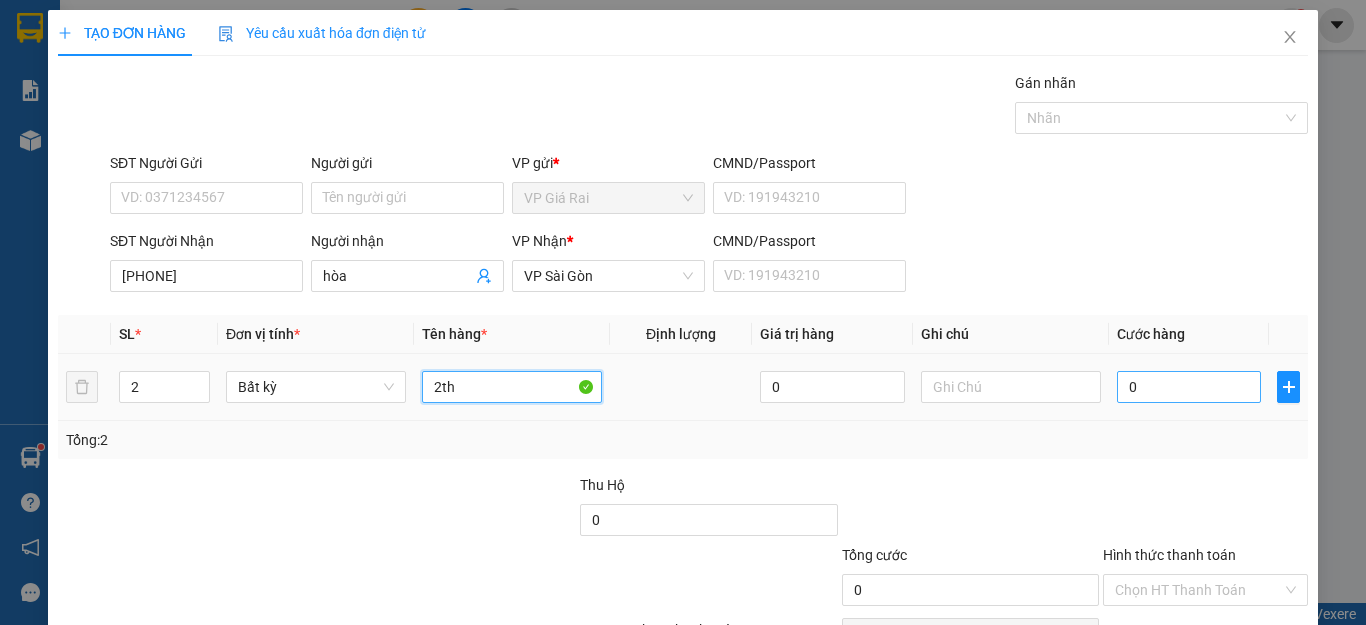 type on "2th" 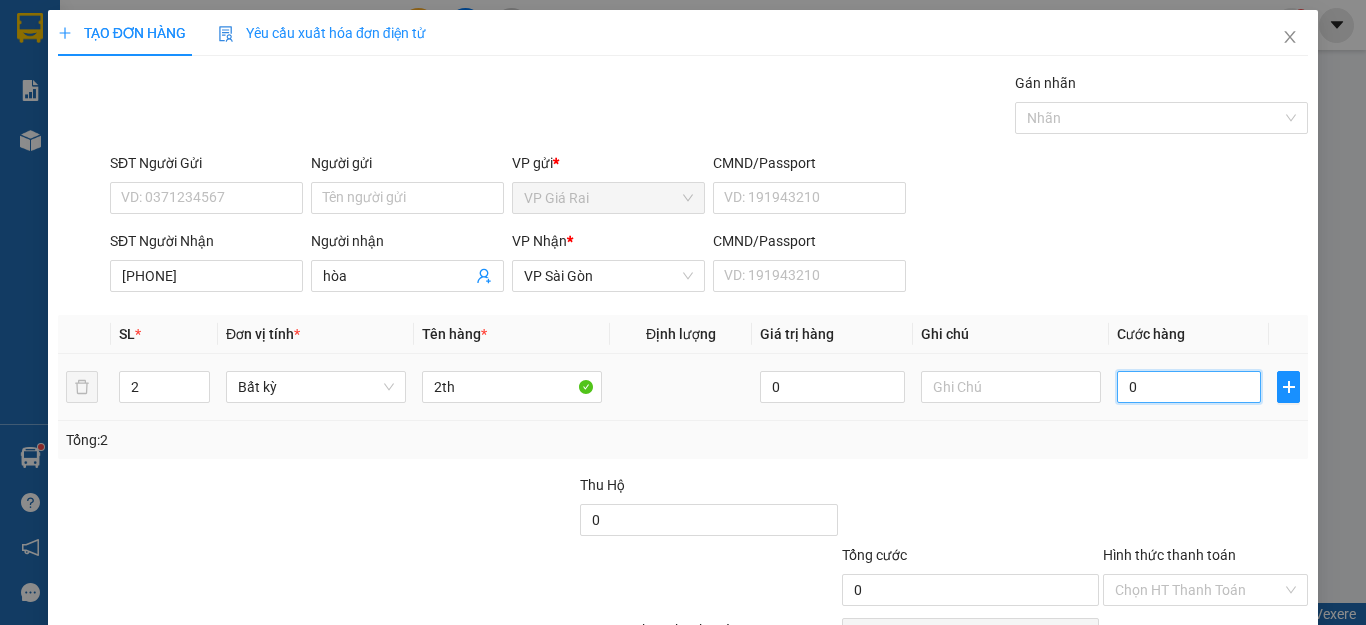 click on "0" at bounding box center (1189, 387) 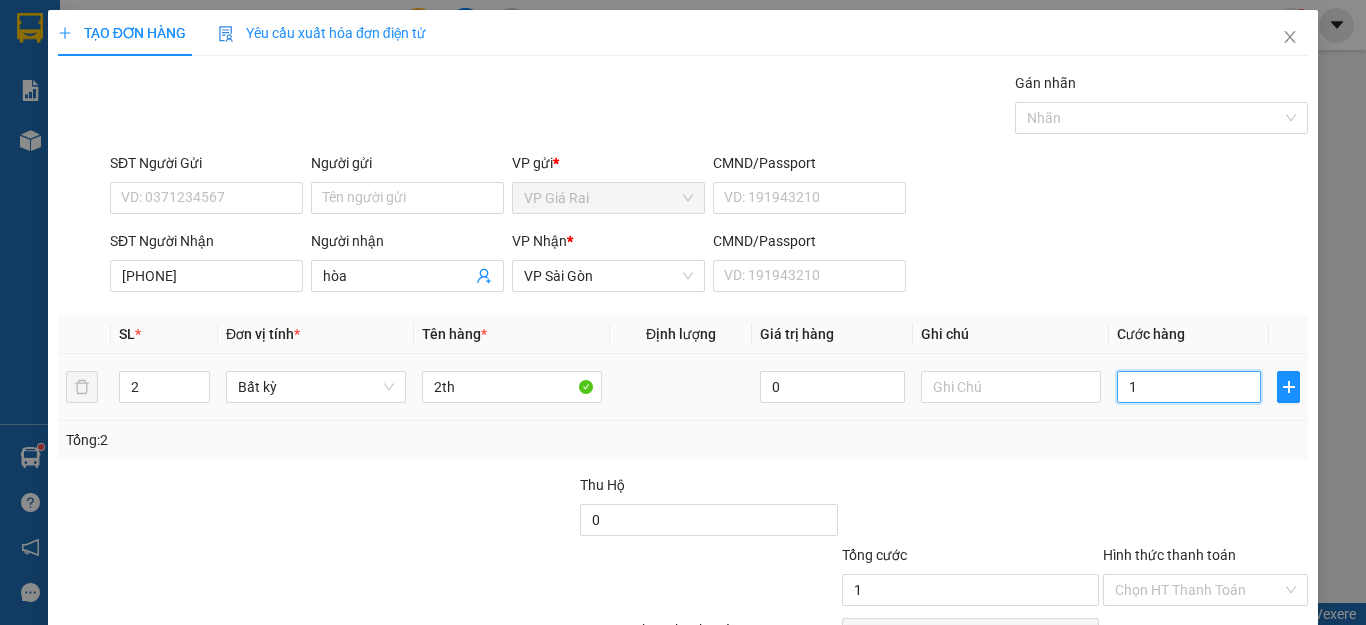 type on "12" 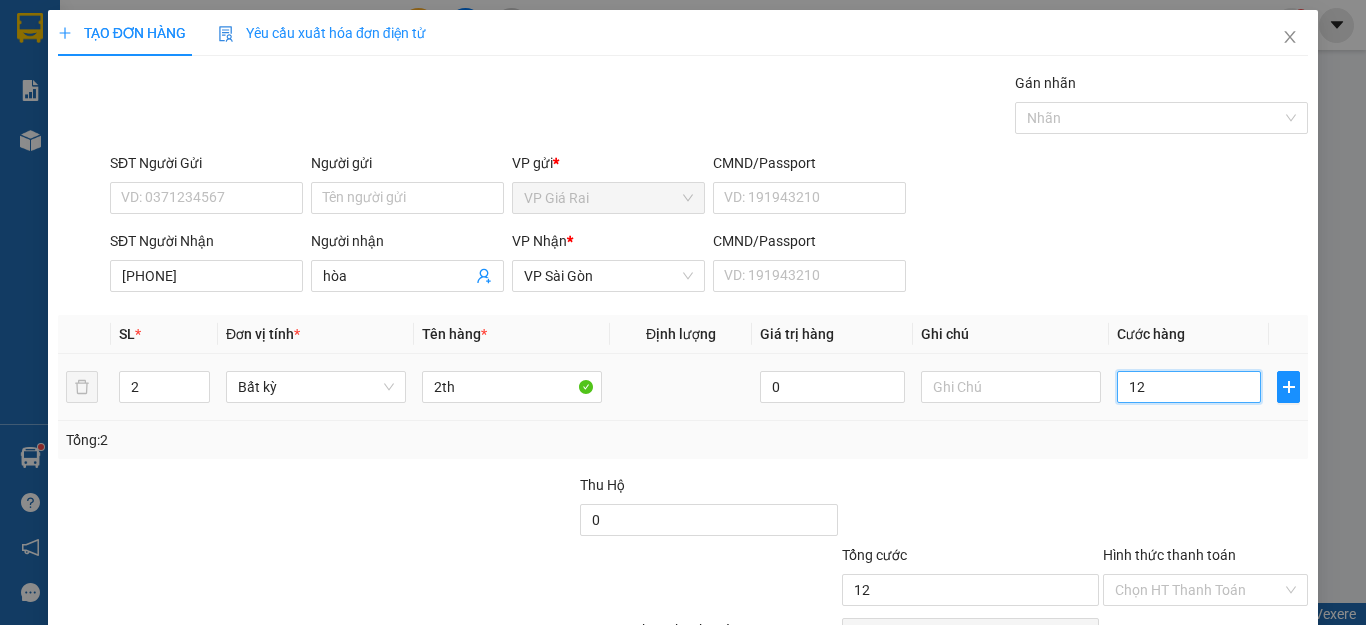 type on "120" 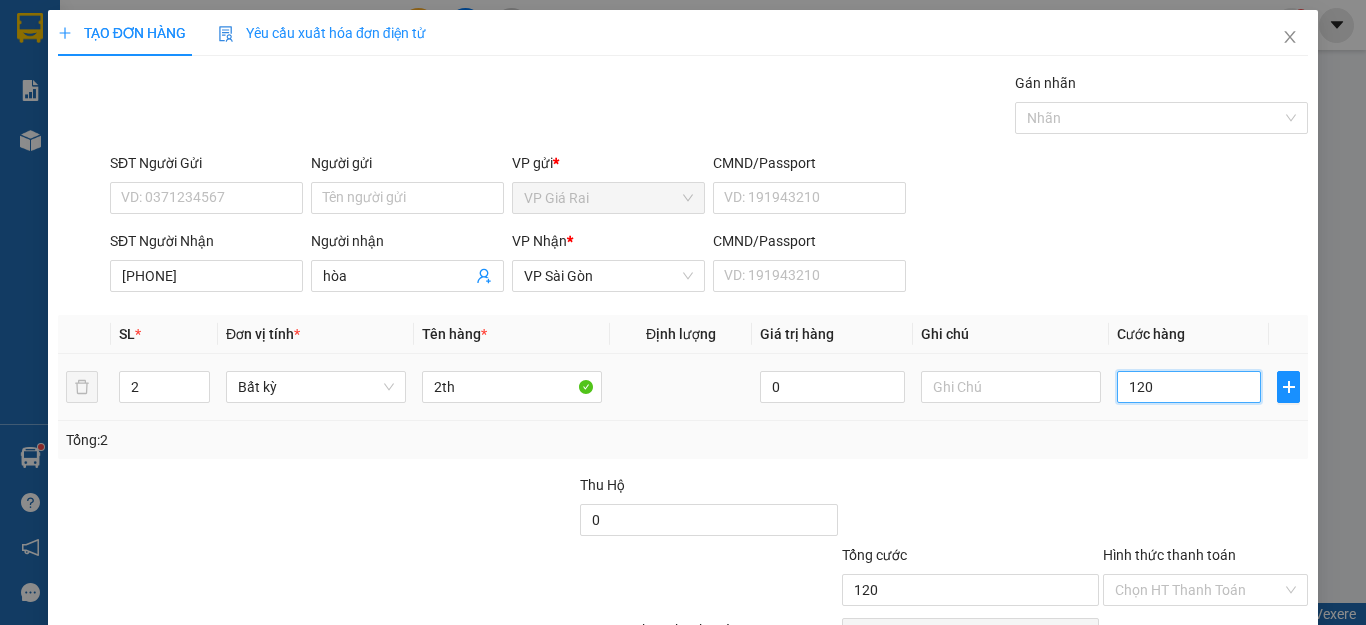 scroll, scrollTop: 115, scrollLeft: 0, axis: vertical 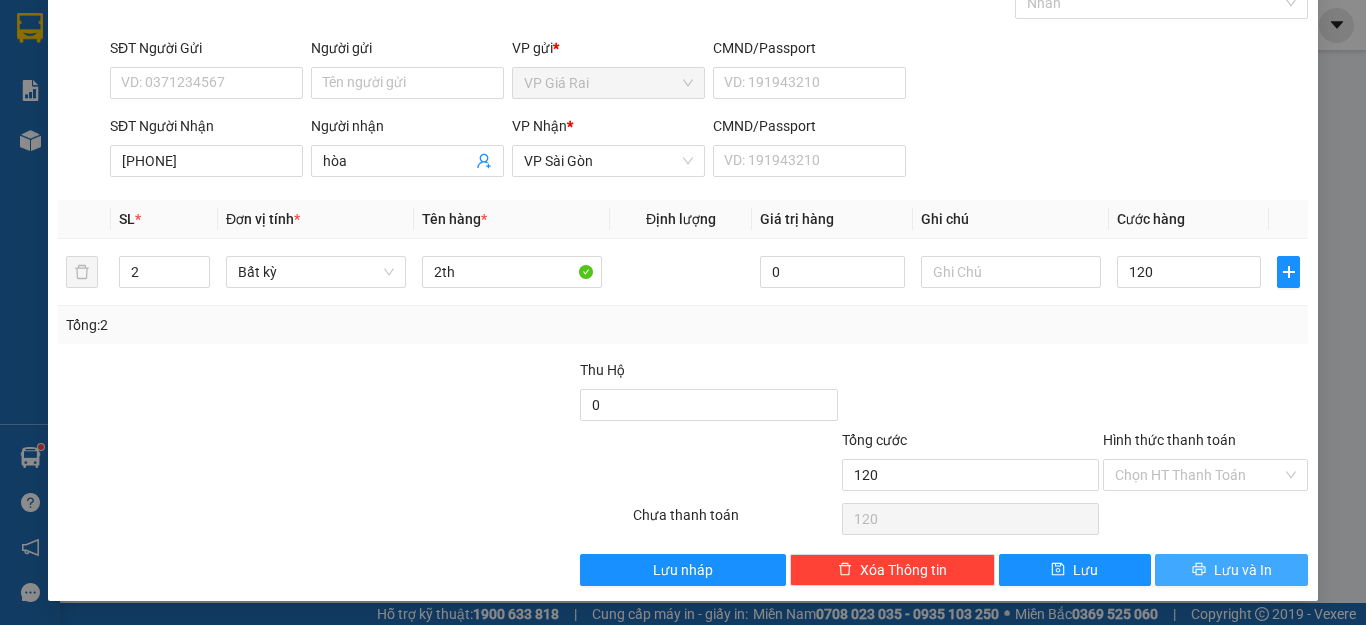 type on "120.000" 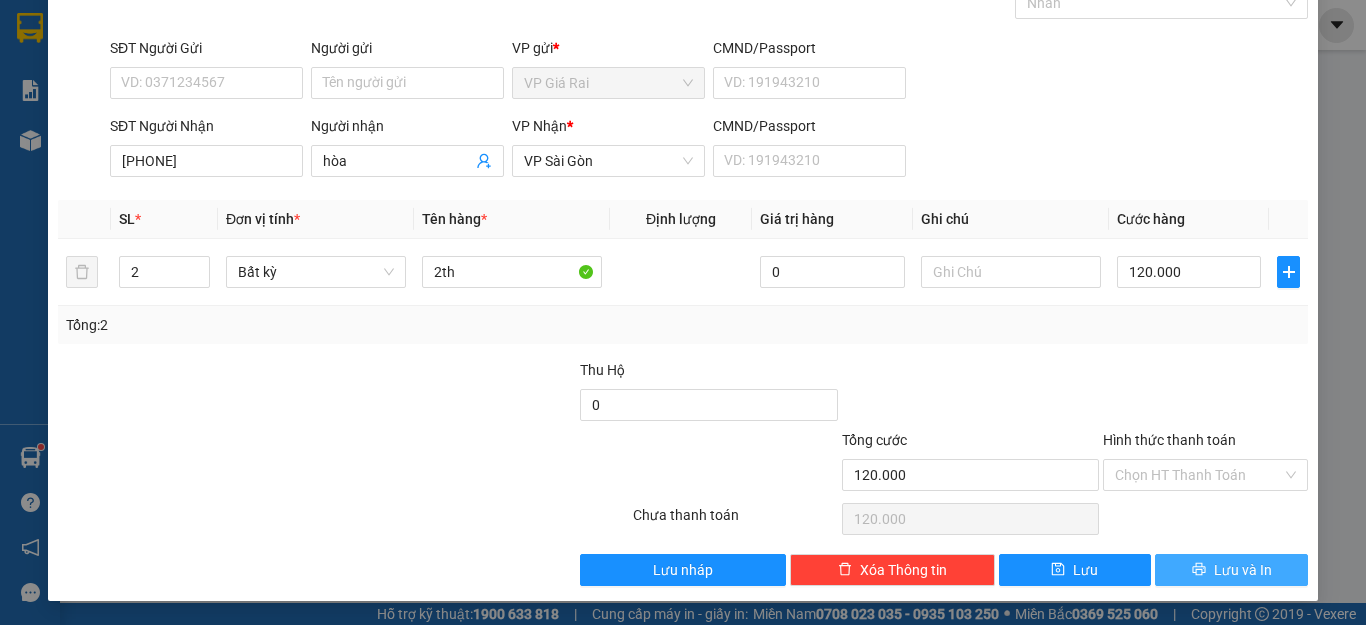 click at bounding box center (1199, 570) 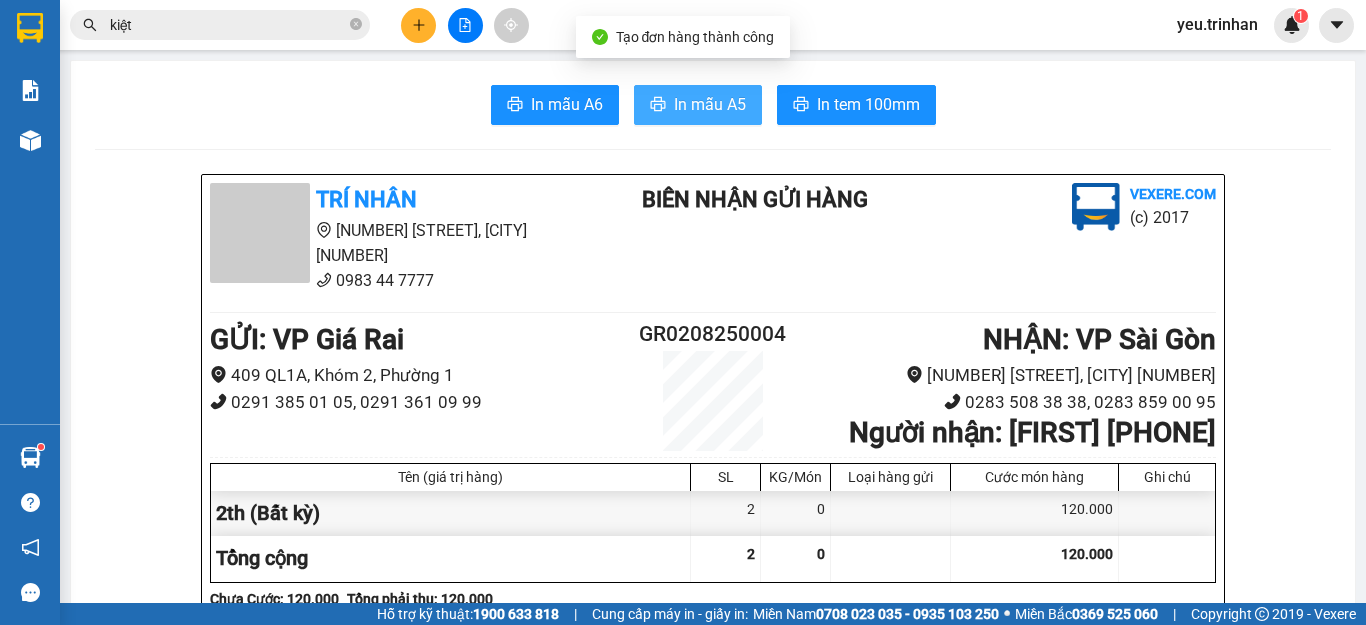 click on "In mẫu A5" at bounding box center [710, 104] 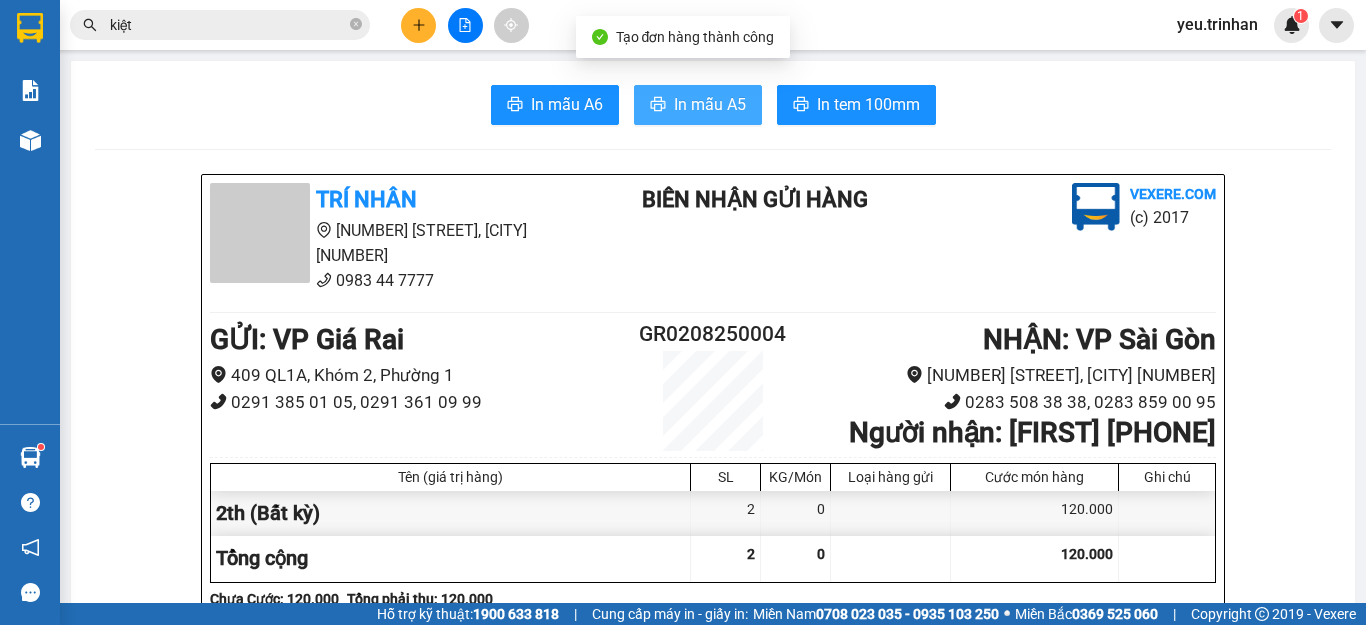 scroll, scrollTop: 0, scrollLeft: 0, axis: both 